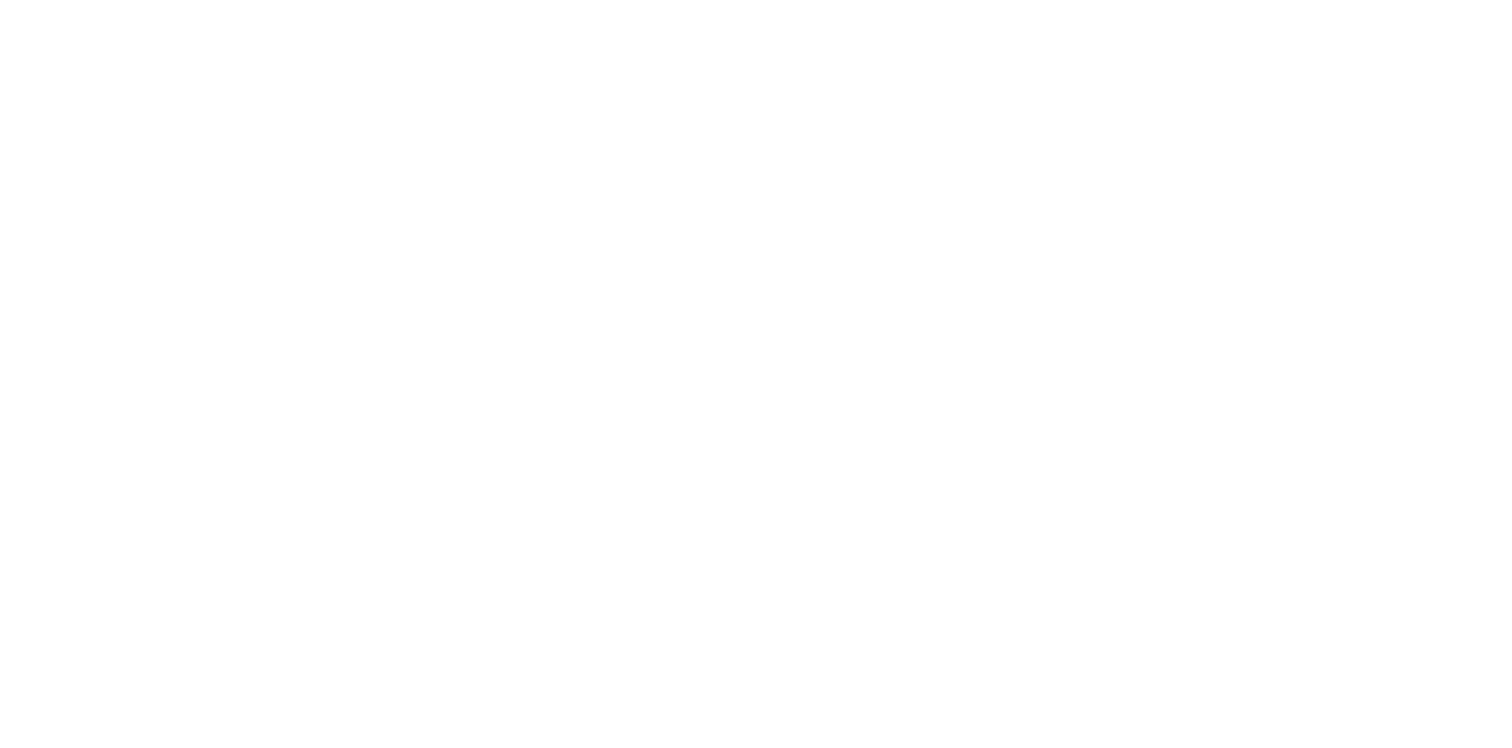 scroll, scrollTop: 0, scrollLeft: 0, axis: both 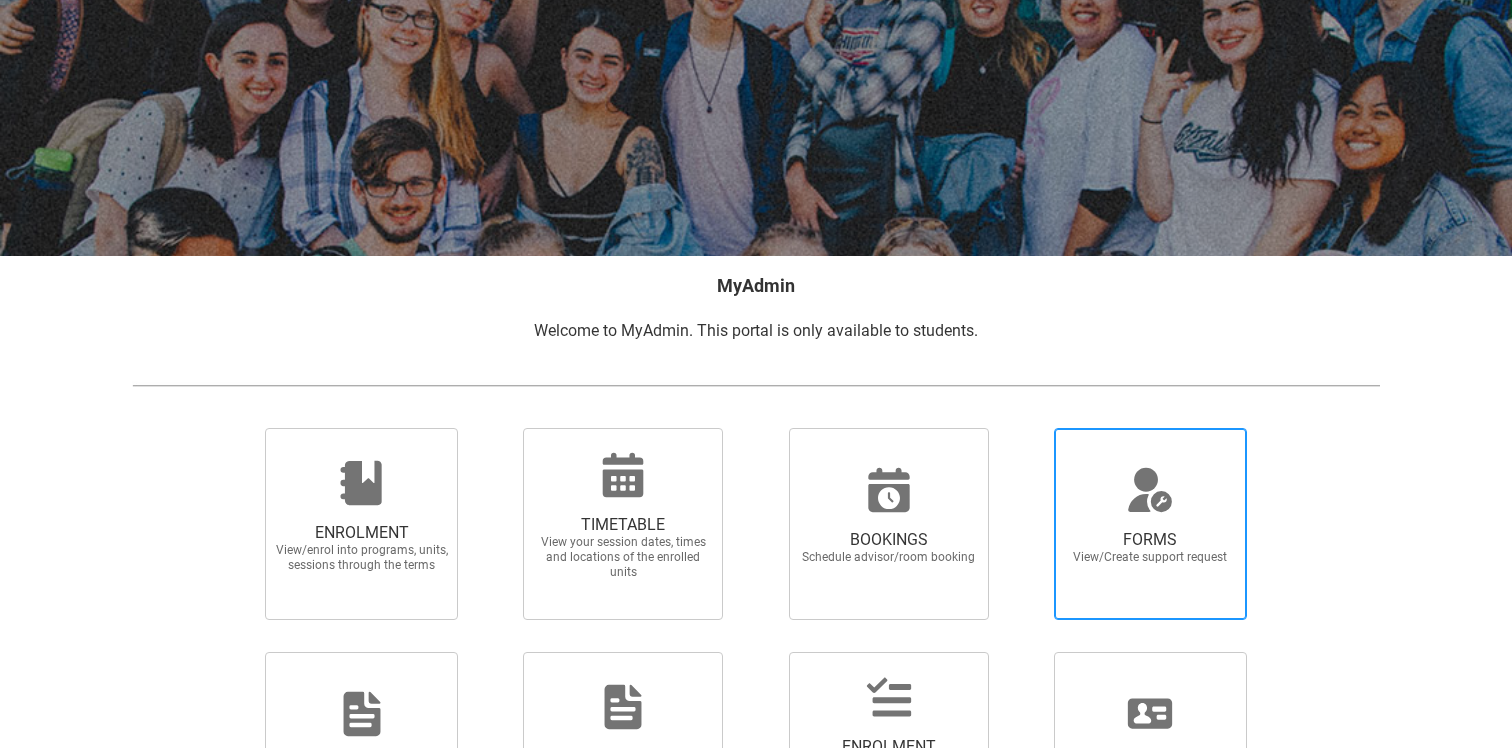 click 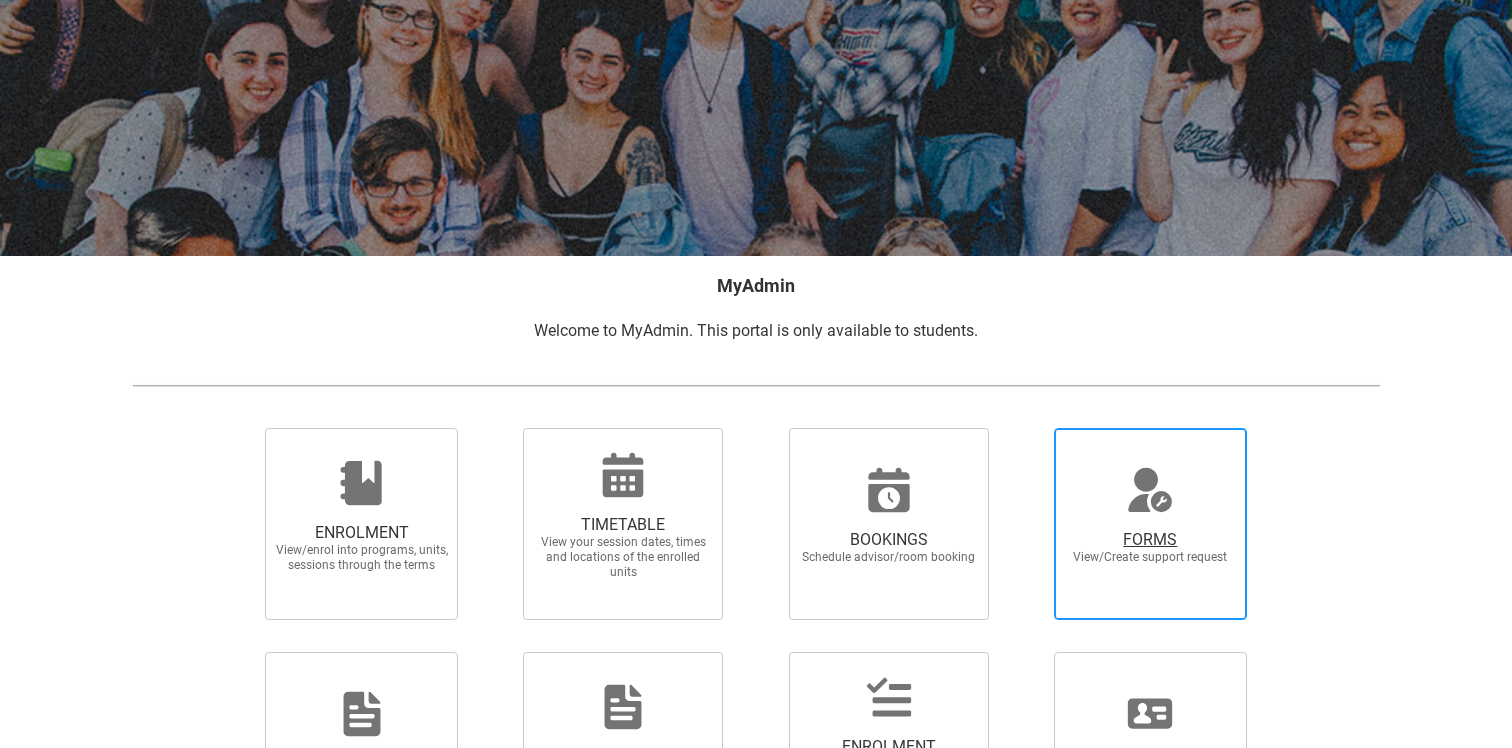 radio on "true" 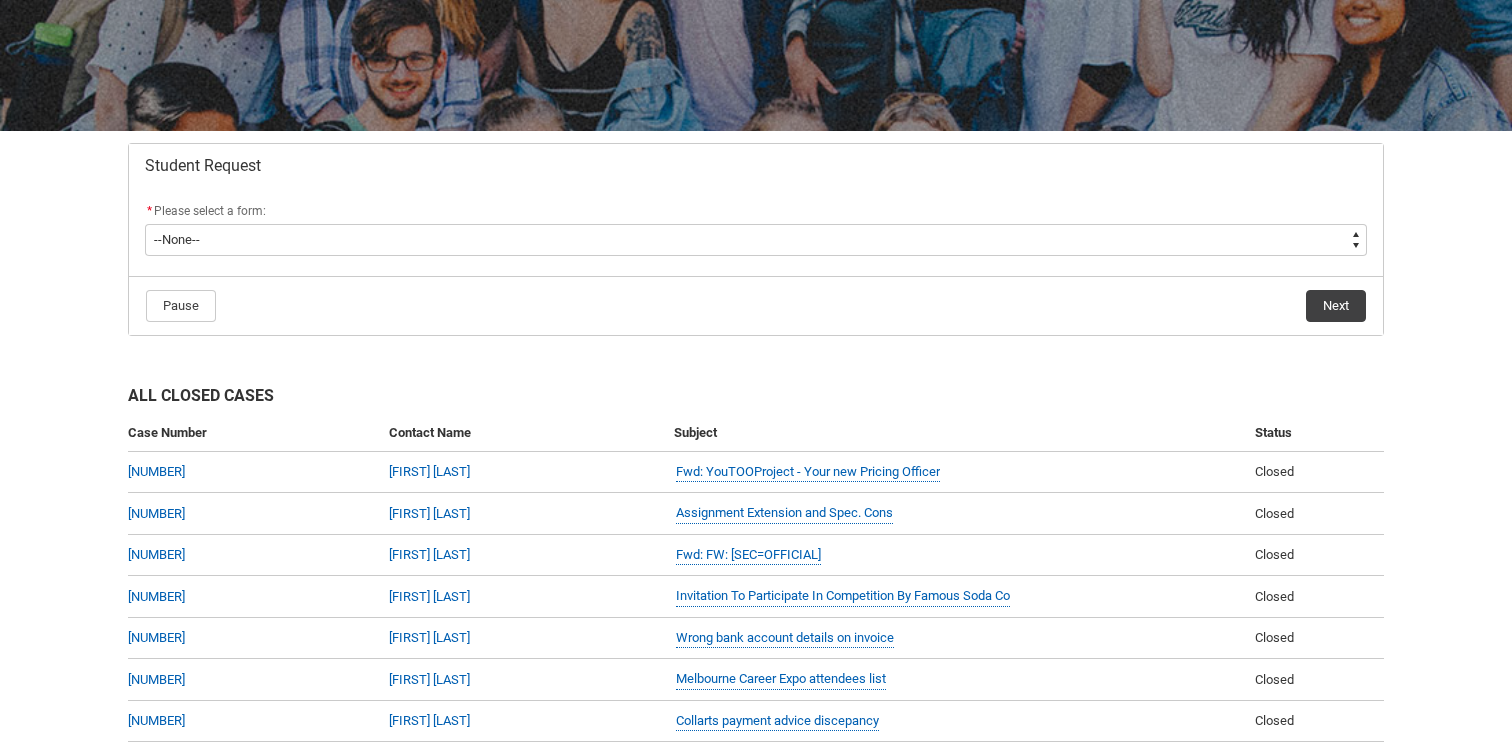 scroll, scrollTop: 271, scrollLeft: 0, axis: vertical 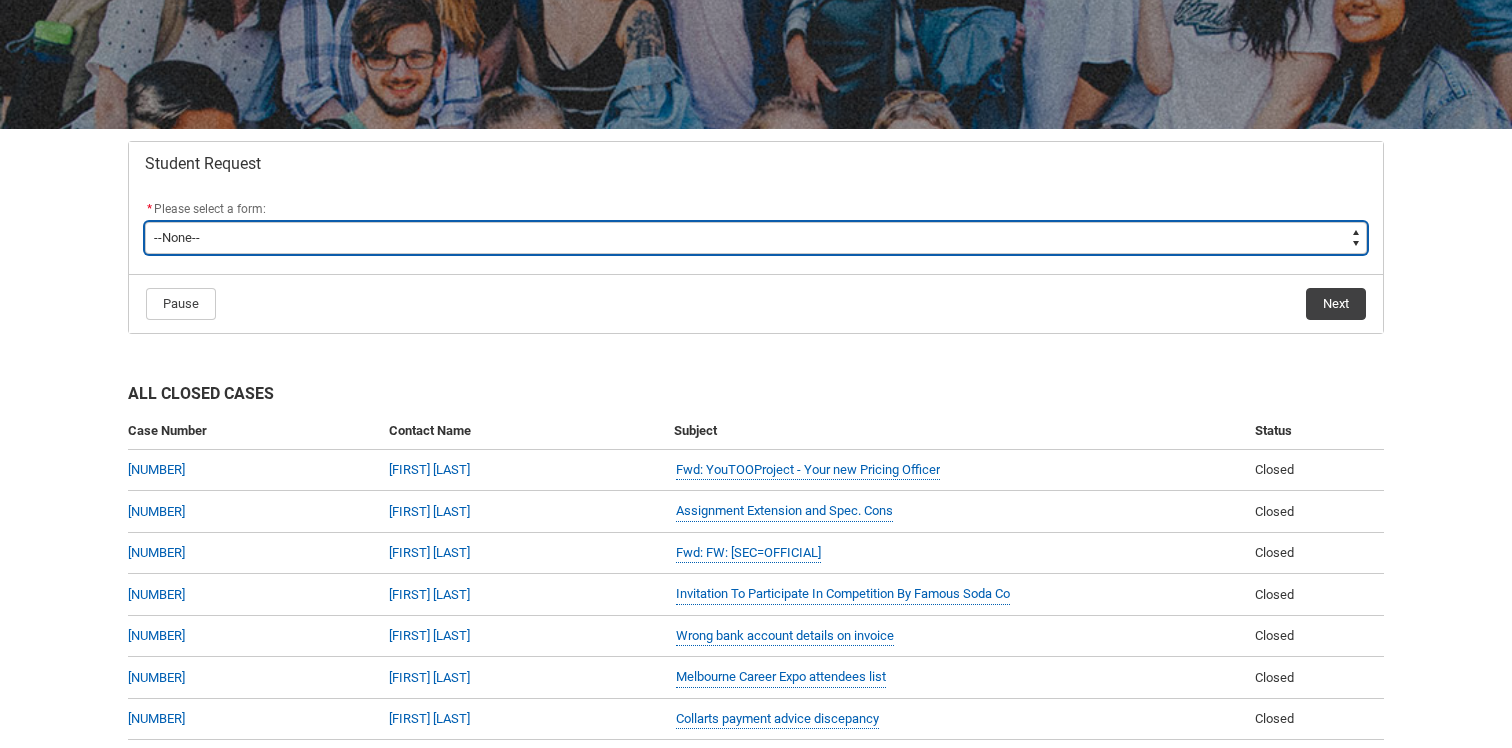 click on "--None-- Academic Transcript Application to Appeal Assignment Extension Change of Legal Name Course Credit / RPL Course Transfer Deferral / Leave of Absence Enrolment Variation Financial Hardship Program General Enquiry Grievance Reasonable Adjustment Return to Study Application Special Consideration Tuition Fee Refund Withdraw & Cancel Enrolment Information Release" at bounding box center (756, 238) 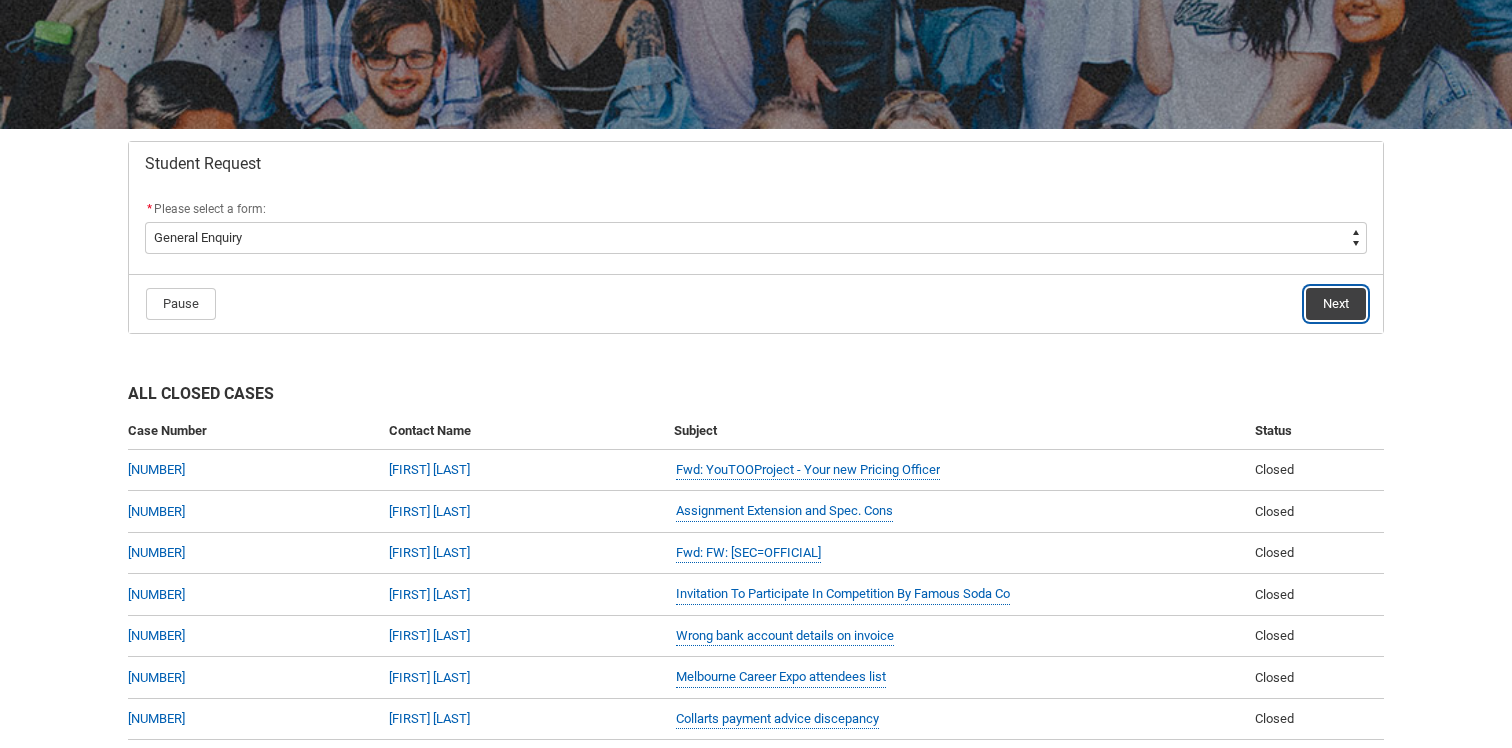 click on "Next" 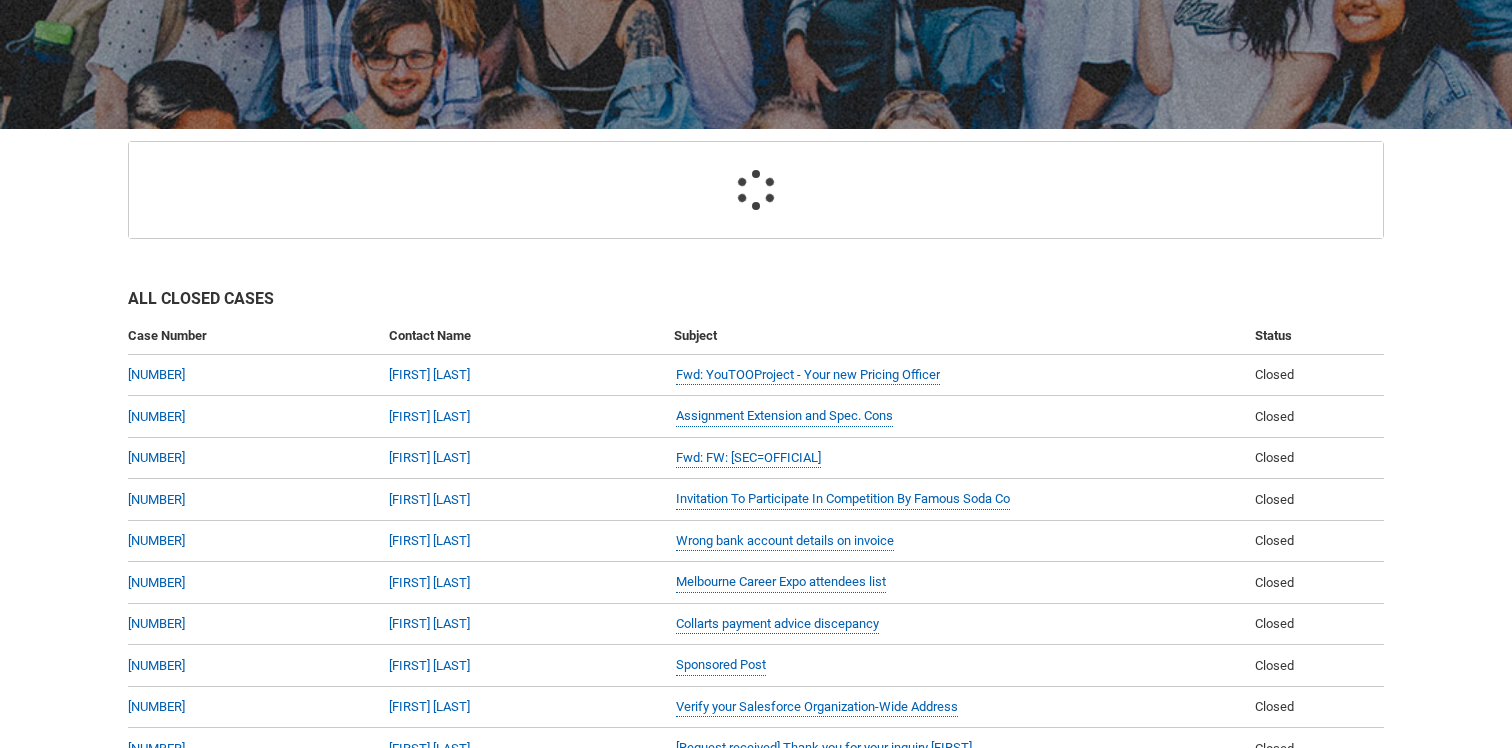 scroll, scrollTop: 213, scrollLeft: 0, axis: vertical 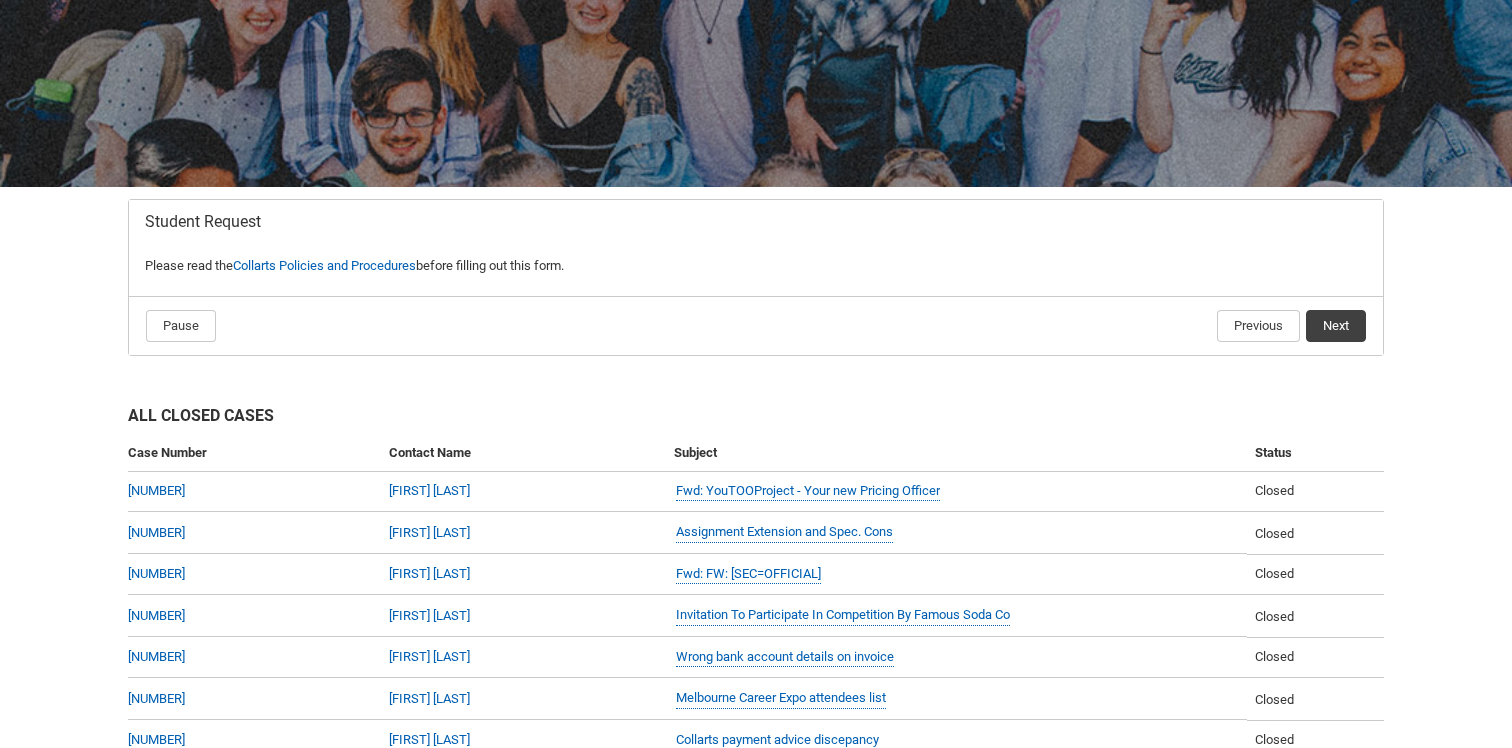 click on "Pause Previous Next" 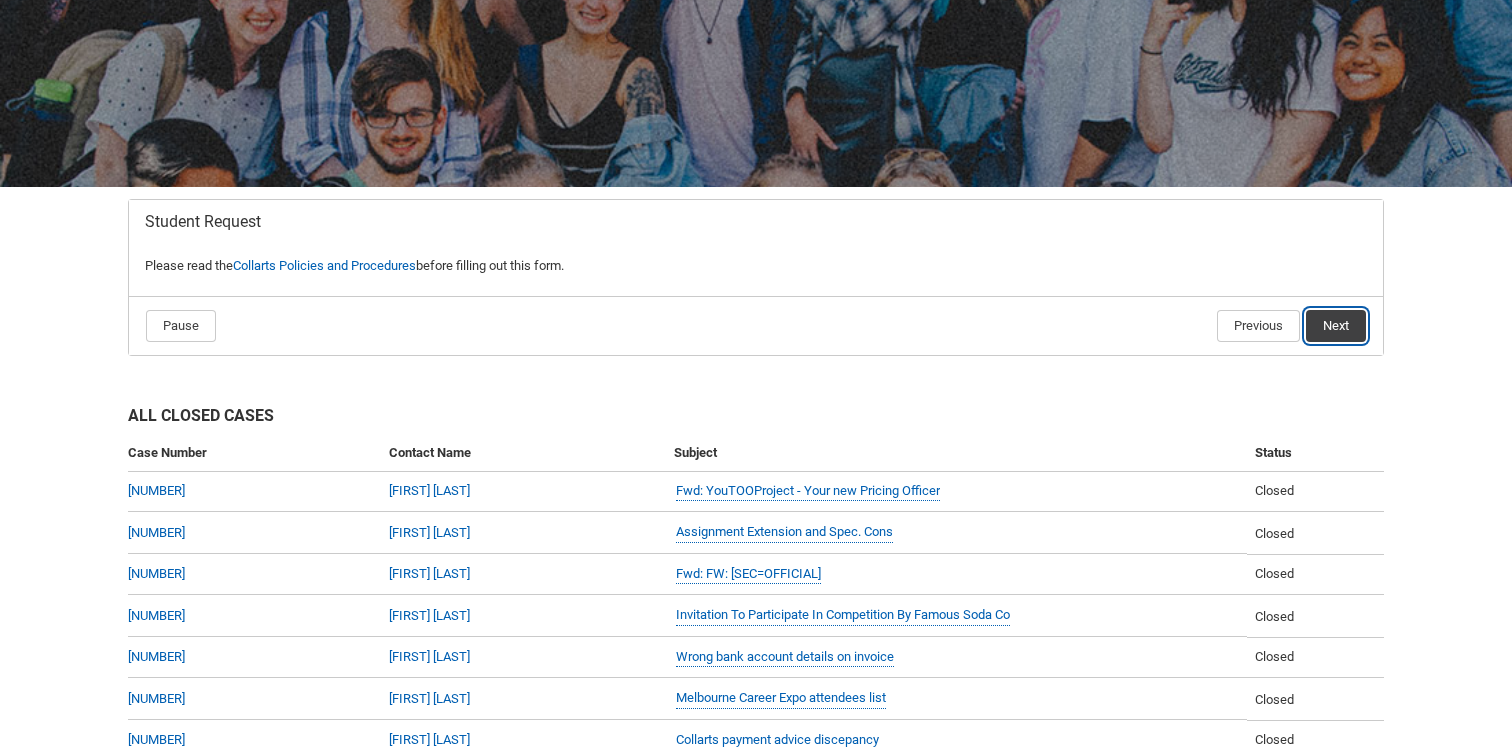 click on "Next" 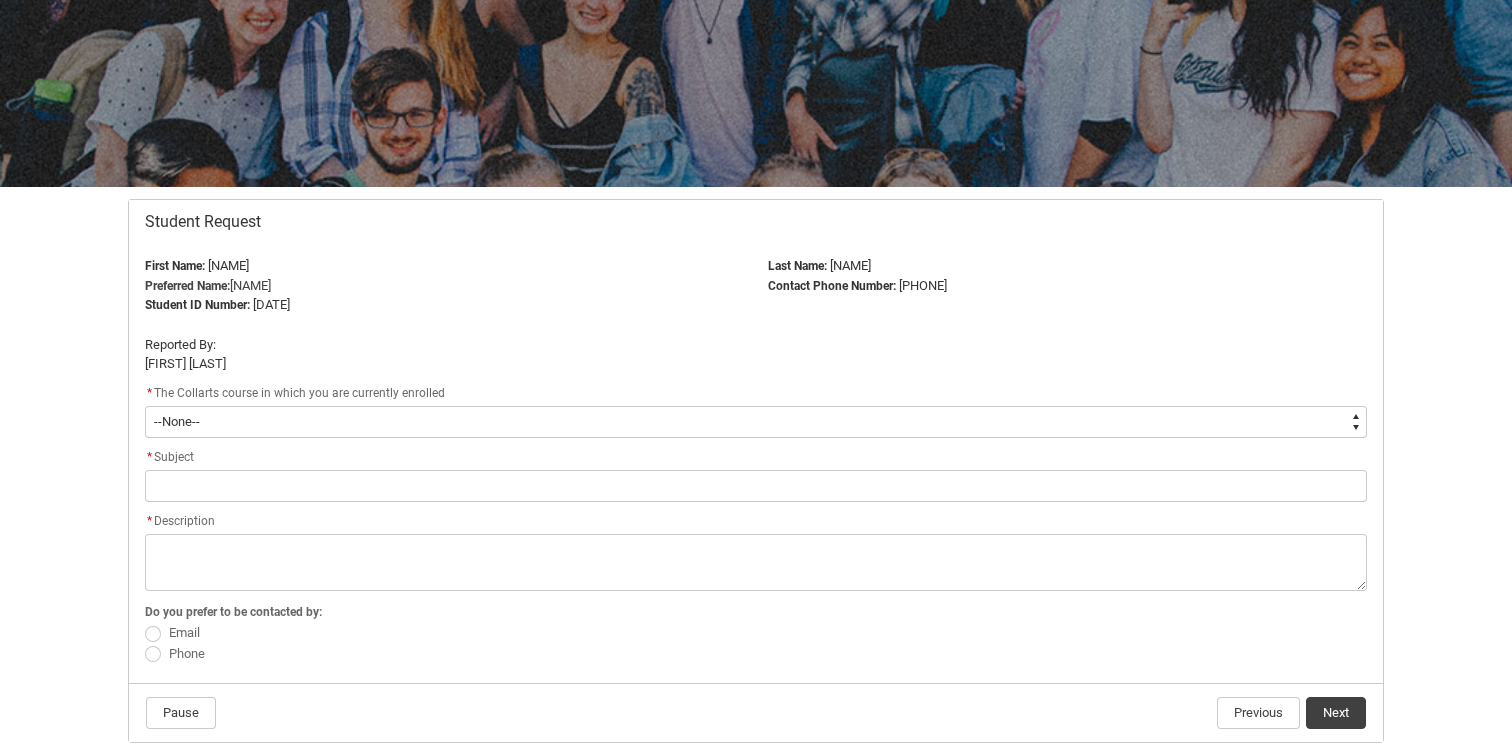 click on "--None-- Bachelor of Animation & VFX Bachelor of Design (Fashion & Sustainability) Diploma of Photography Diploma of Game Design" at bounding box center [756, 422] 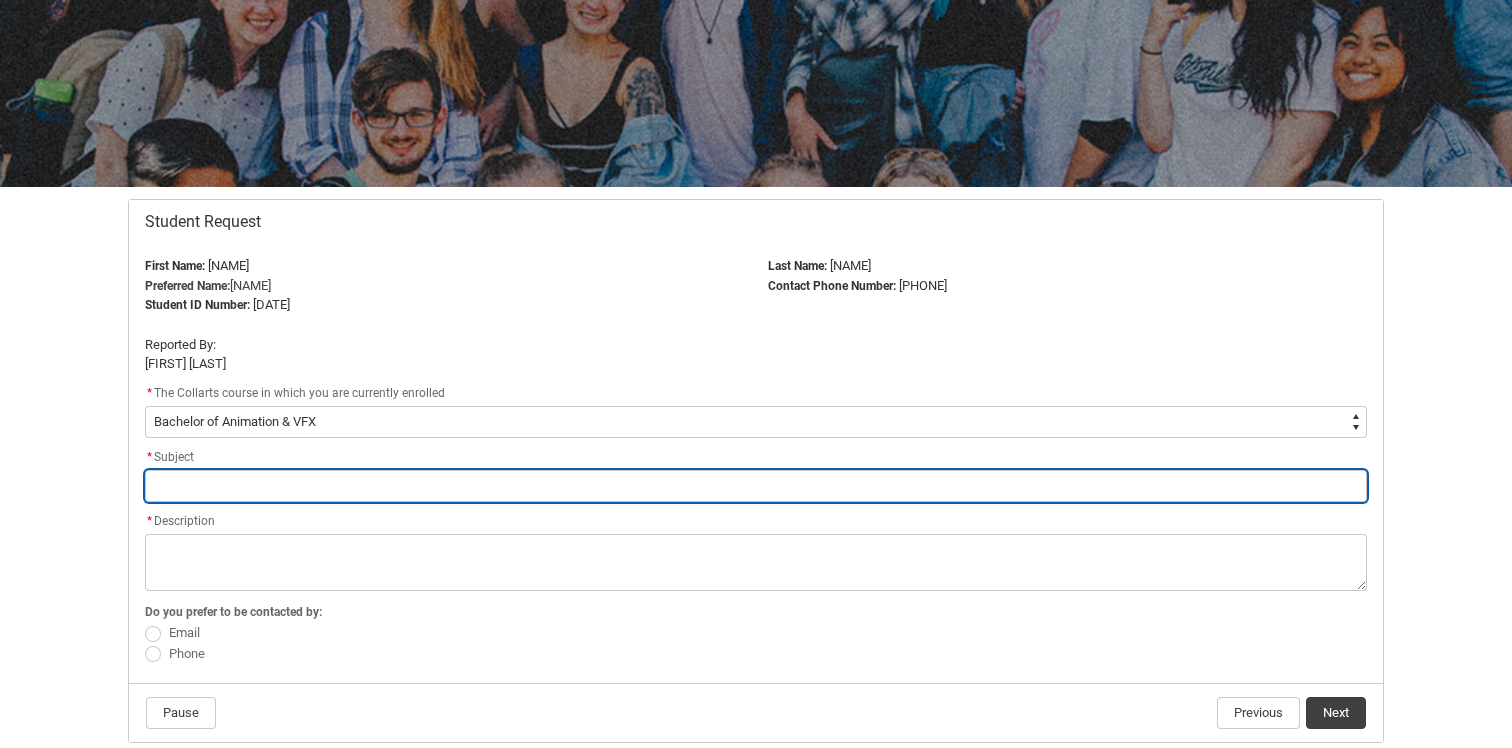 click at bounding box center [756, 486] 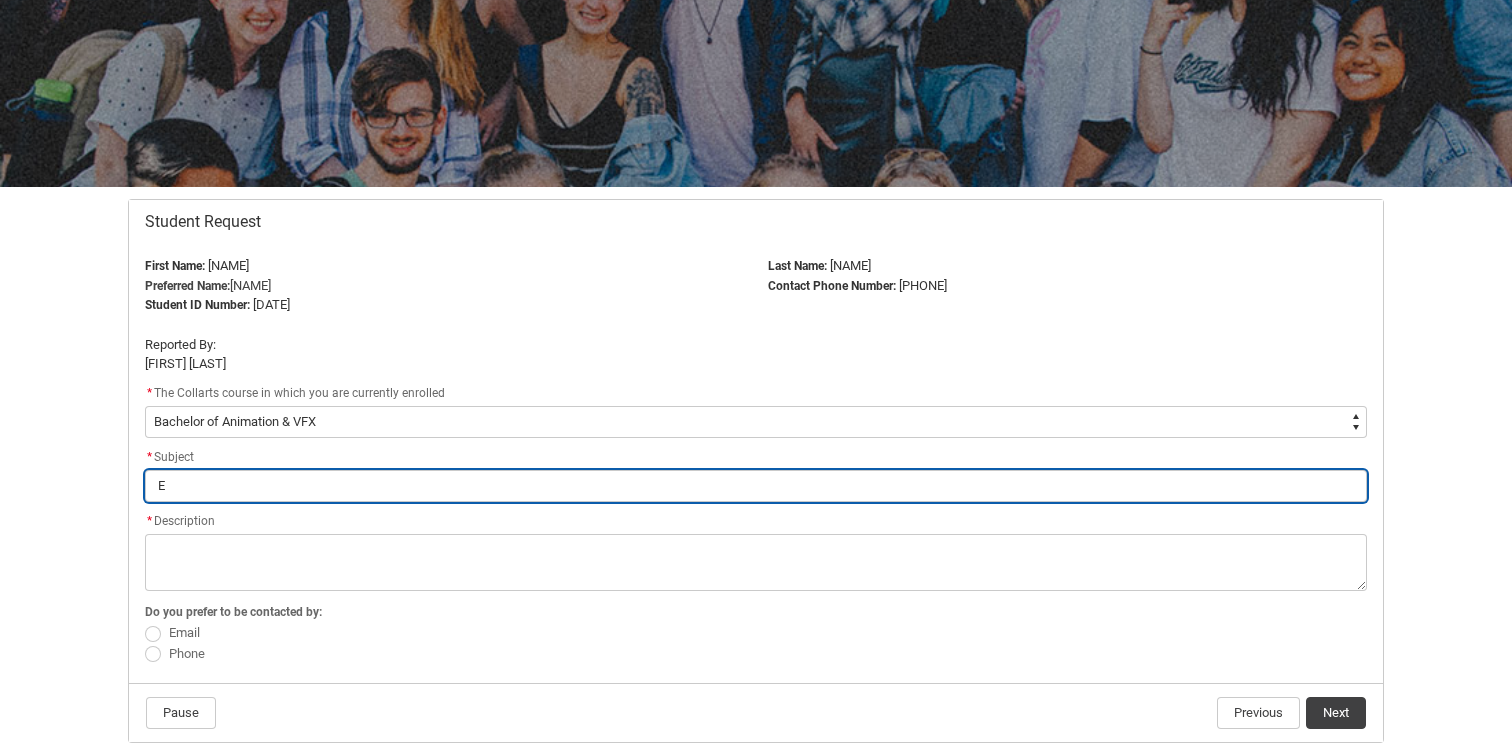 type on "Ec" 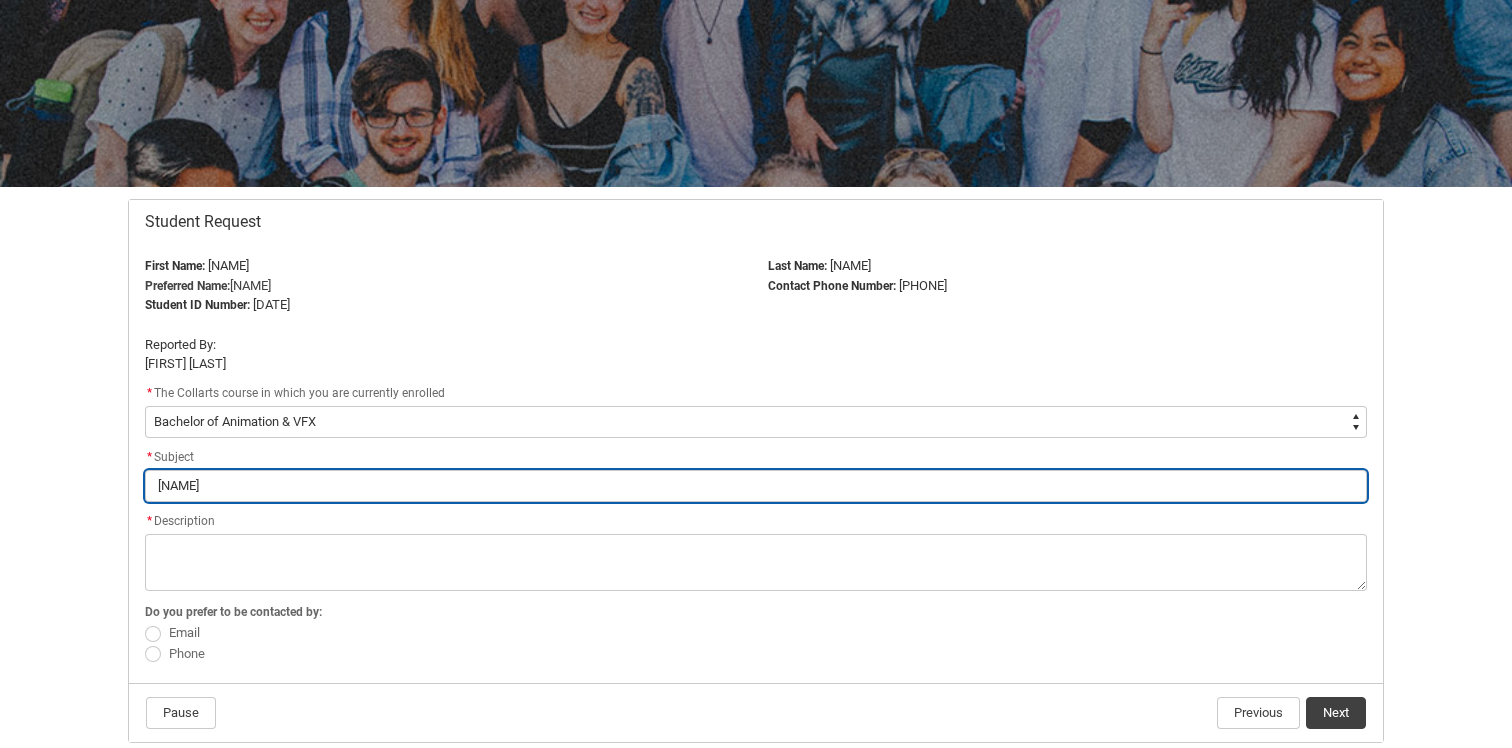 type on "Eca" 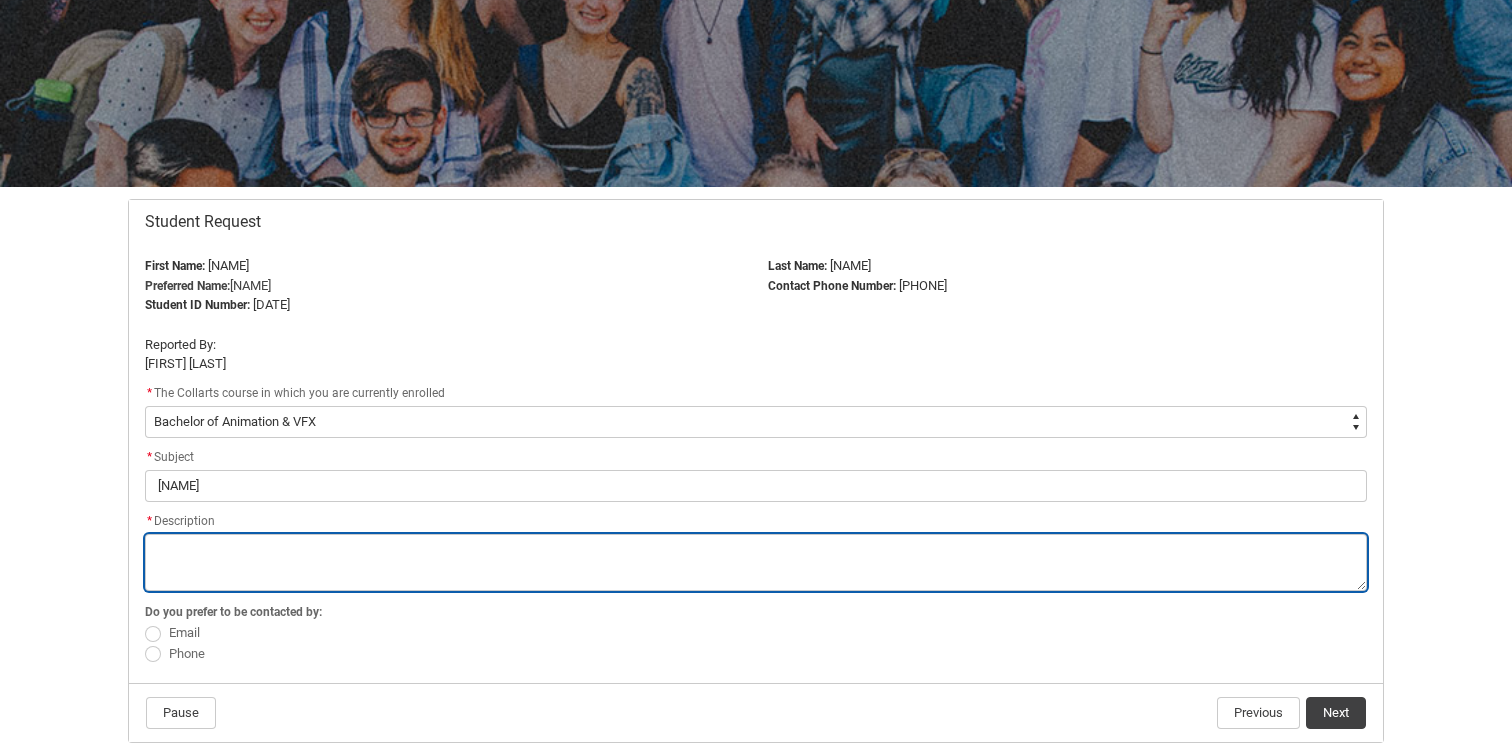 click on "*" at bounding box center [756, 562] 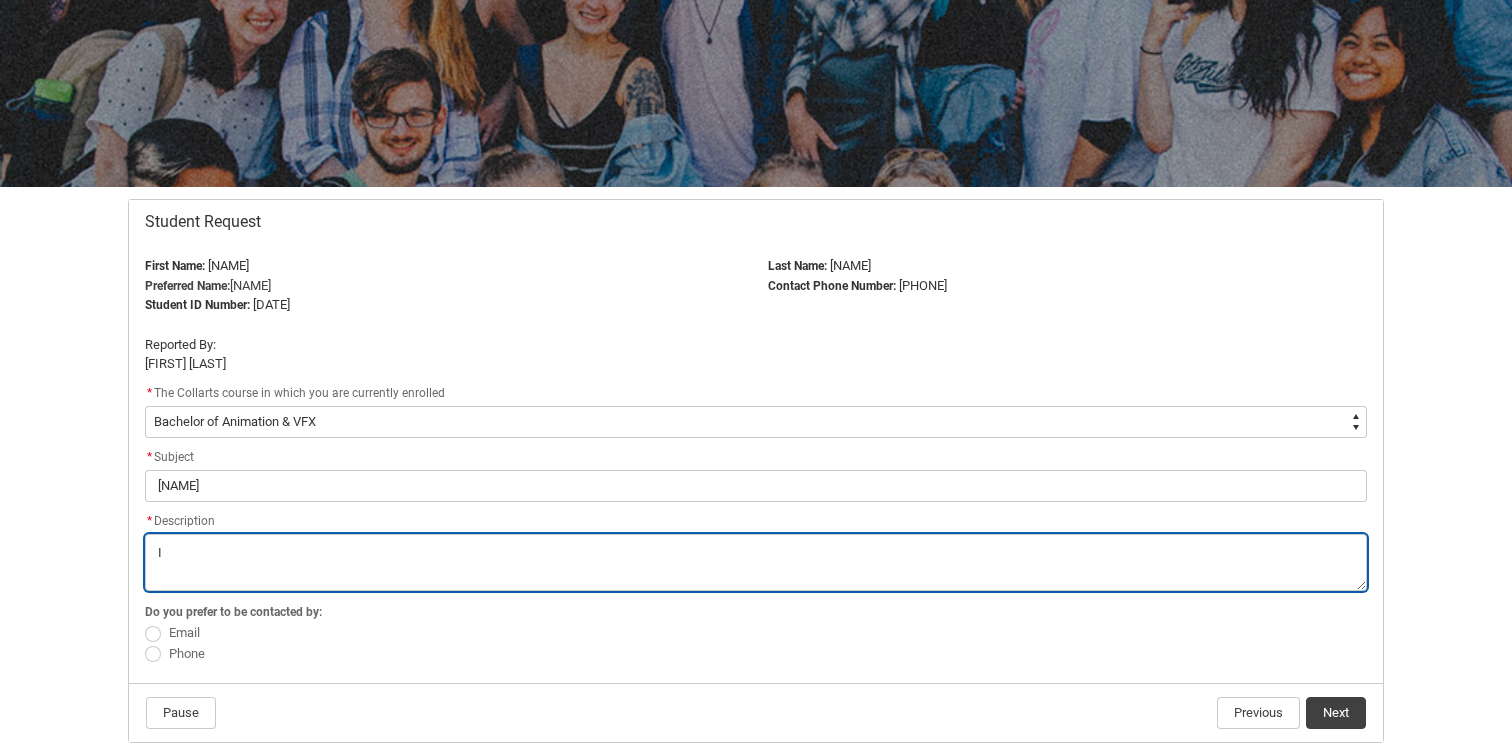 type on "I" 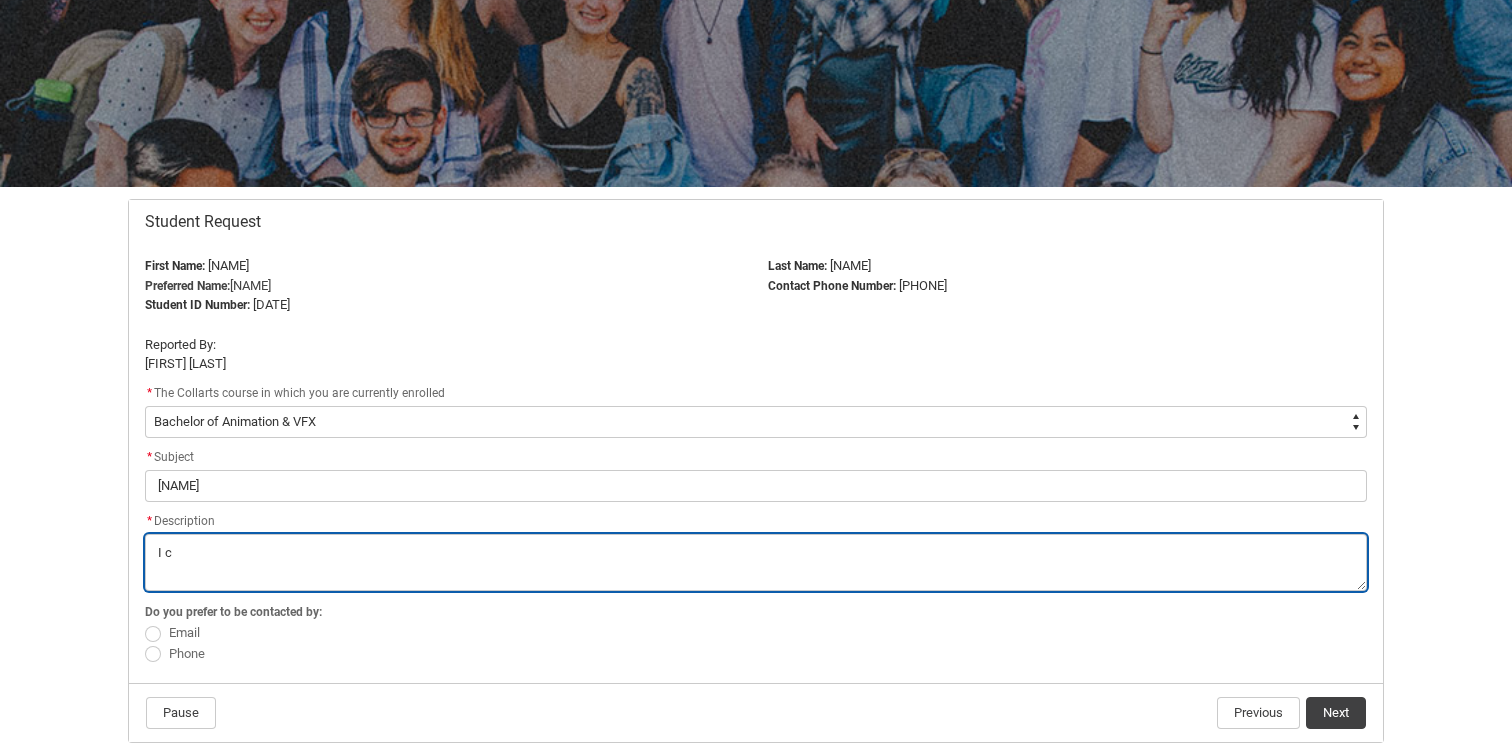 type on "I ca" 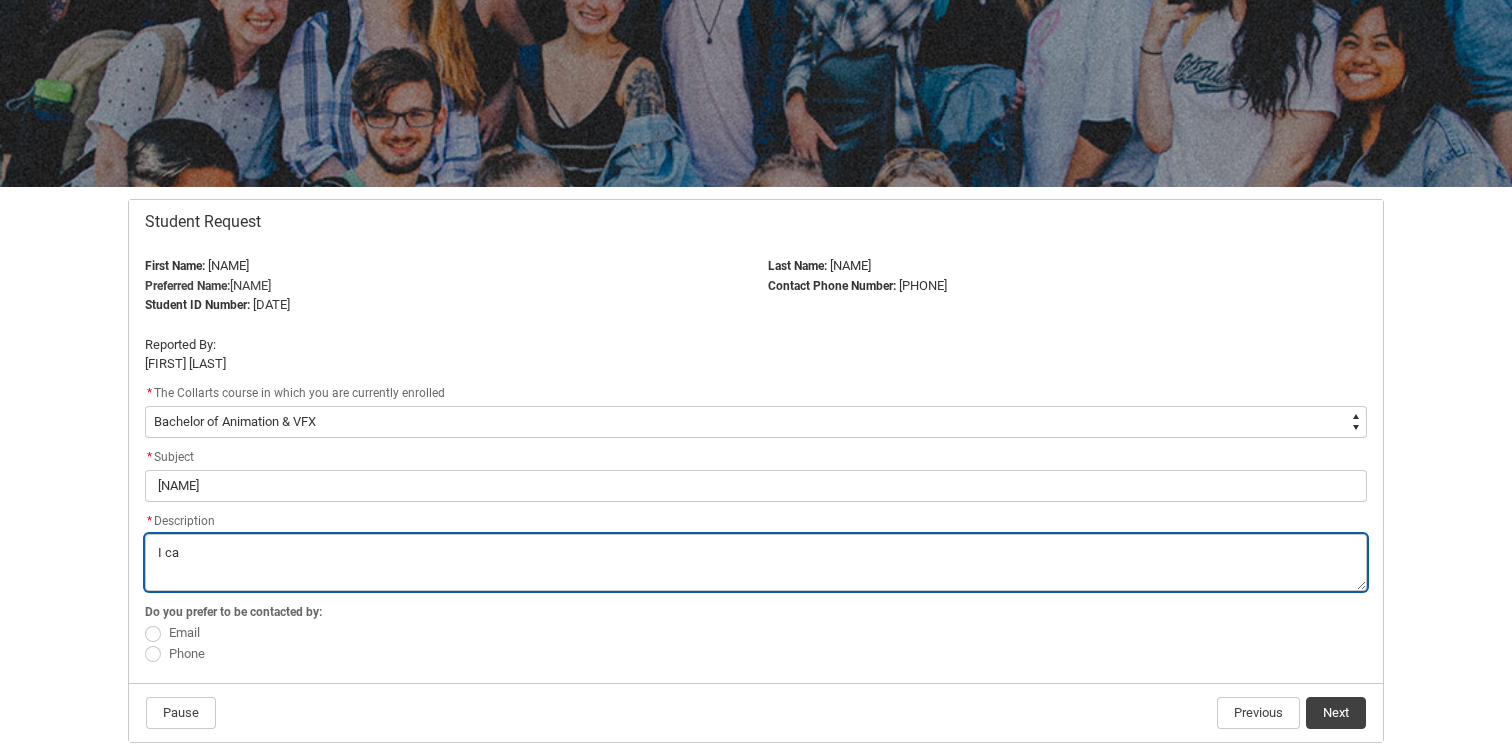 type on "I can" 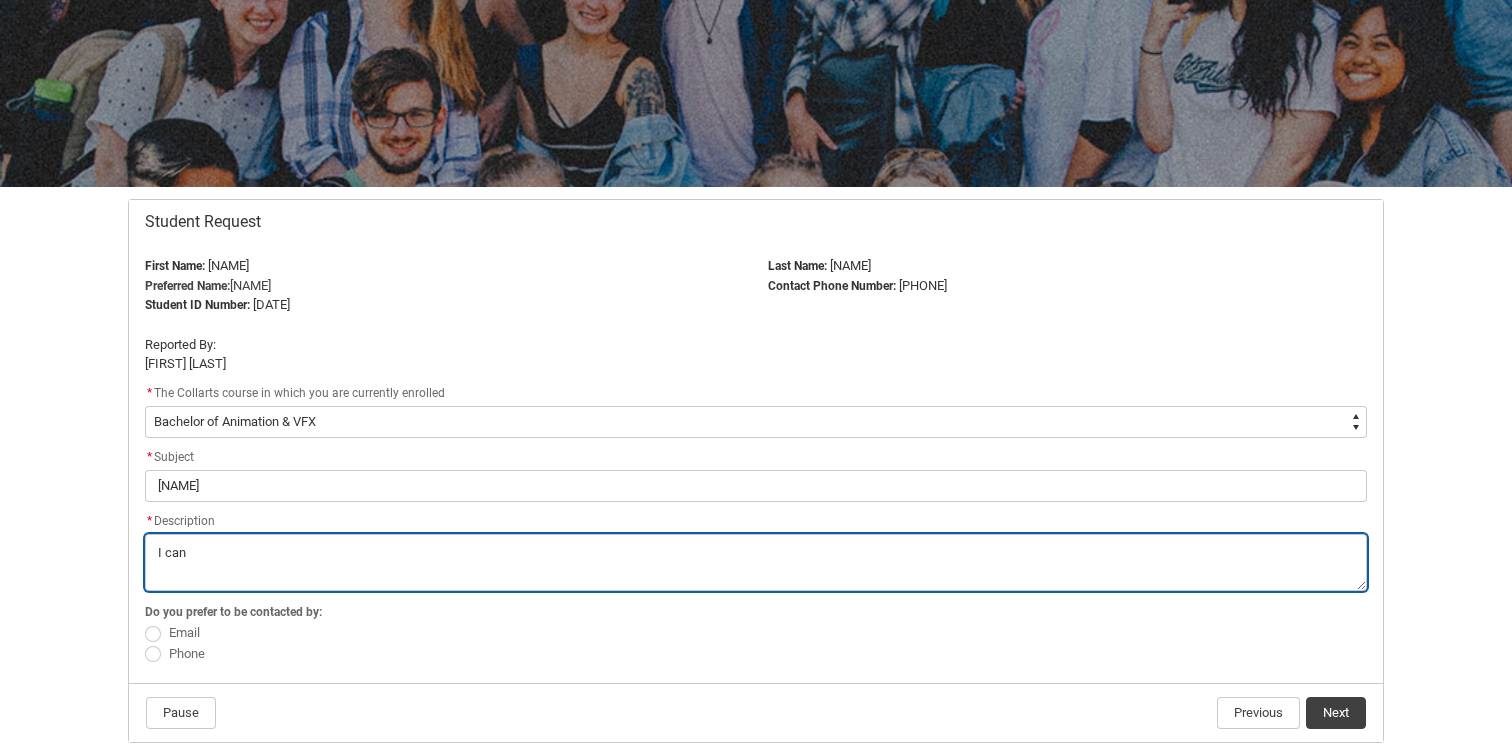 type on "I can"" 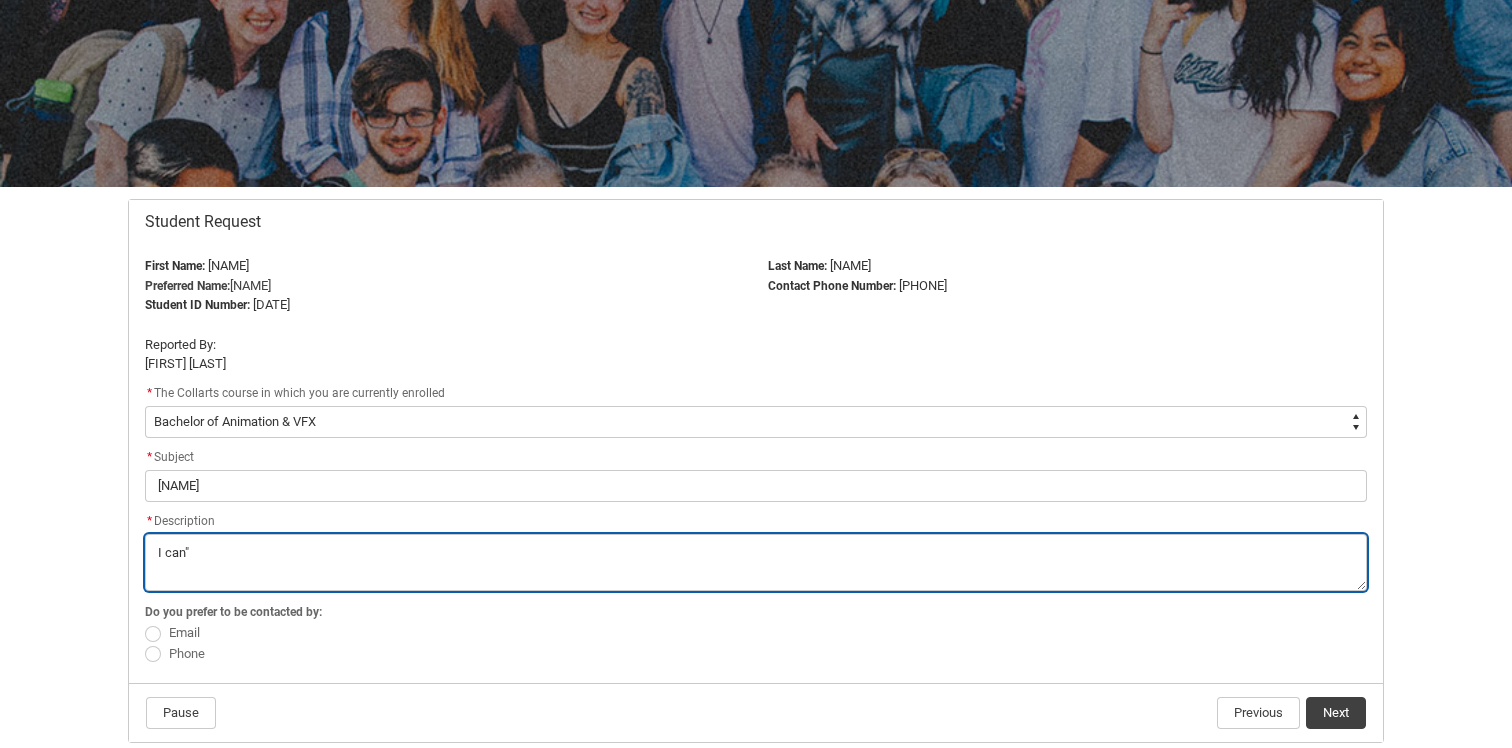 type on "I can"T" 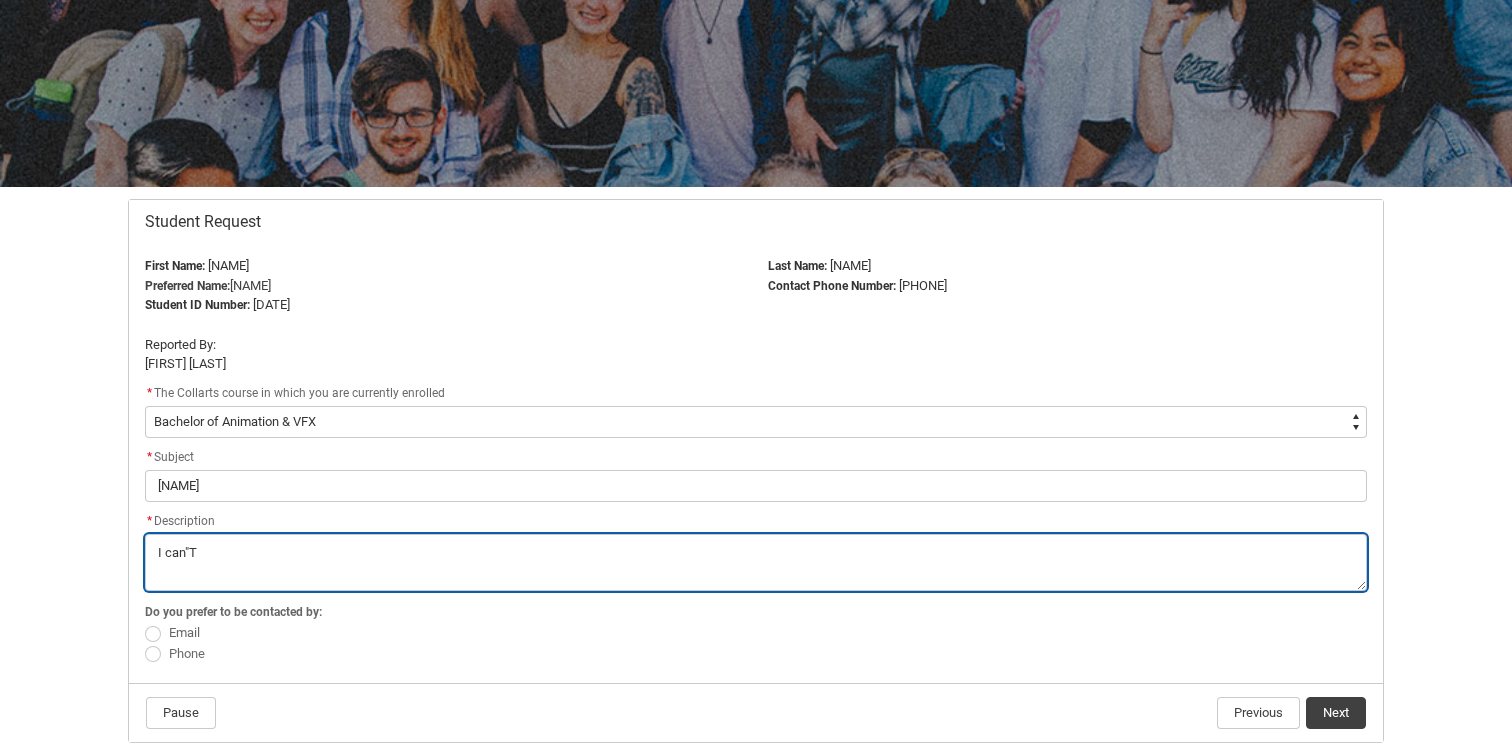 type on "I can"" 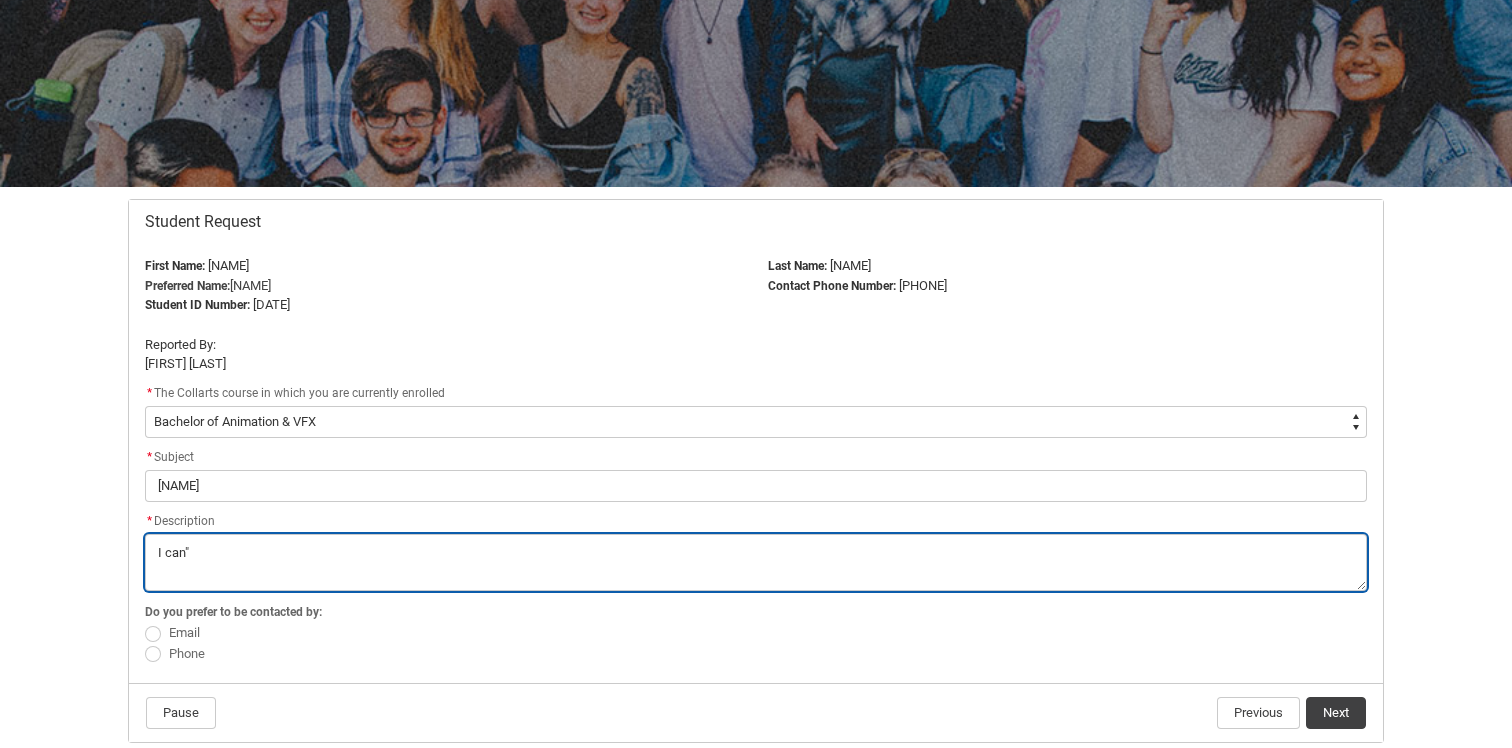 type on "I can" 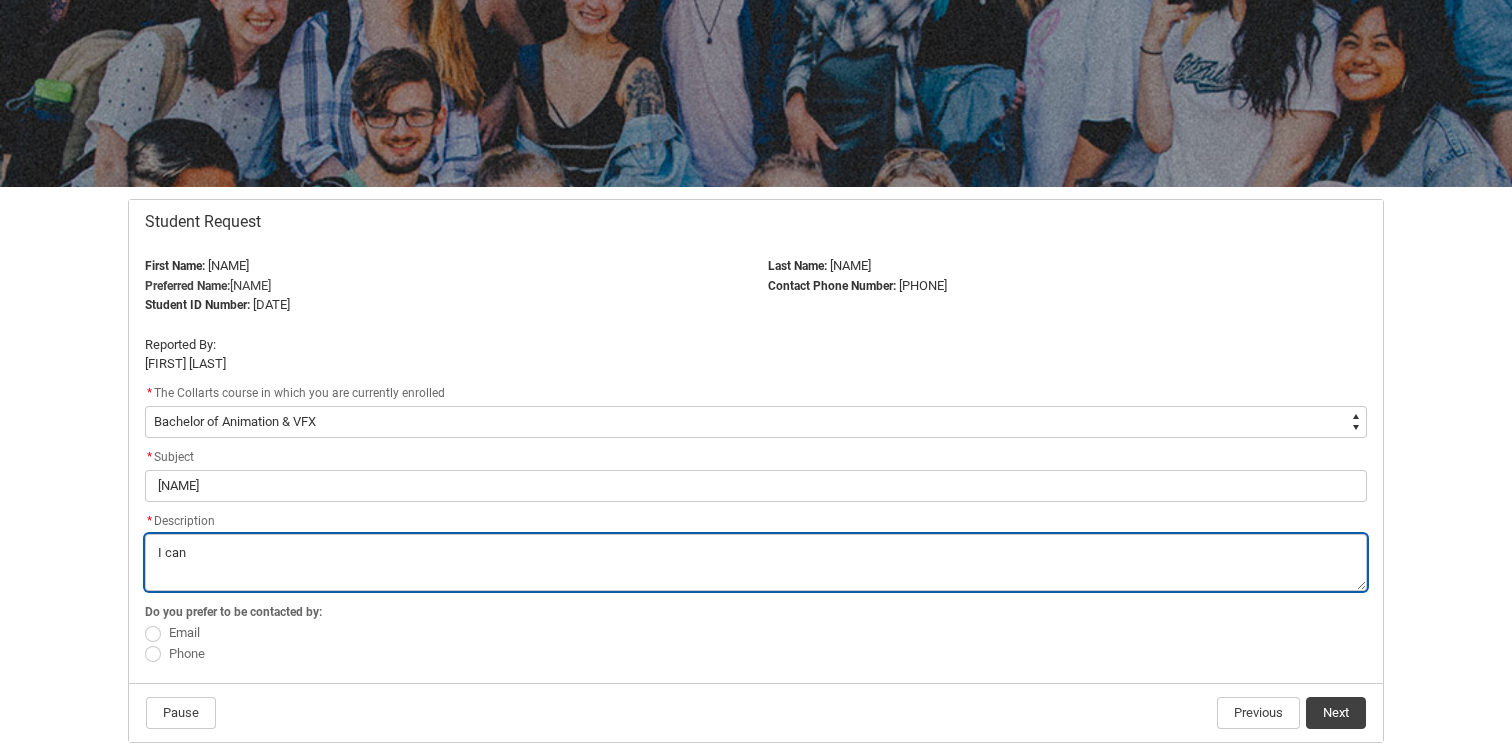 type on "I can'" 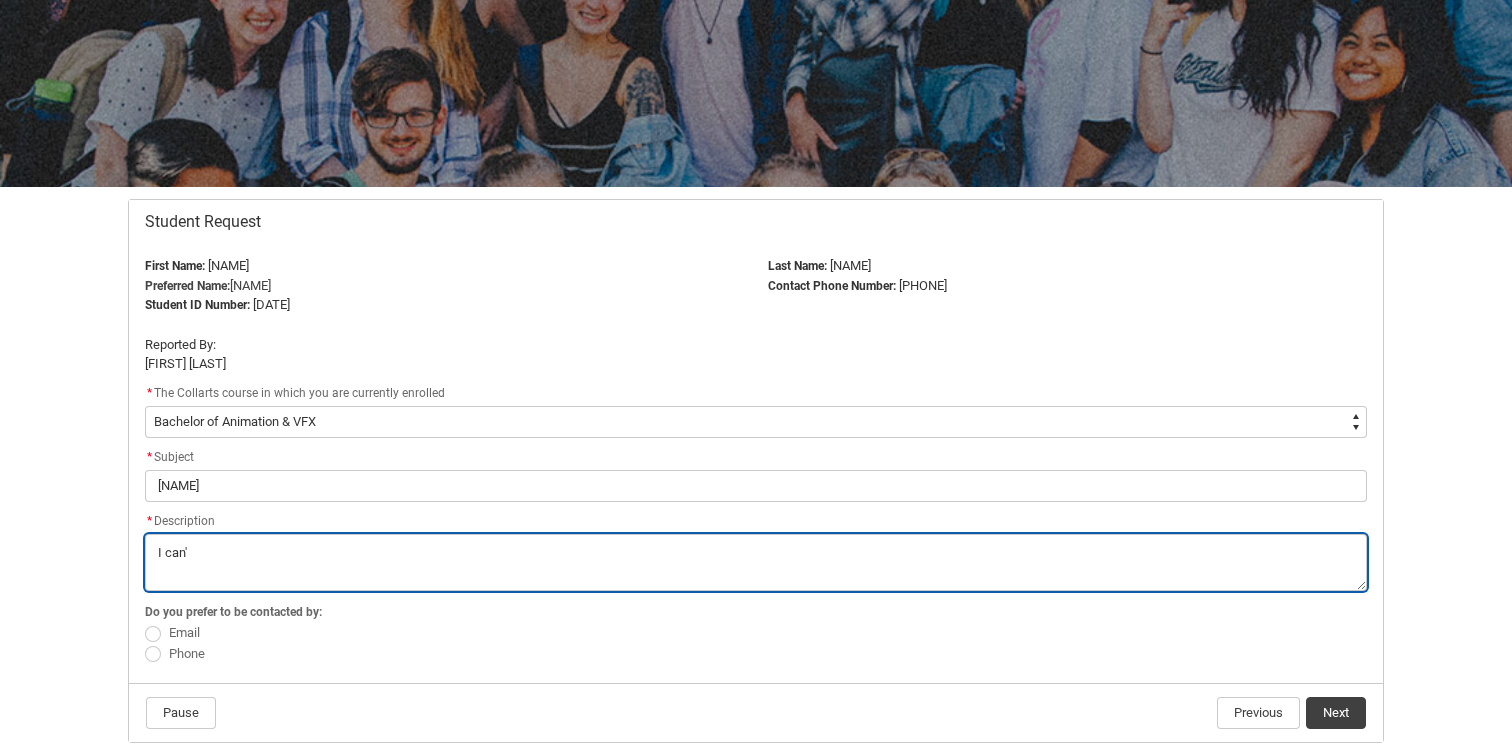 type on "I can't" 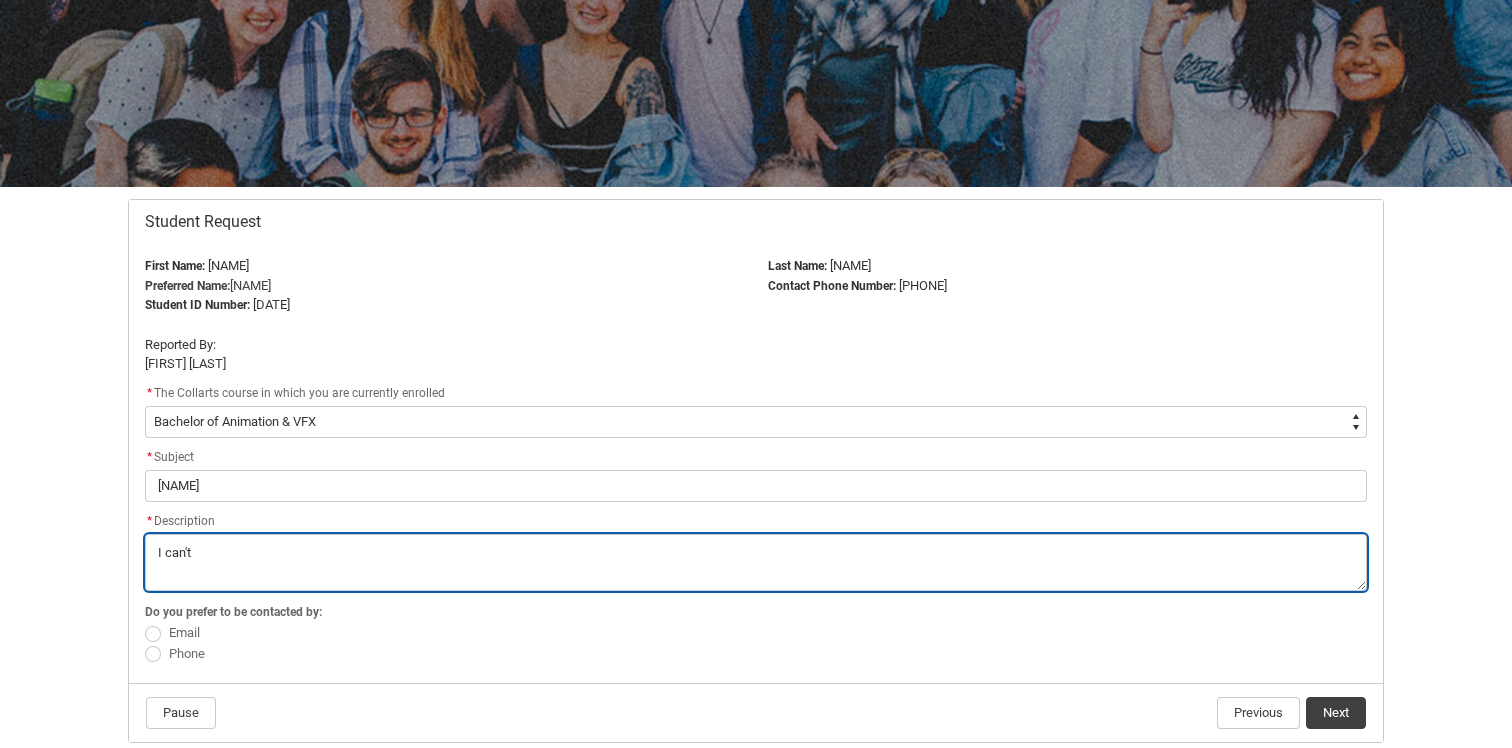type on "I can't" 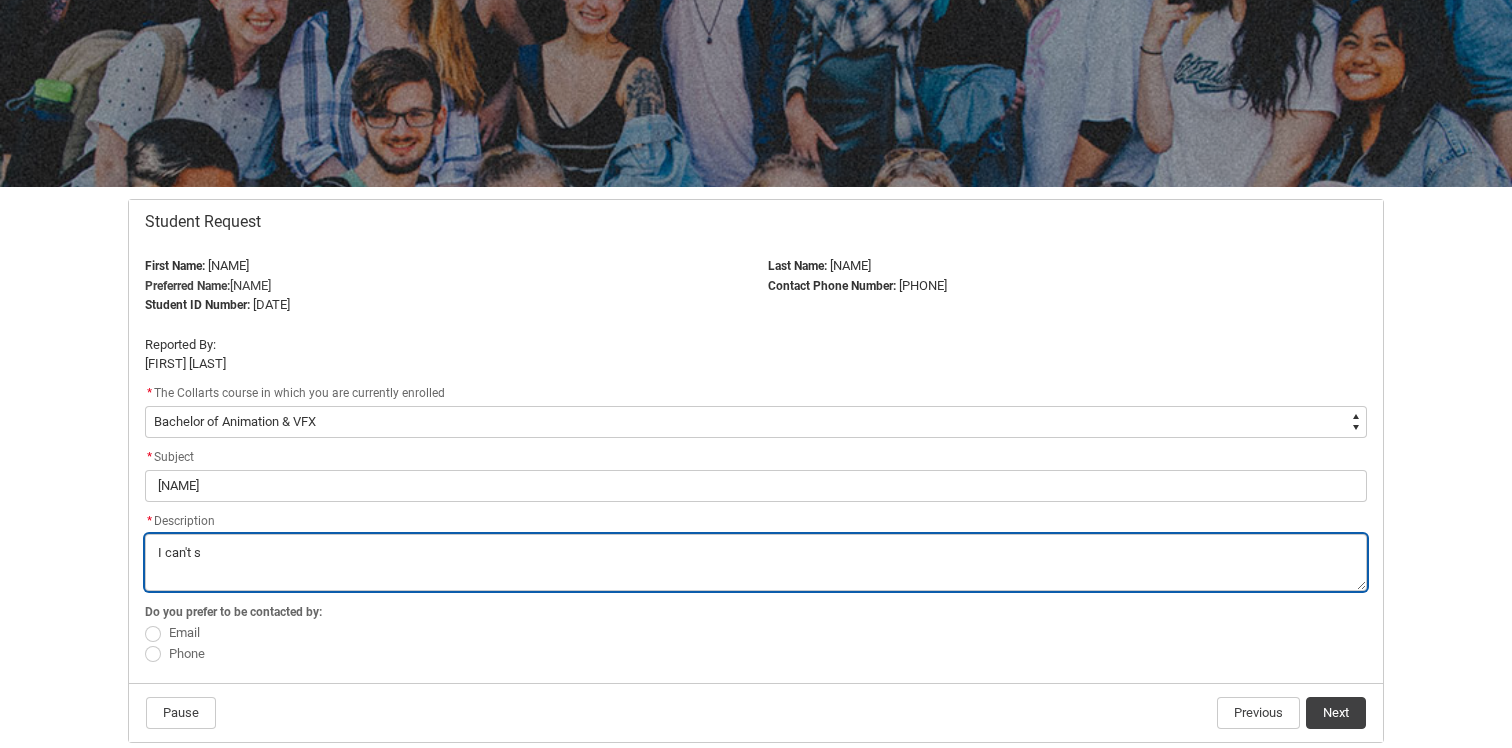 type on "I can't se" 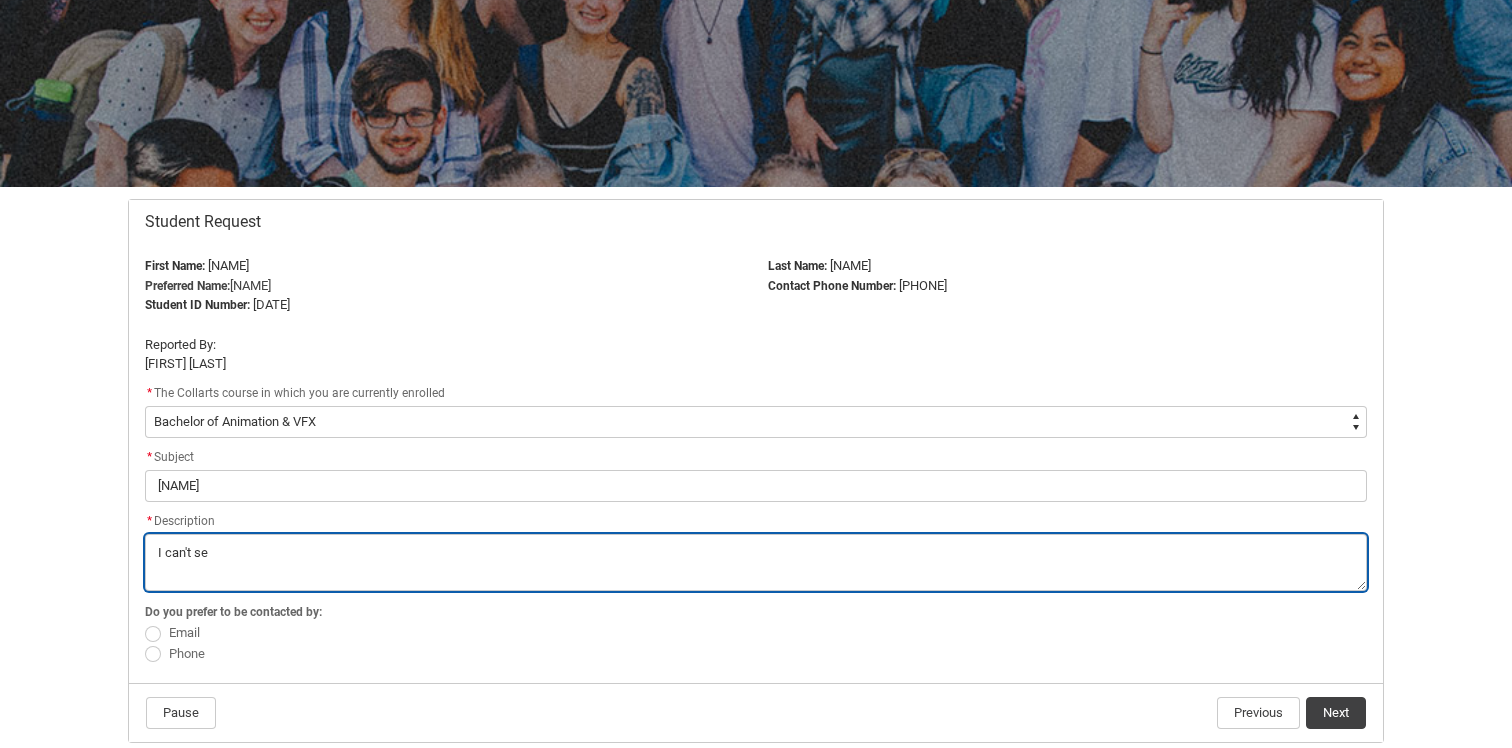 type on "I can't see" 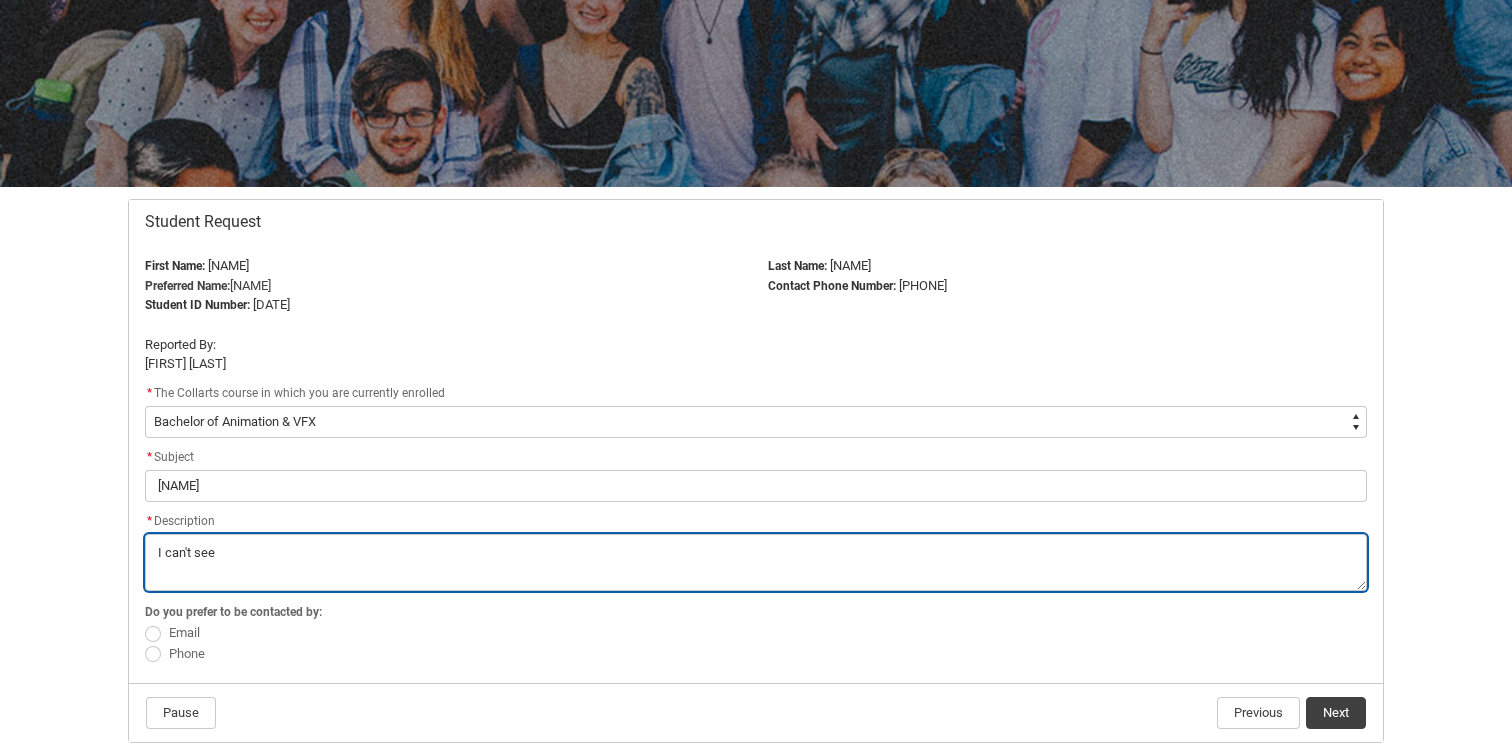 type on "I can't seem" 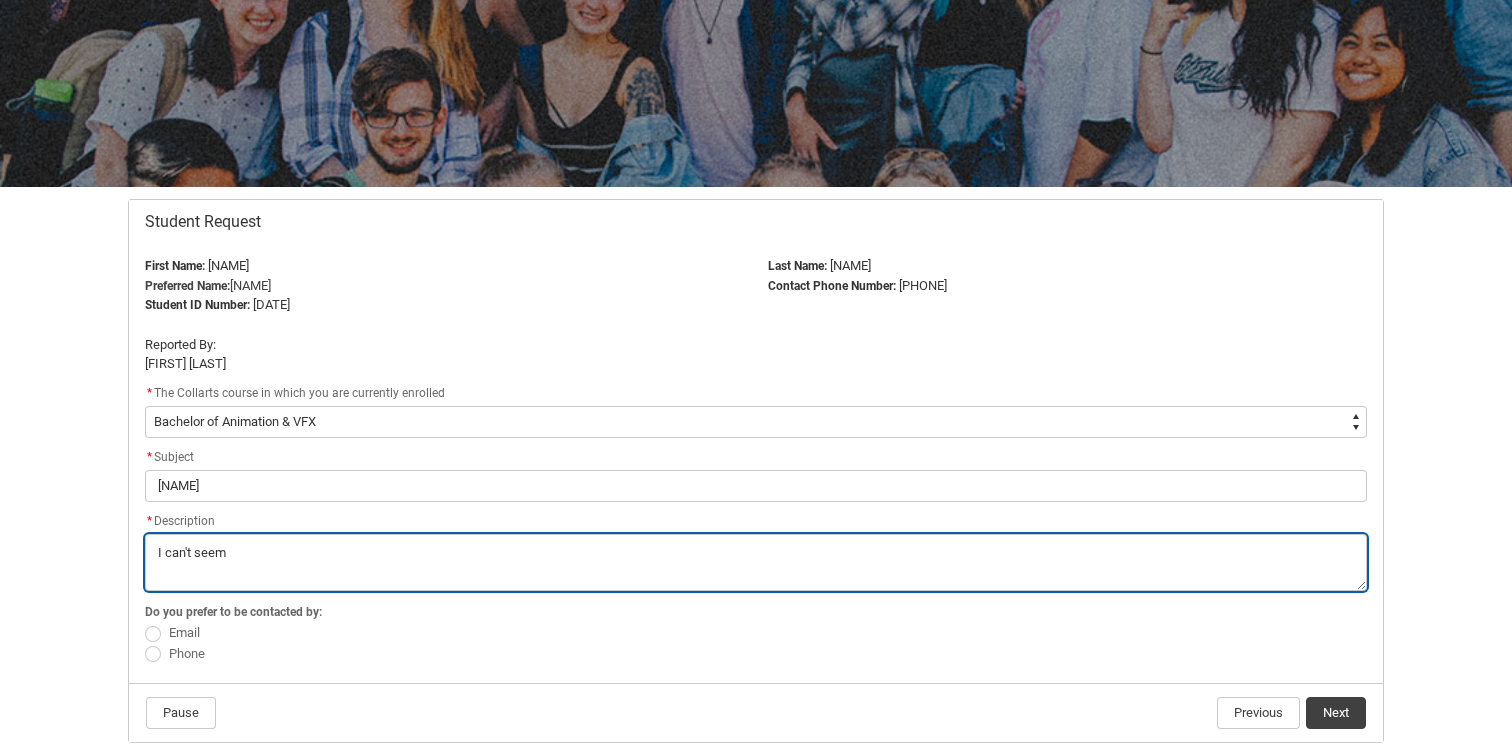 type on "I can't seem" 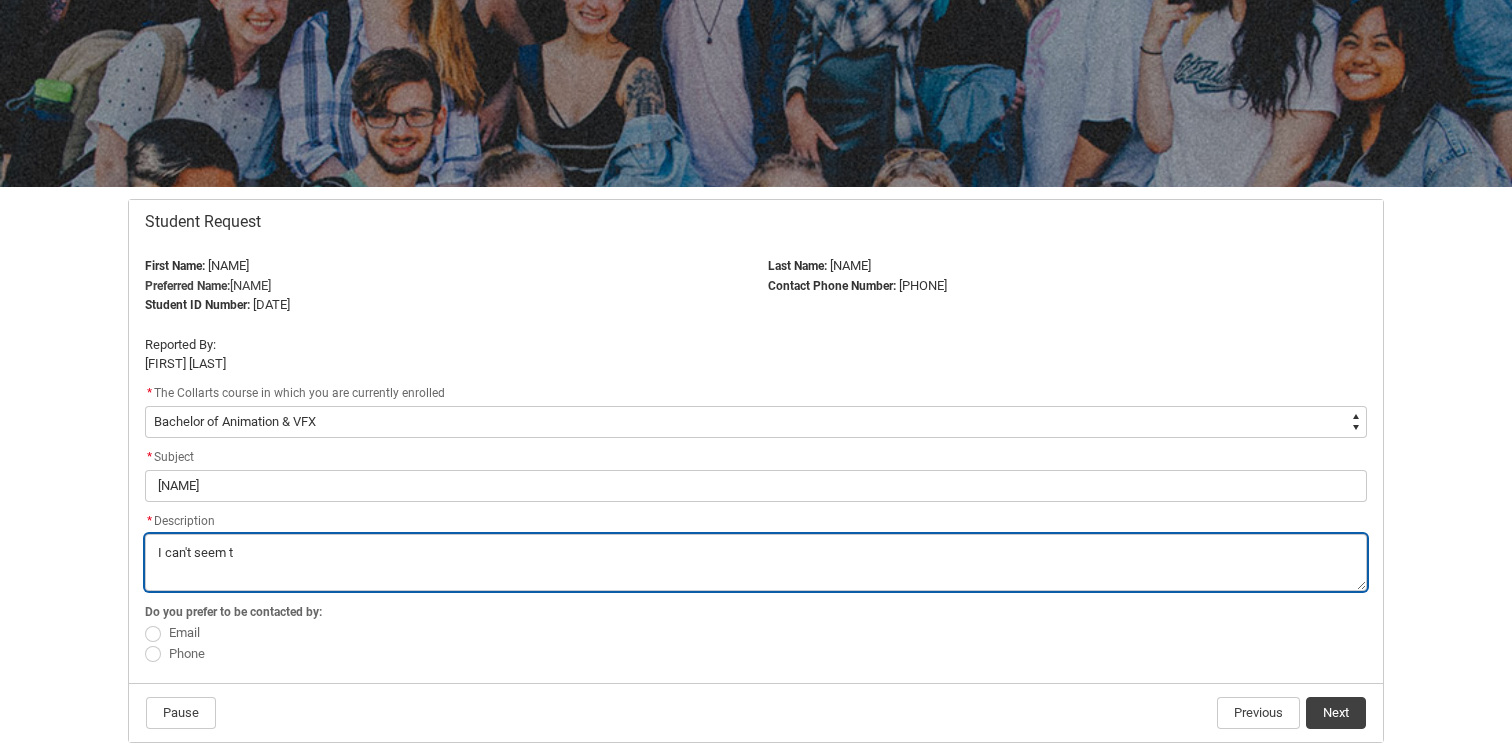 type on "I can't seem to" 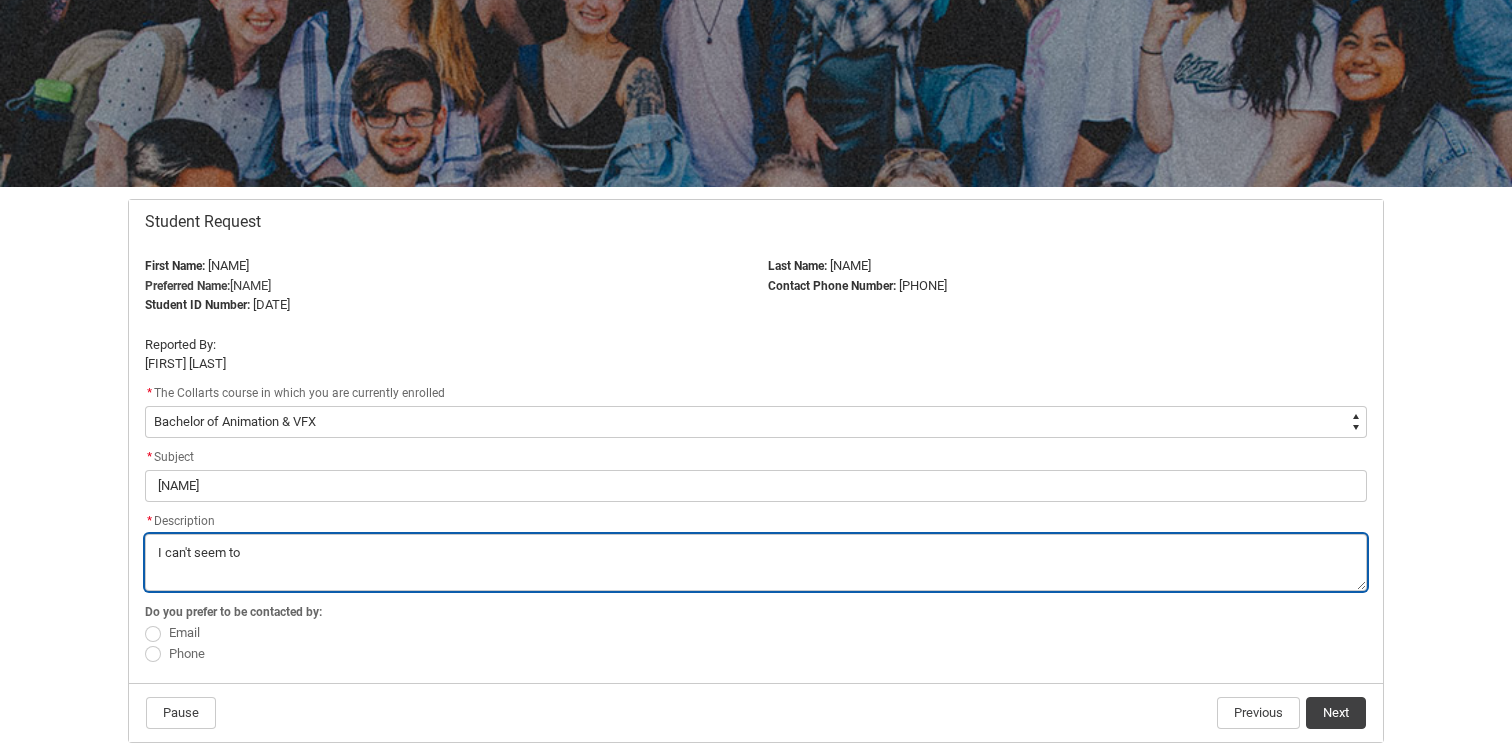 type on "I can't seem to" 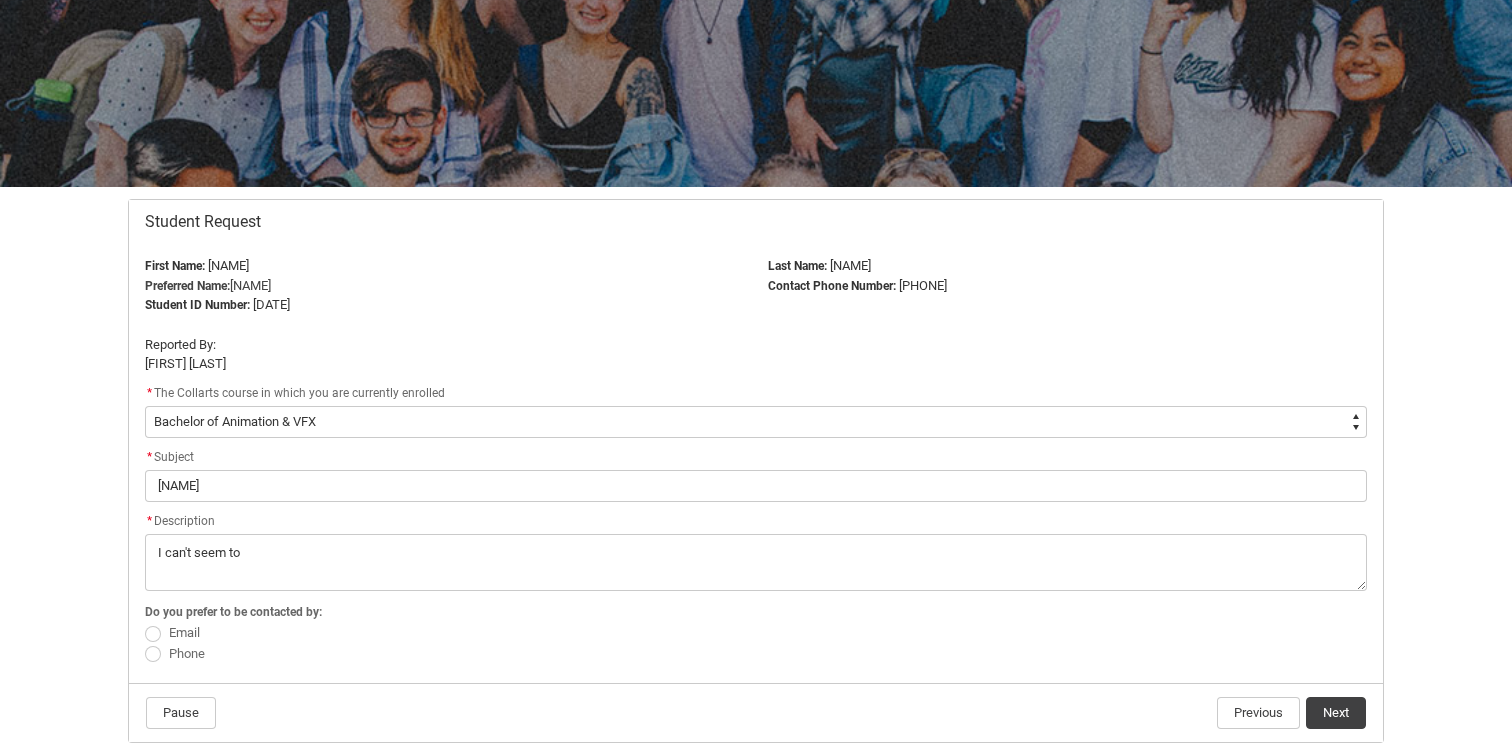 scroll, scrollTop: 0, scrollLeft: 0, axis: both 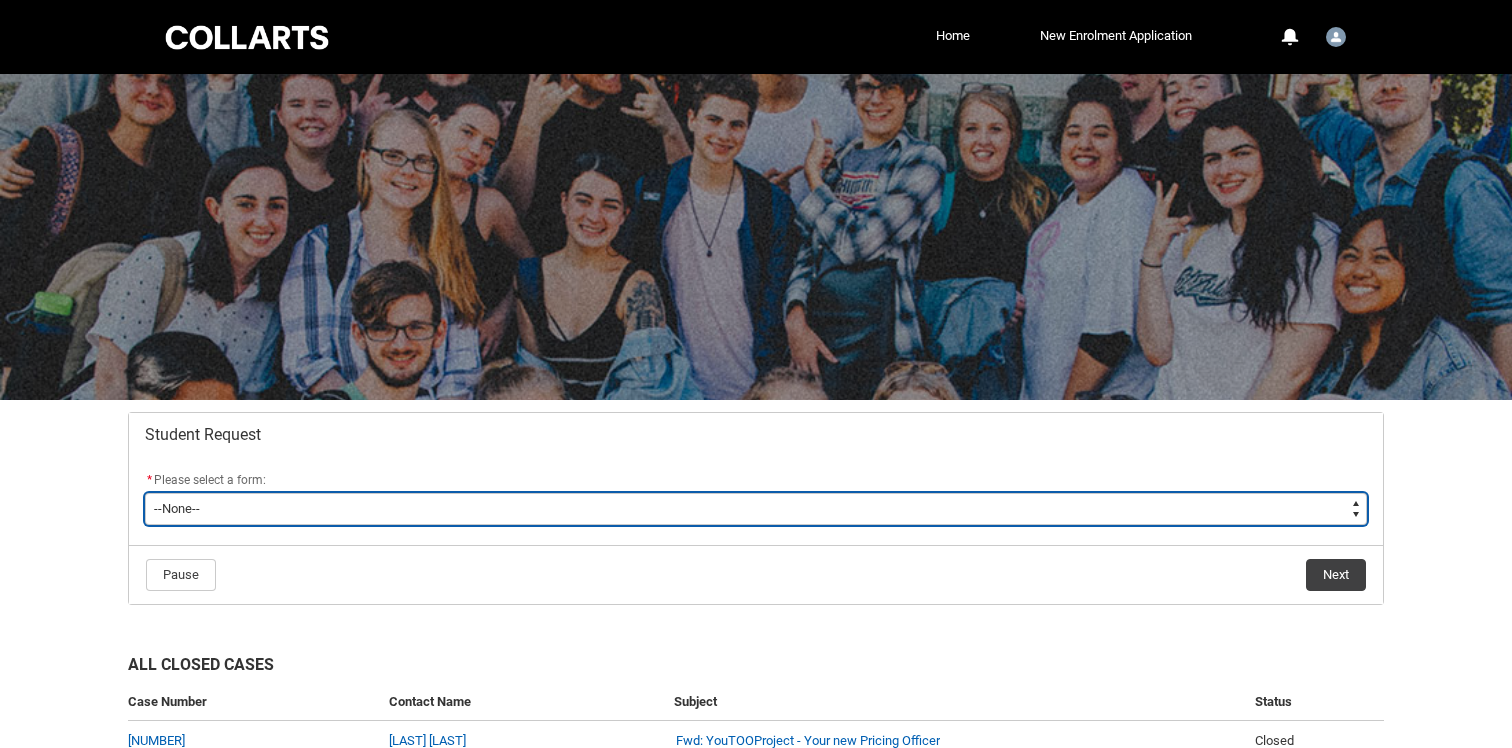click on "--None-- Academic Transcript Application to Appeal Assignment Extension Change of Legal Name Course Credit / RPL Course Transfer Deferral / Leave of Absence Enrolment Variation Financial Hardship Program General Enquiry Grievance Reasonable Adjustment Return to Study Application Special Consideration Tuition Fee Refund Withdraw & Cancel Enrolment Information Release" at bounding box center (756, 509) 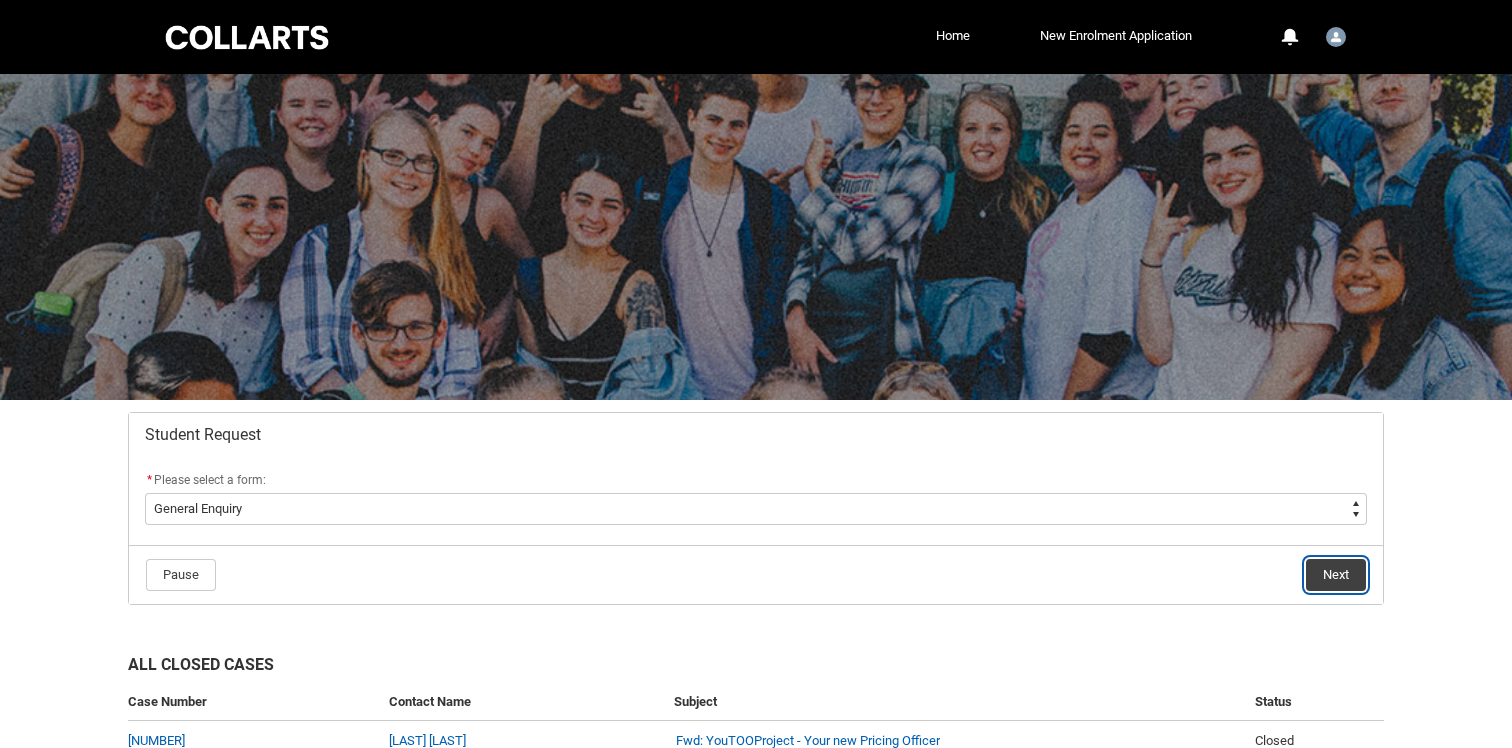 click on "Next" 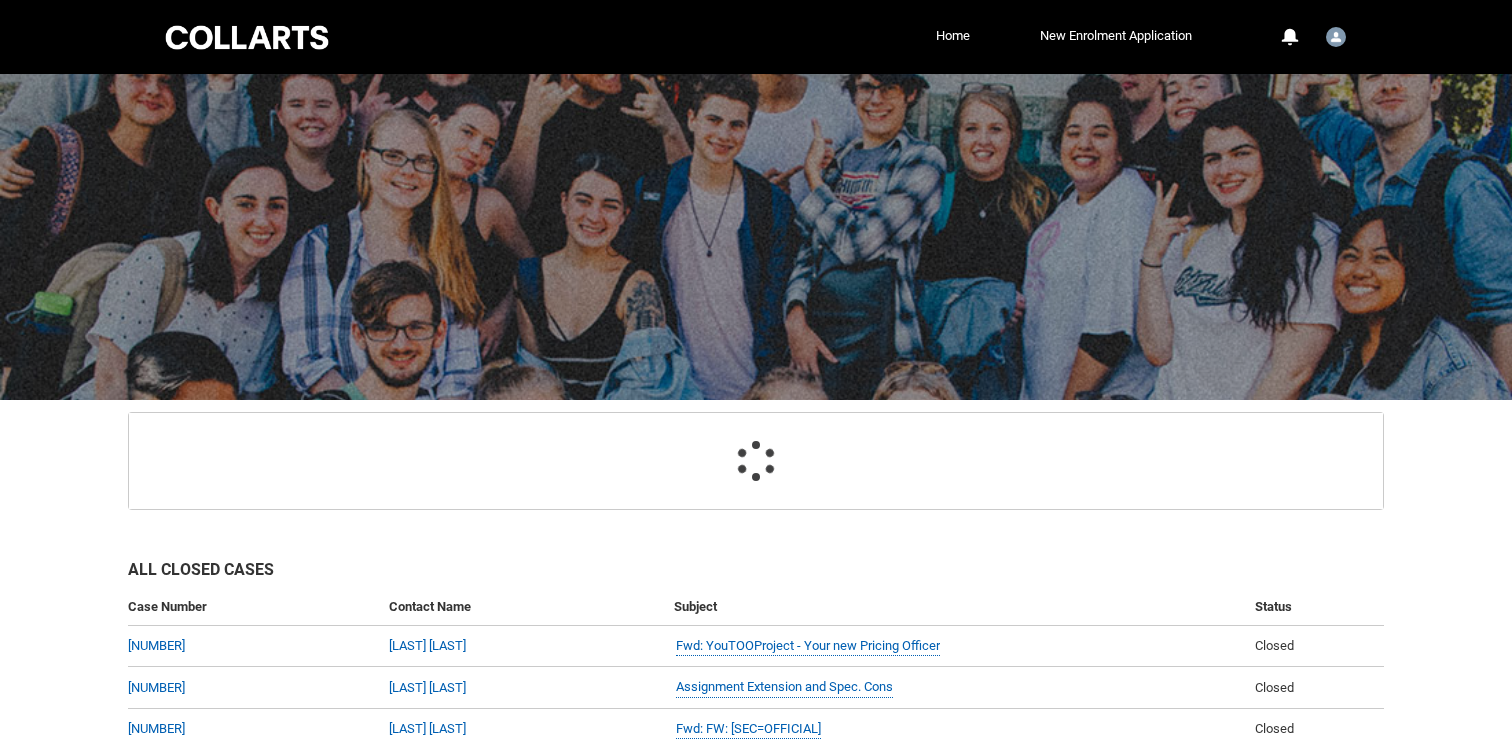 scroll, scrollTop: 213, scrollLeft: 0, axis: vertical 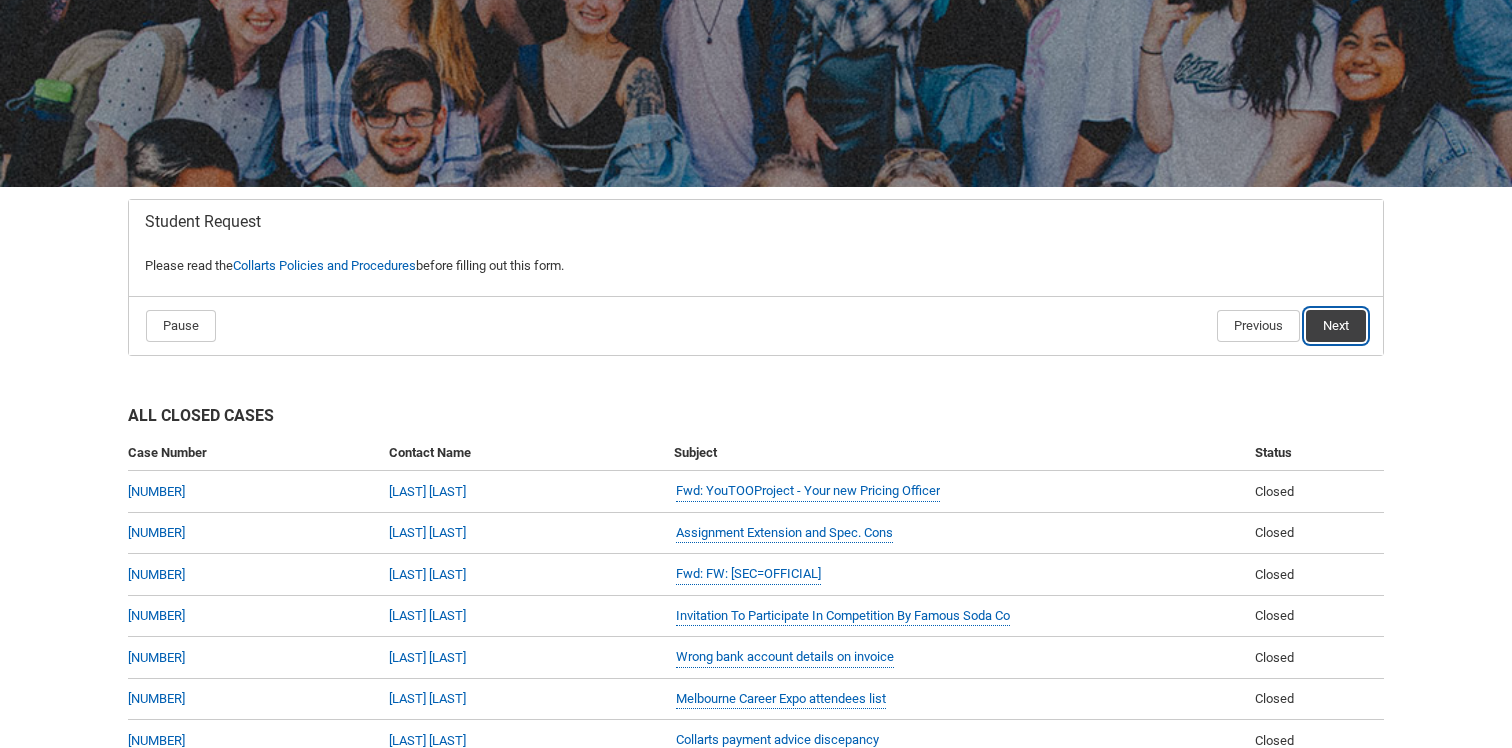 click on "Next" 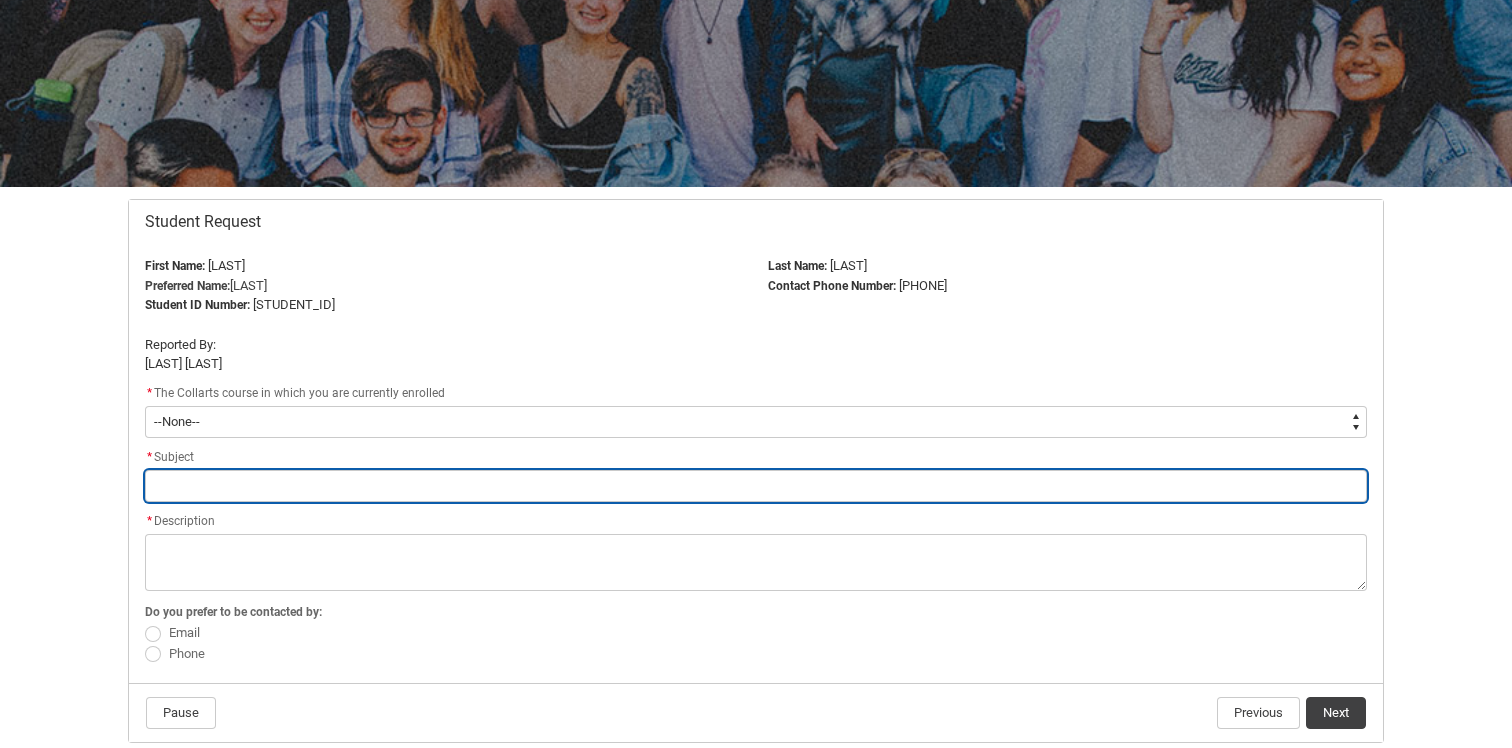 click at bounding box center (756, 486) 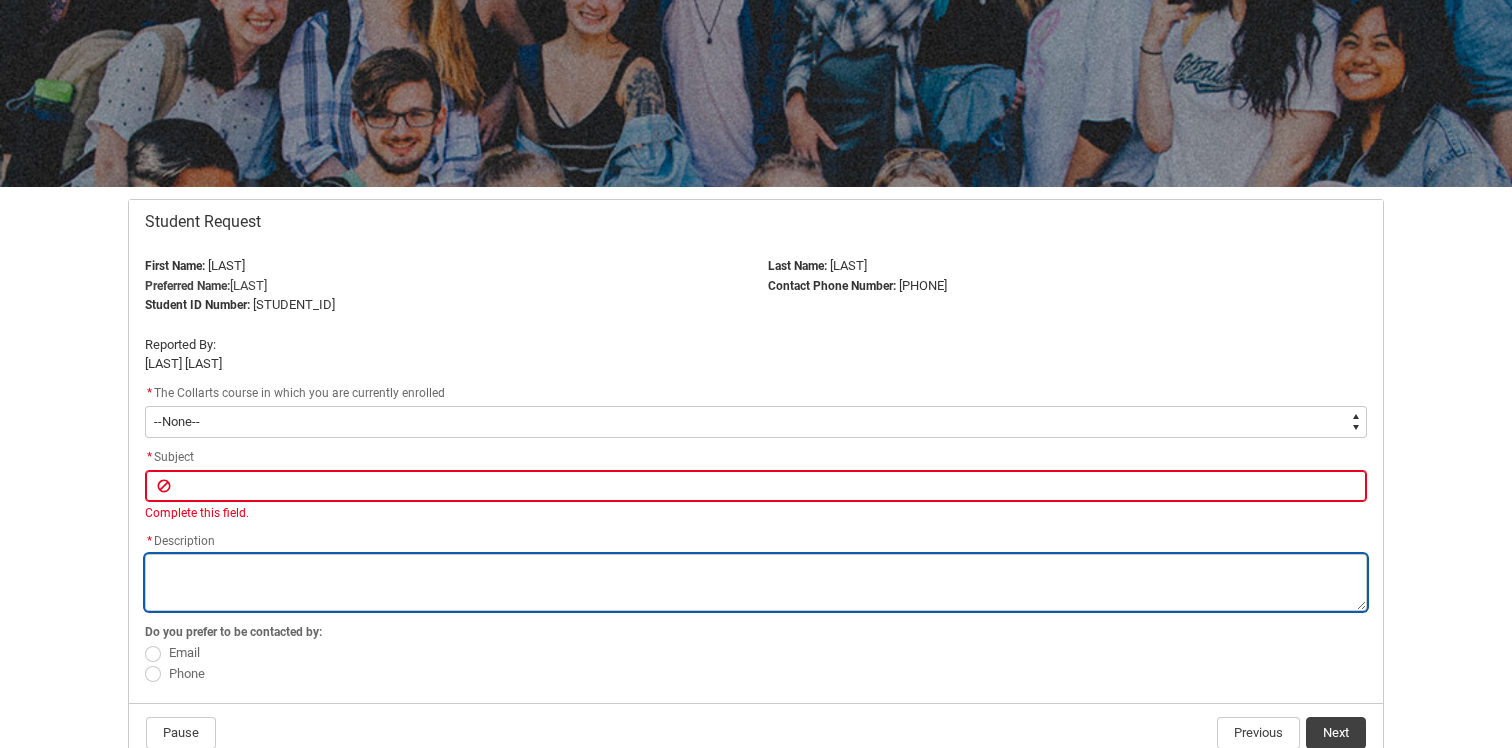 click on "*" at bounding box center [756, 582] 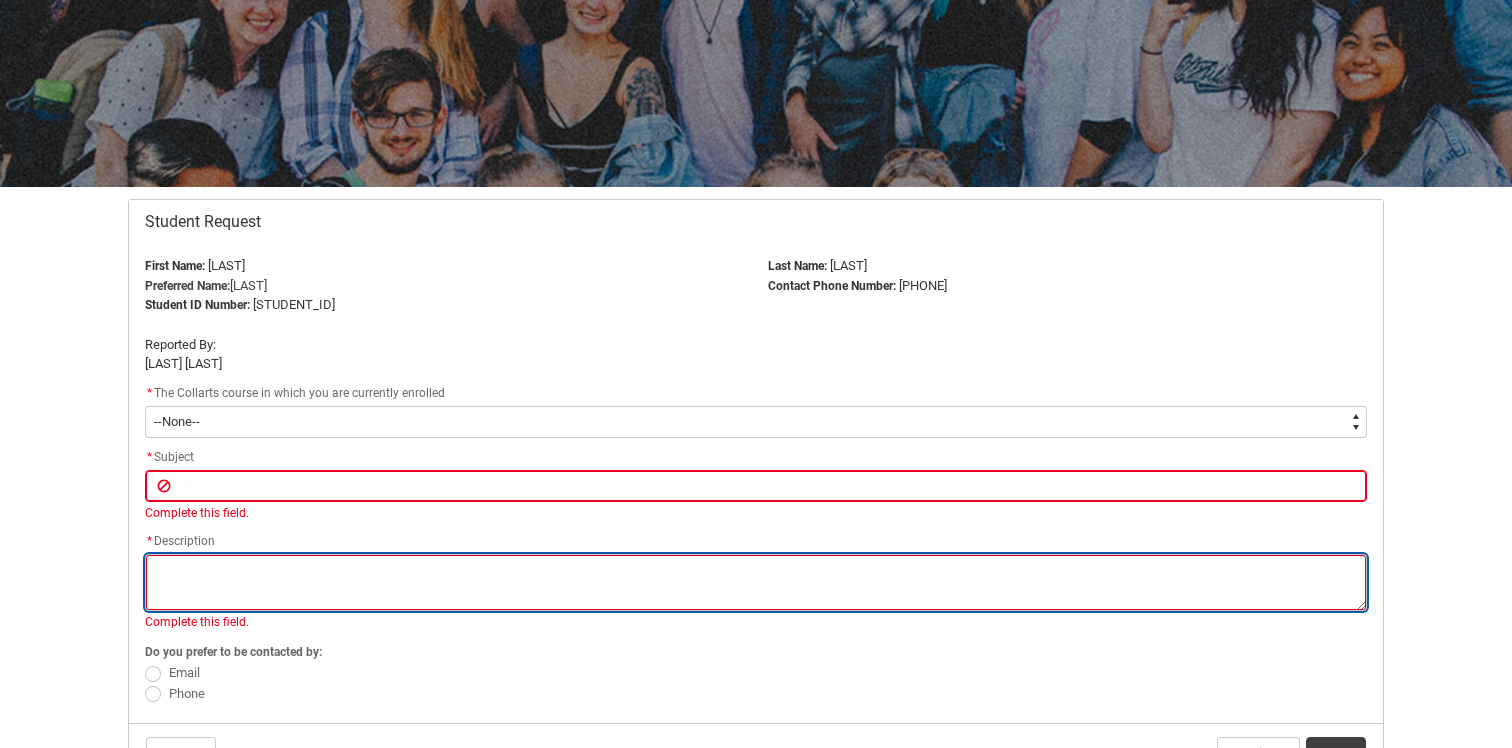 click on "*" at bounding box center (756, 582) 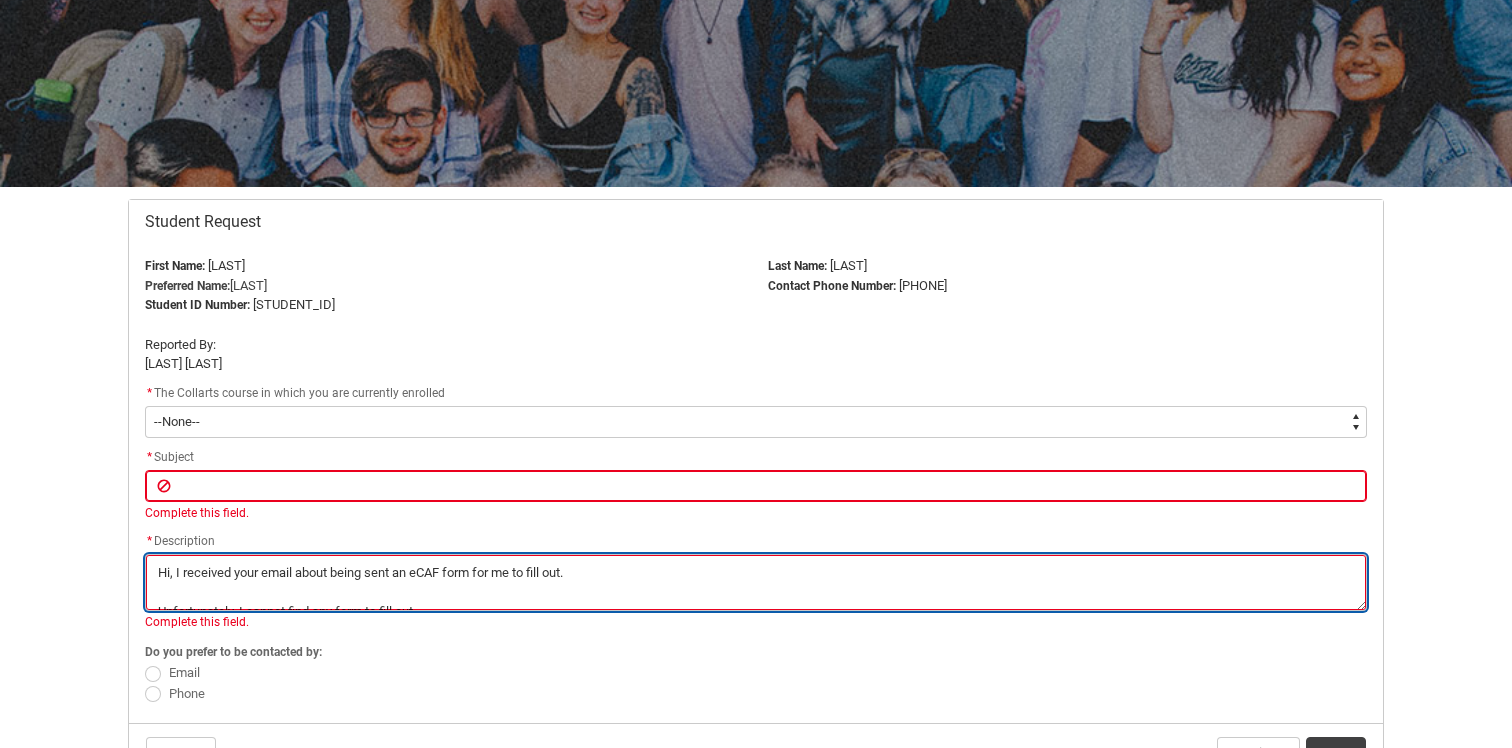 drag, startPoint x: 245, startPoint y: 609, endPoint x: 149, endPoint y: 593, distance: 97.3242 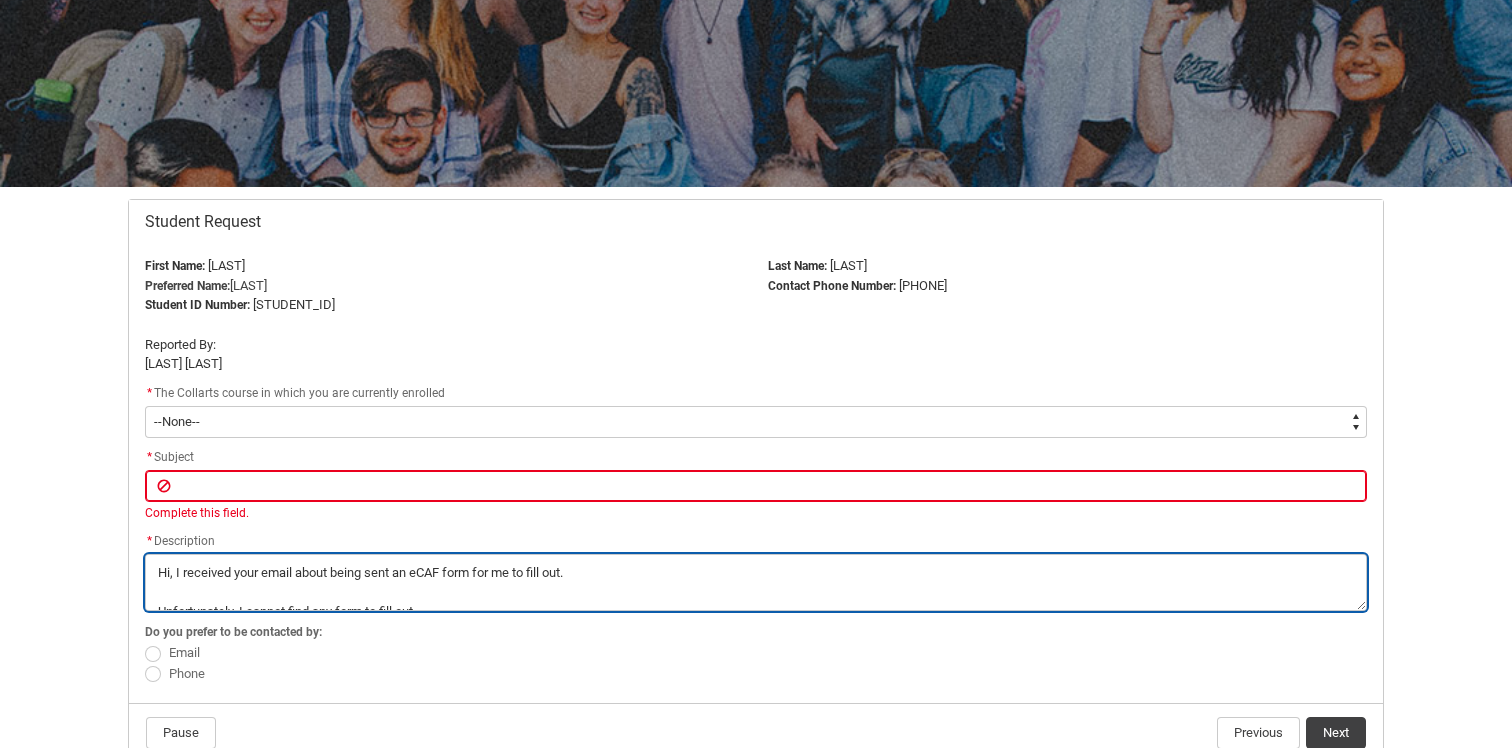 type on "Hi, I received your email about being sent an eCAF form for me to fill out.
Unfortunately, I cannot find any form to fill out.
I apologize if there was a form sent to me and you need to do this again.
But, I hope
you will understand and I will fill it out immediately once I get it.
Thank you" 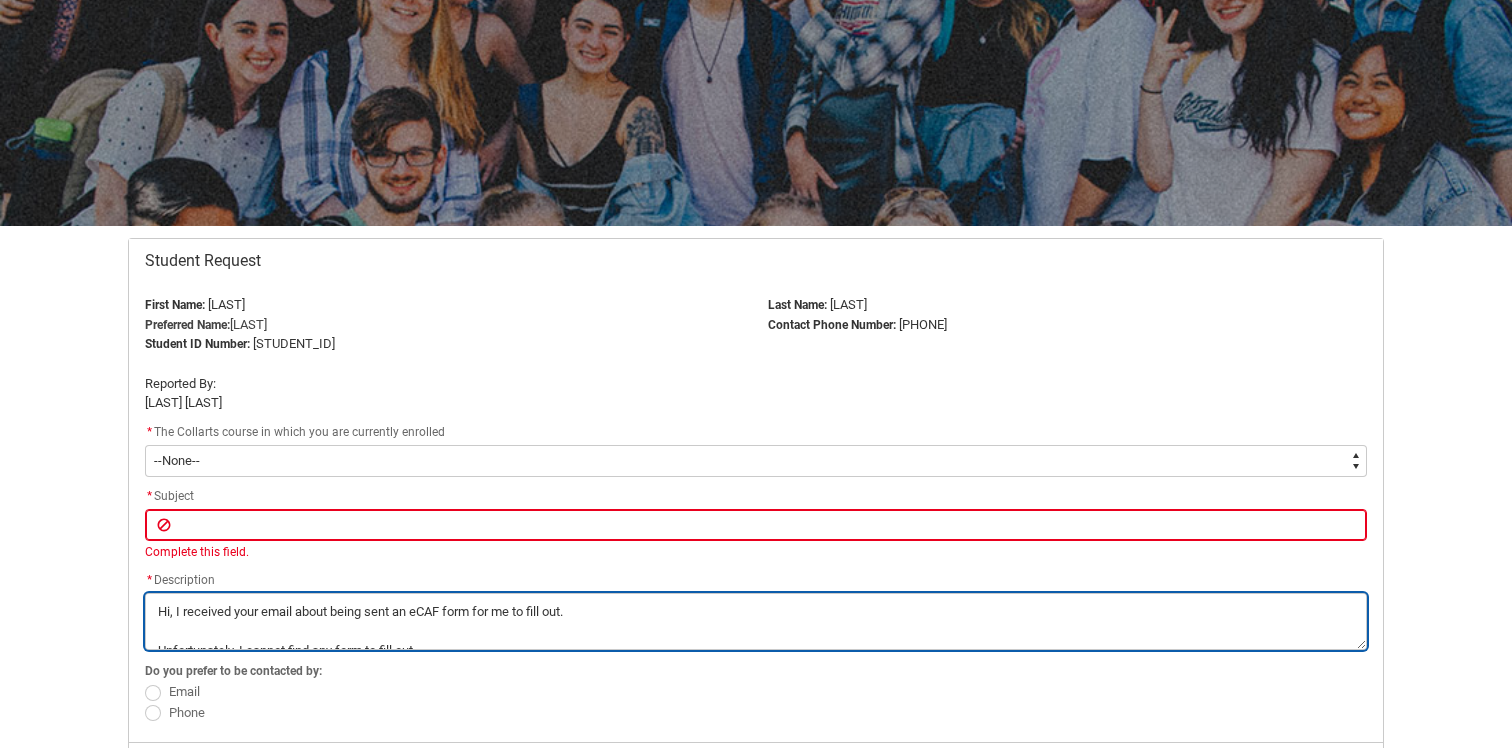 scroll, scrollTop: 184, scrollLeft: 0, axis: vertical 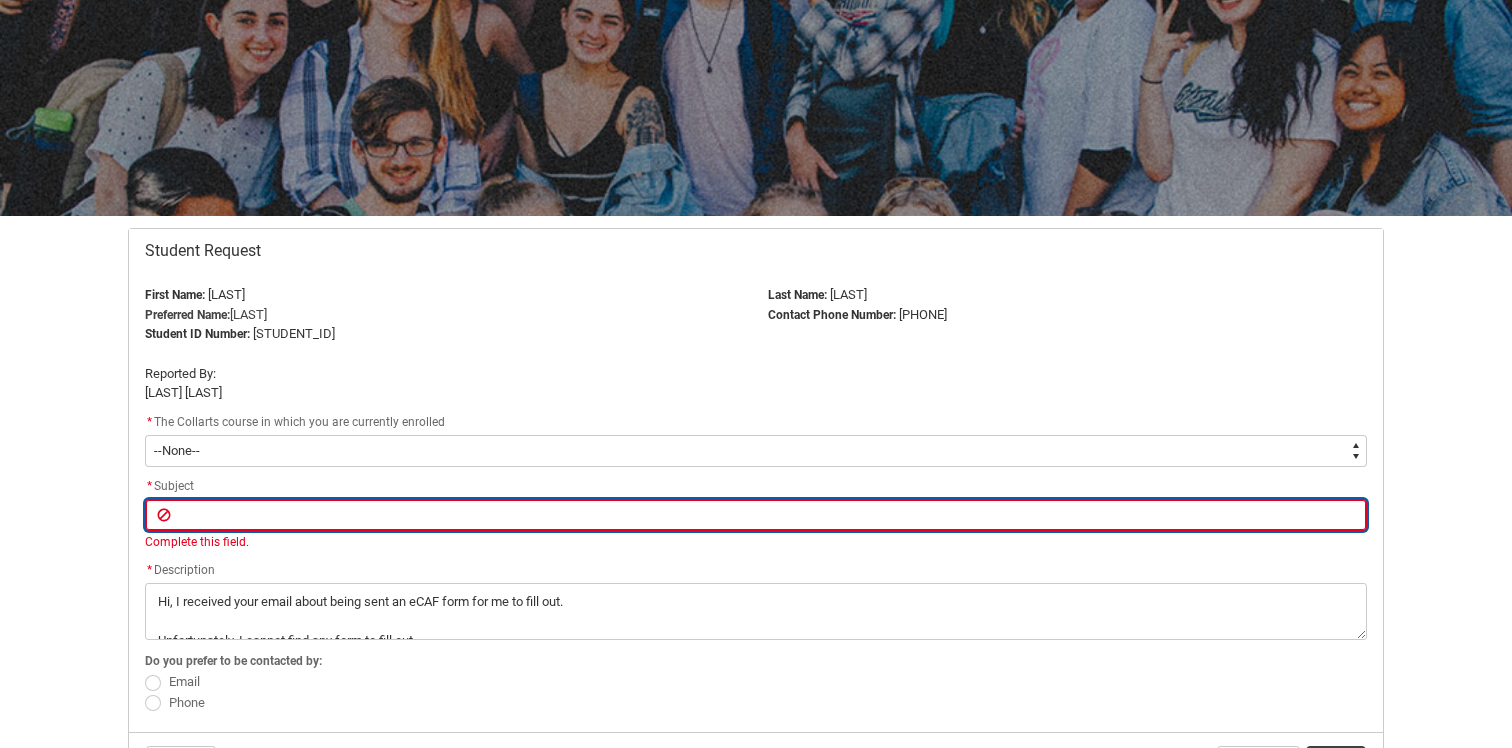 click at bounding box center [756, 515] 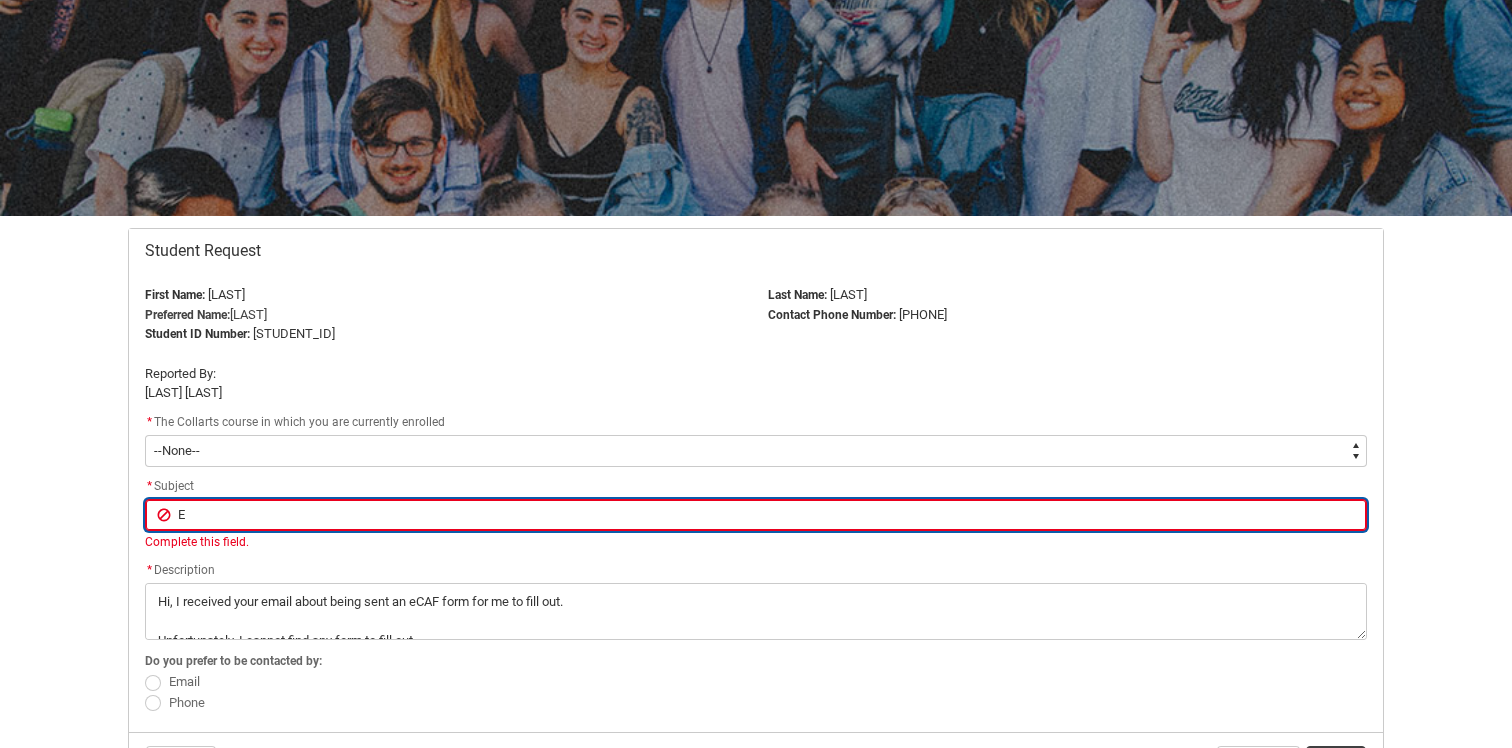 type on "Ec" 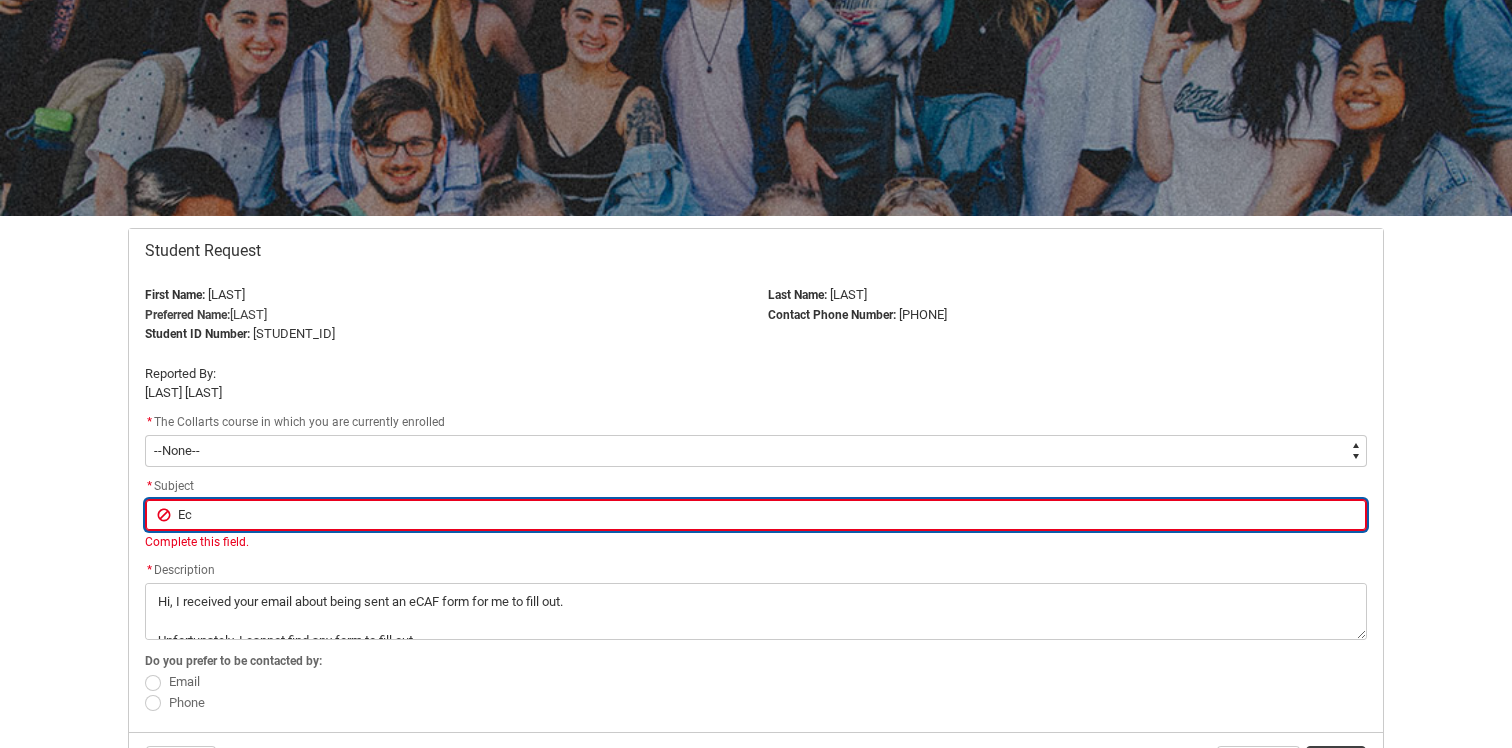 type on "Eca" 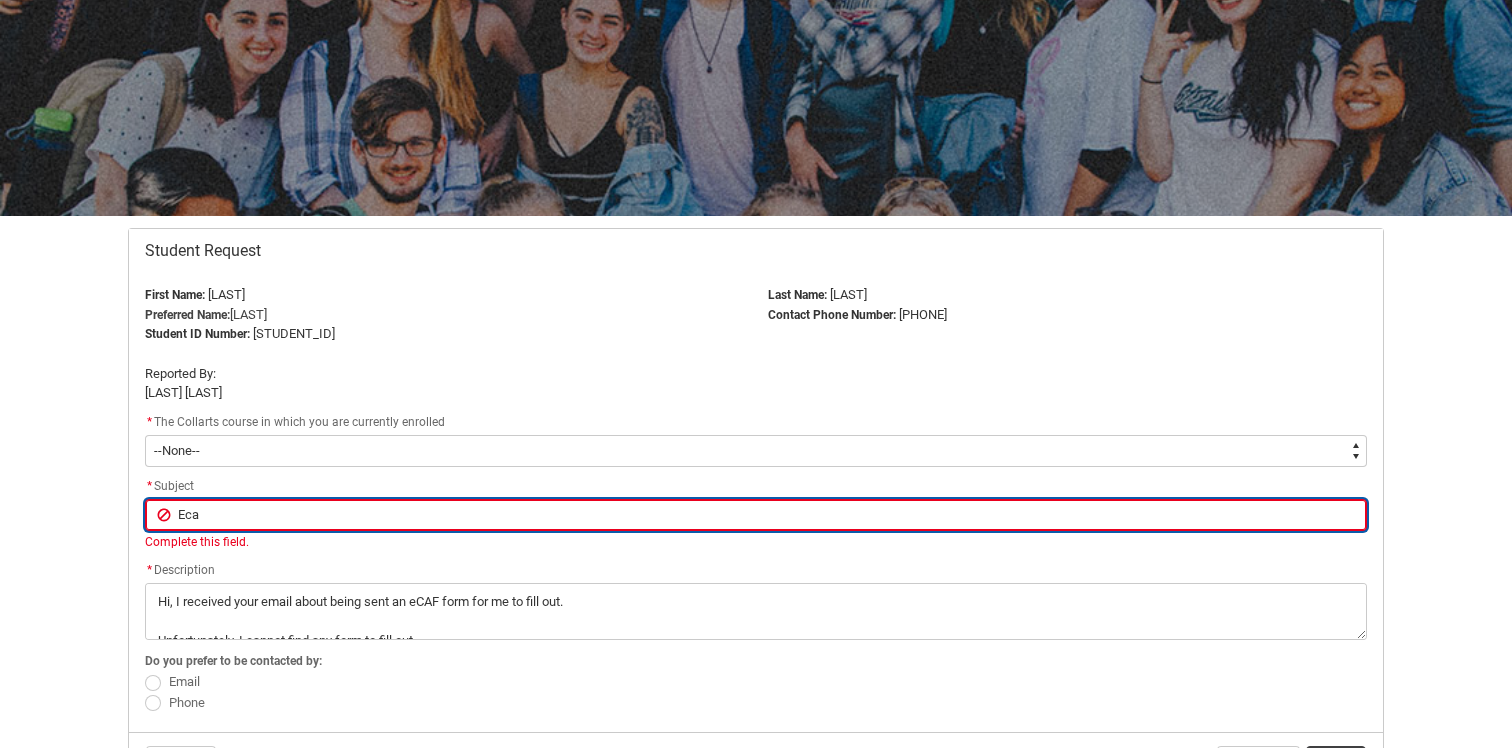 type on "Ecaf" 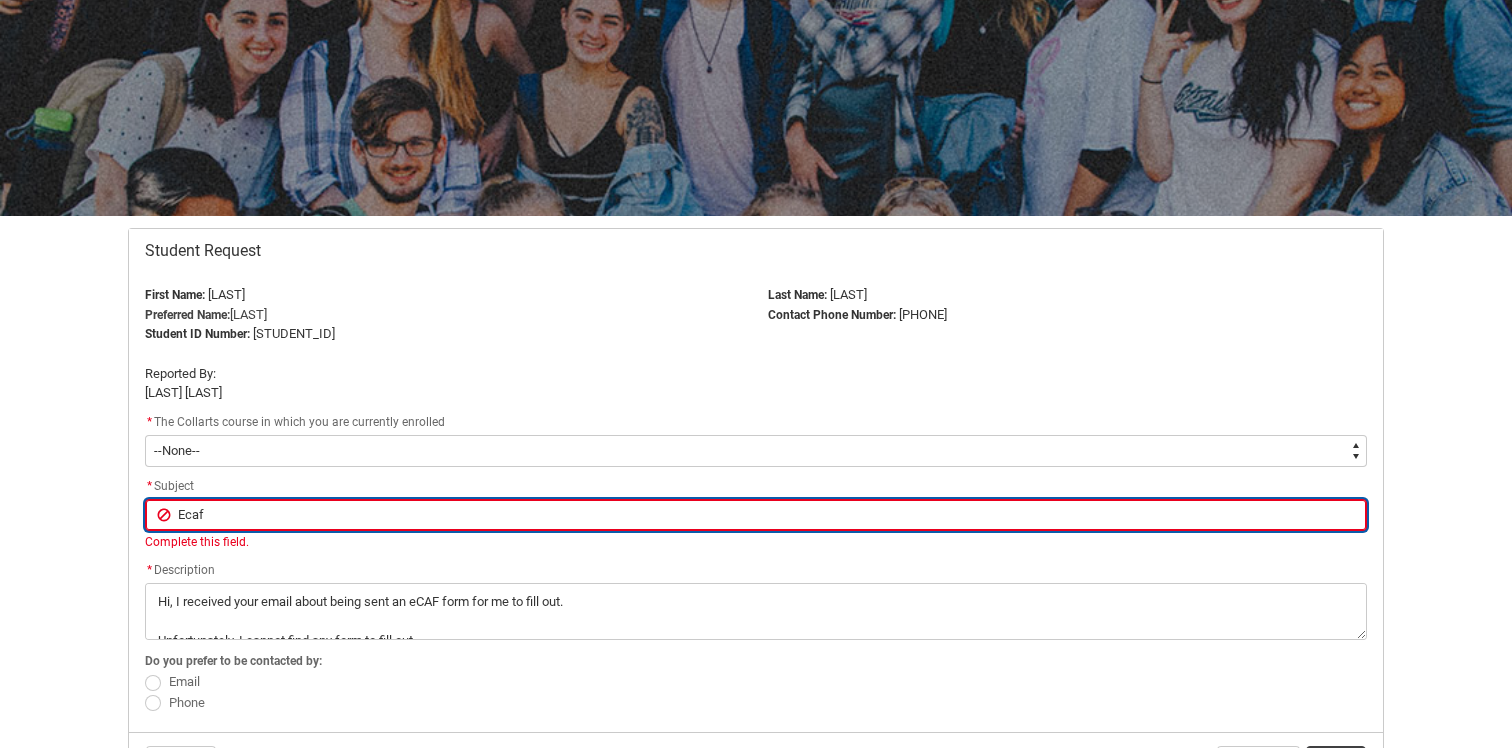 type on "Ecaf" 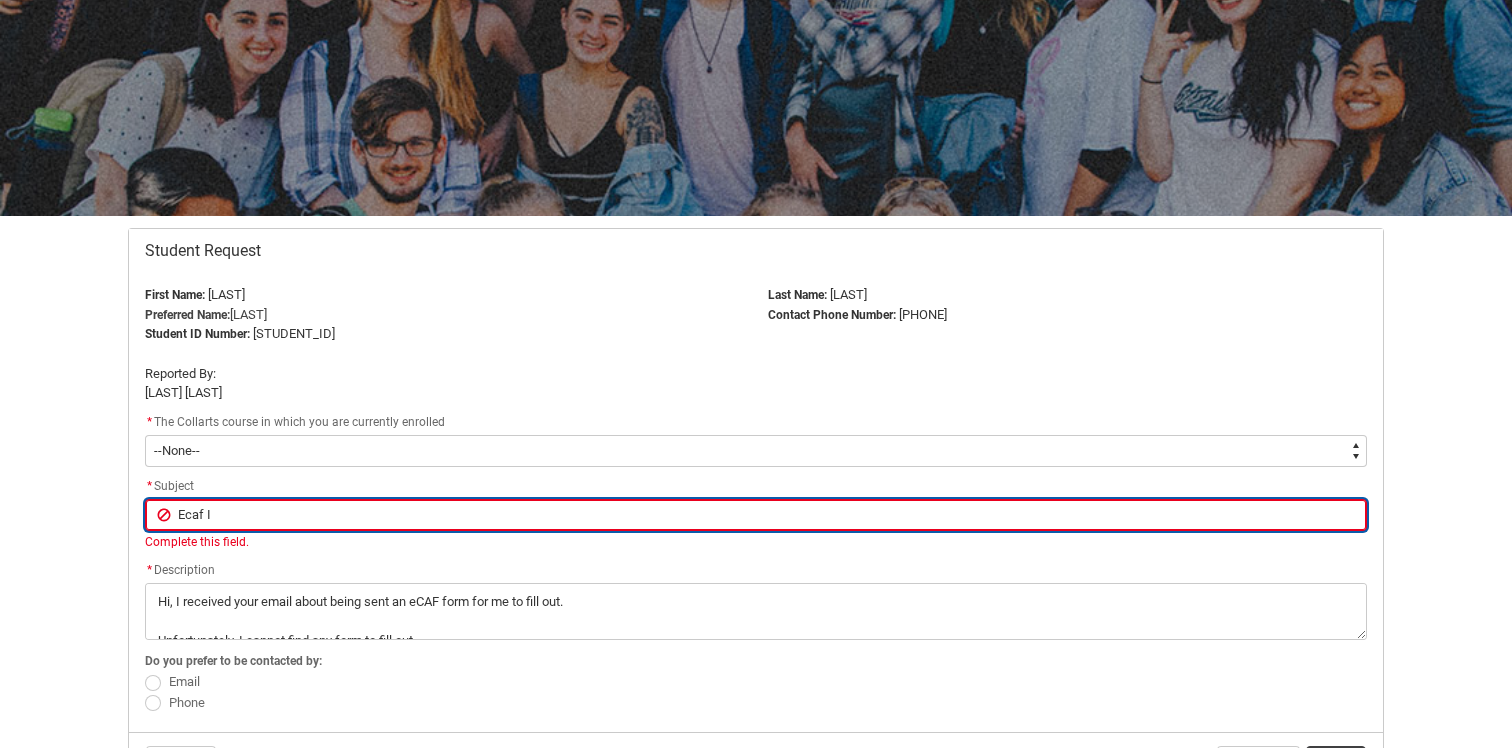 type on "Ecaf Is" 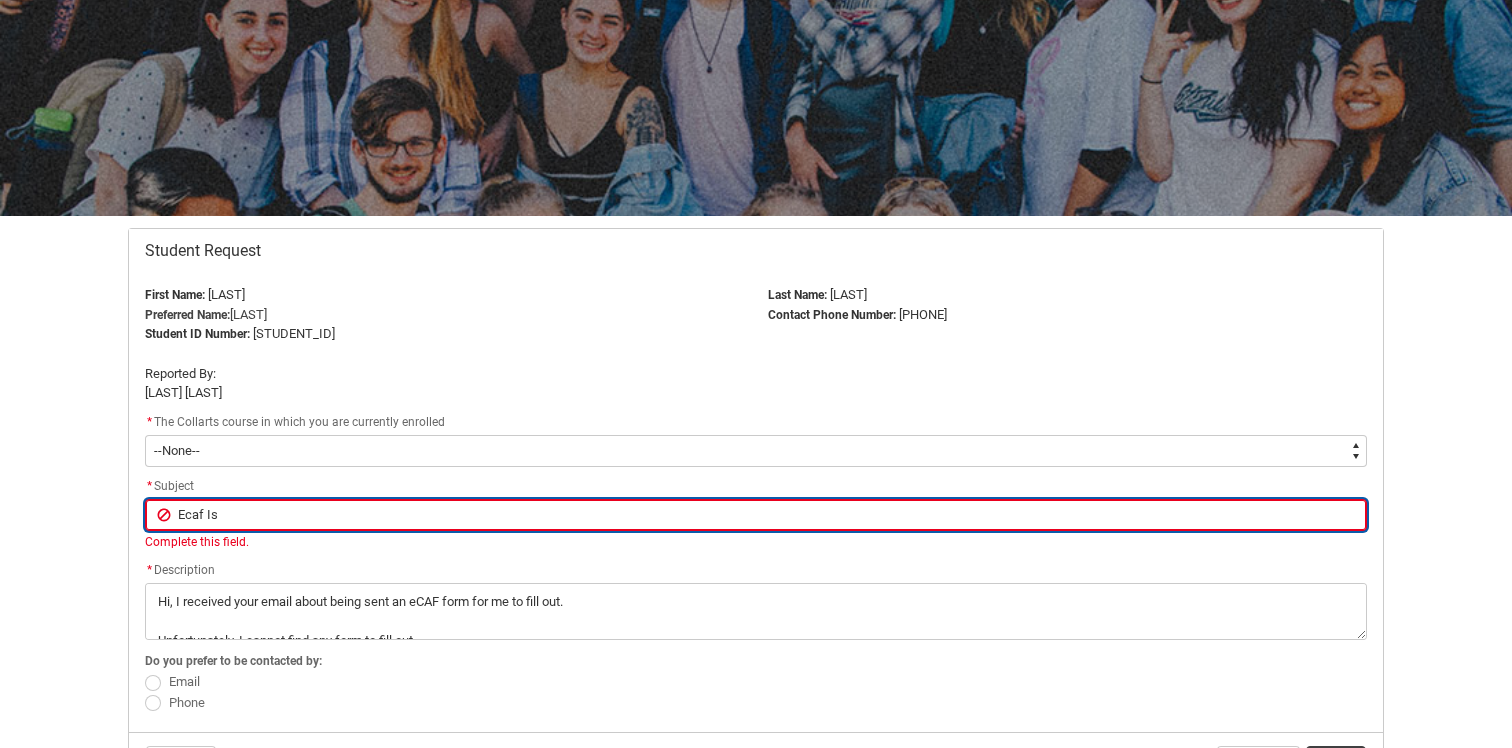 type on "Ecaf Iss" 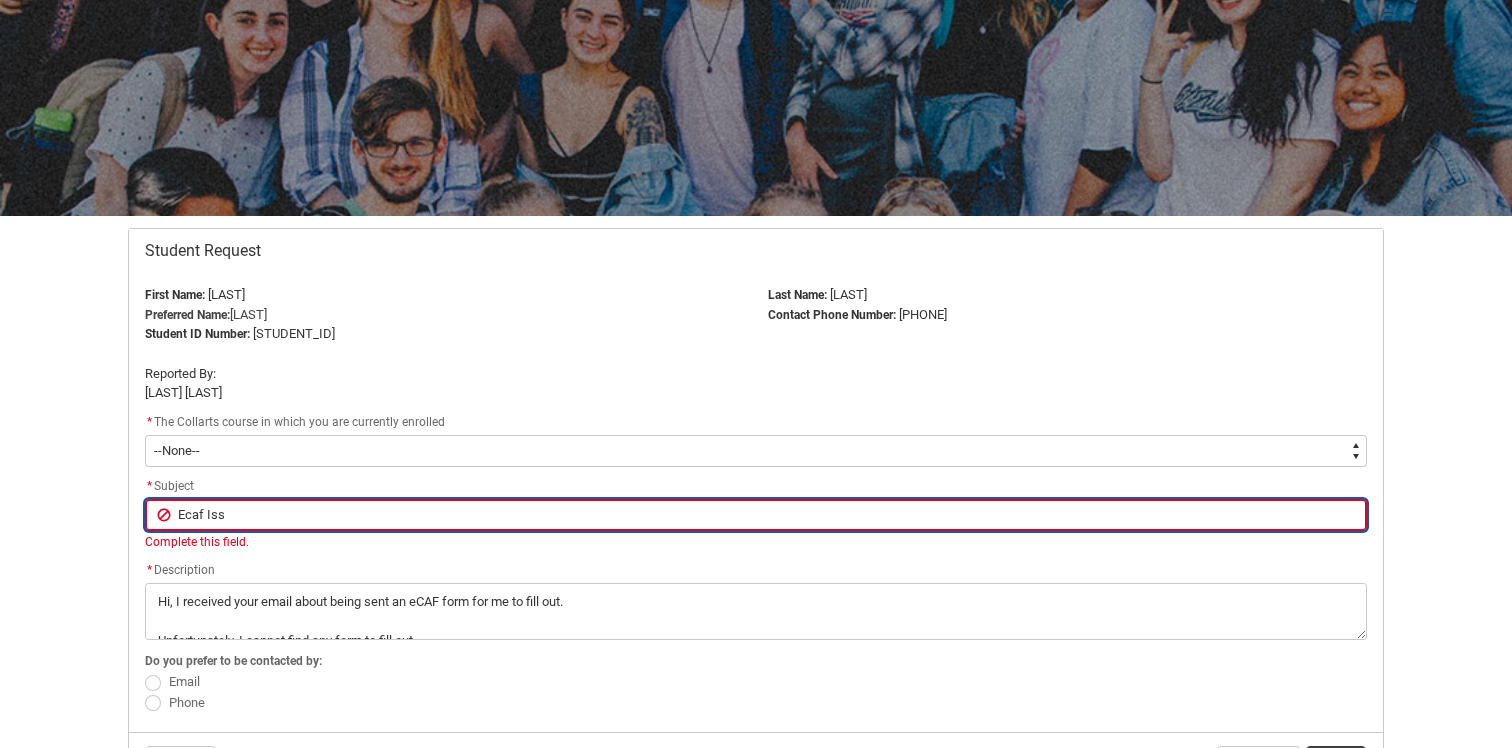 type on "Ecaf Issu" 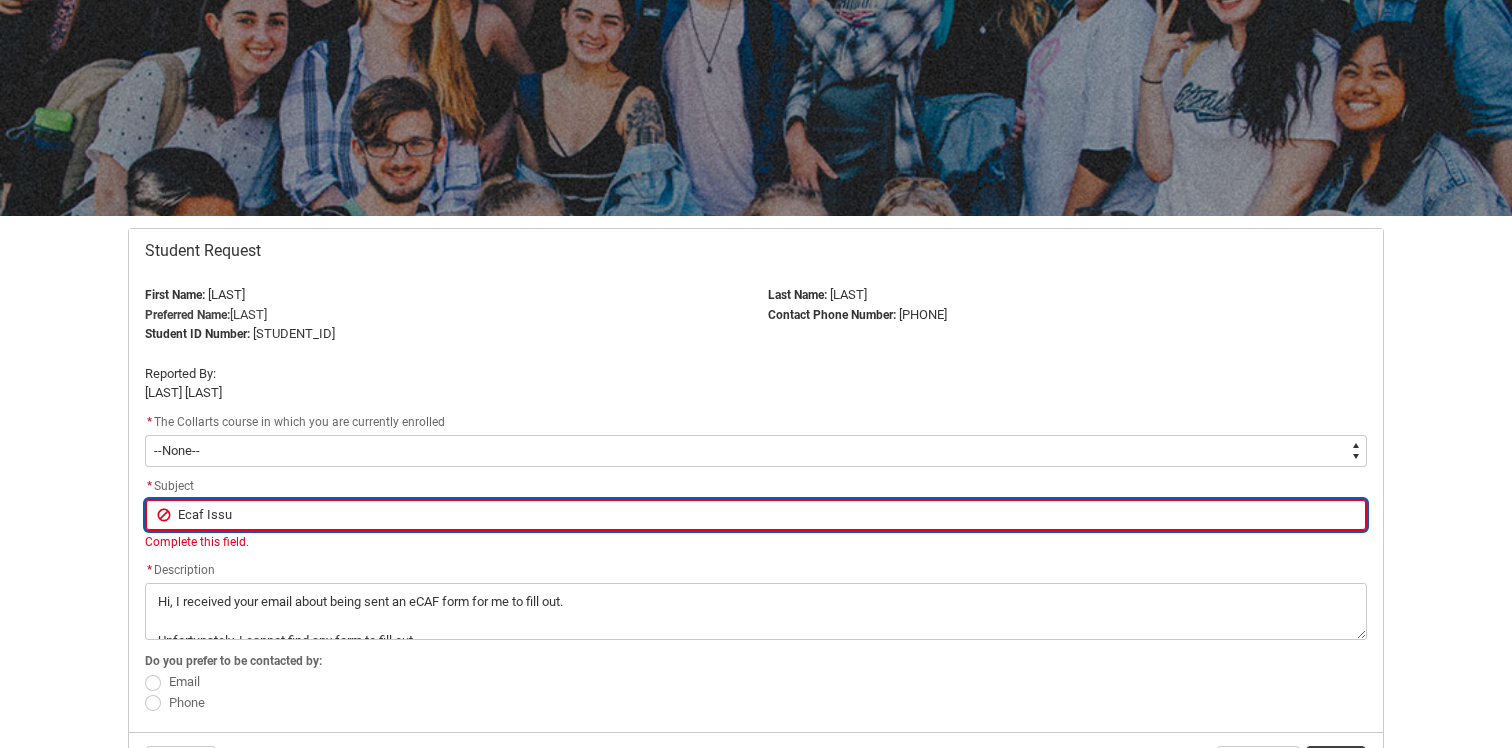 type on "Ecaf Issue" 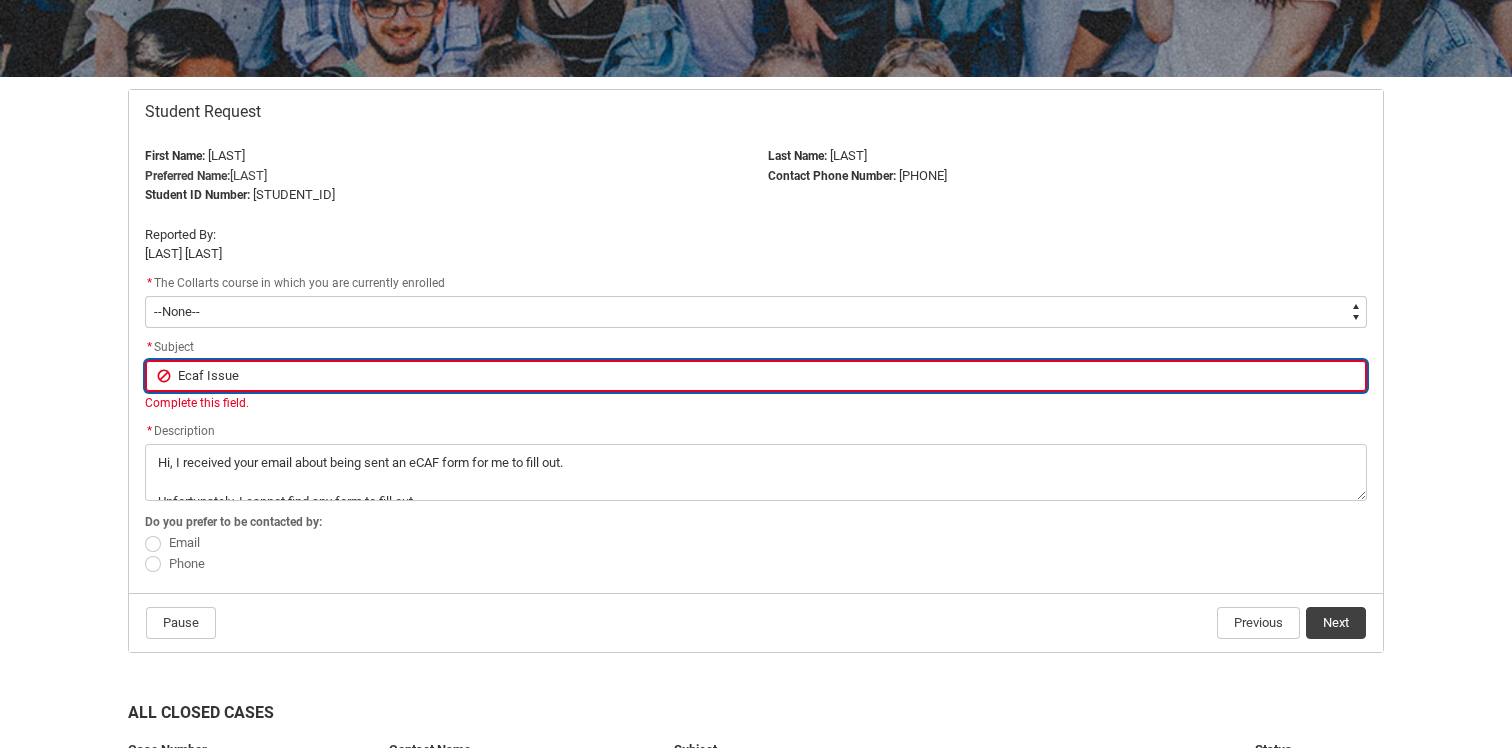 scroll, scrollTop: 348, scrollLeft: 0, axis: vertical 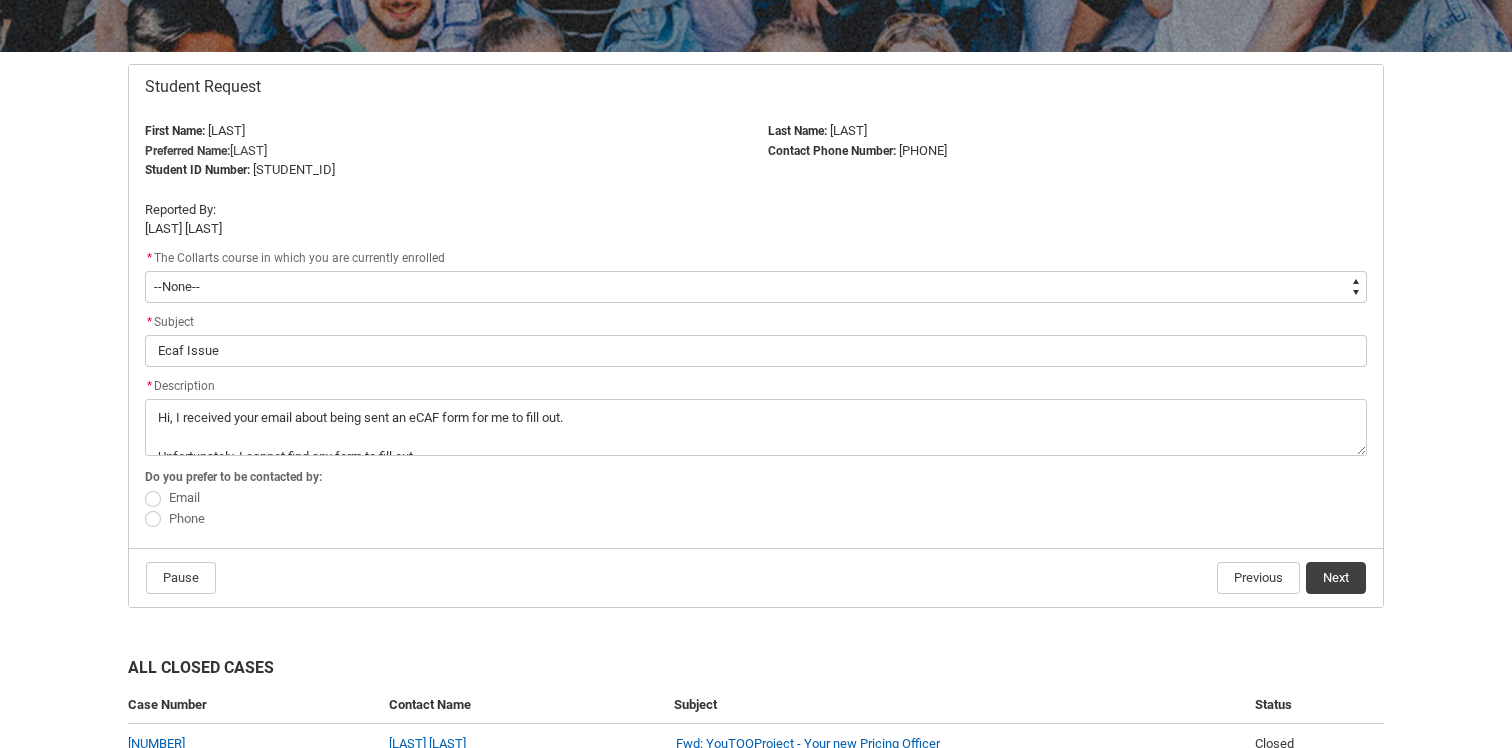 click on "Email Phone" 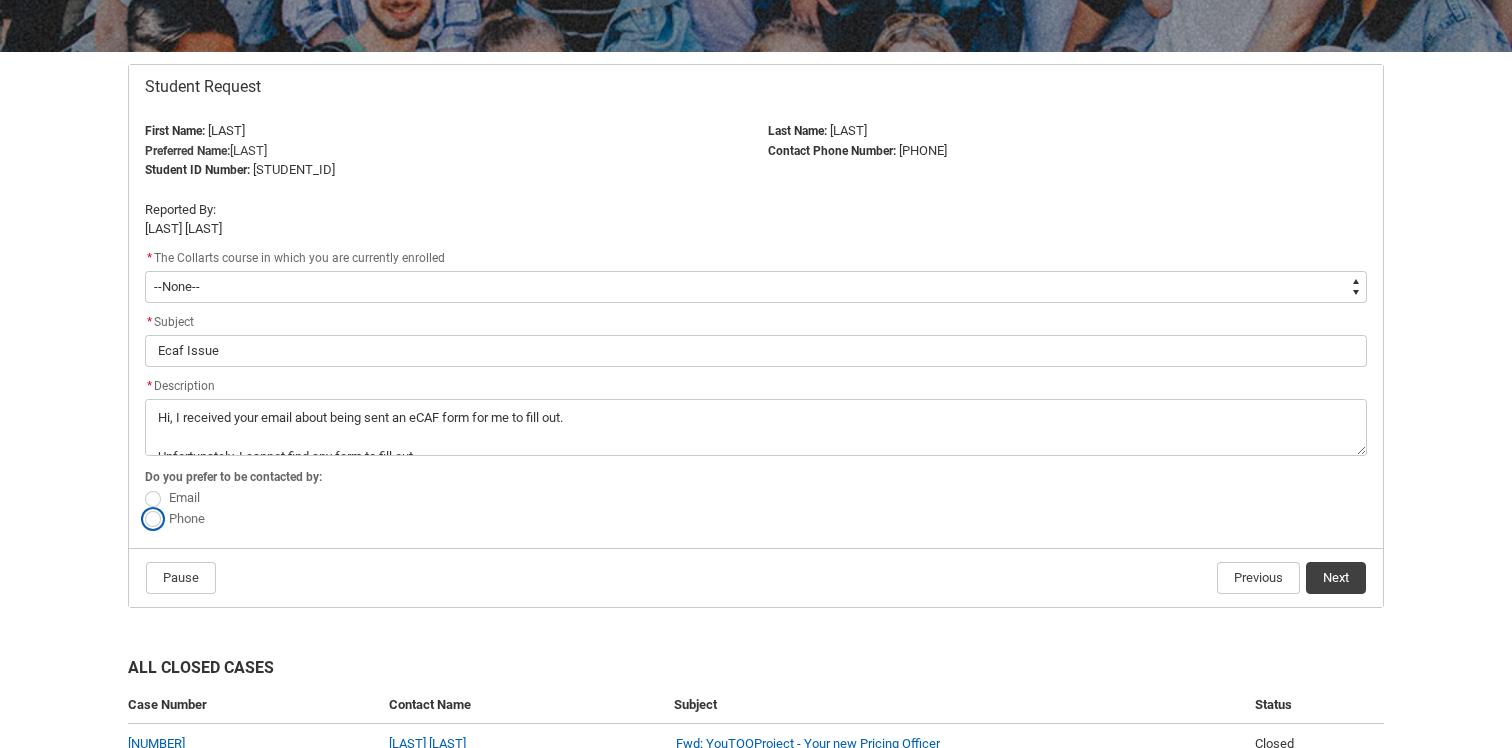 click on "Phone" at bounding box center [144, 507] 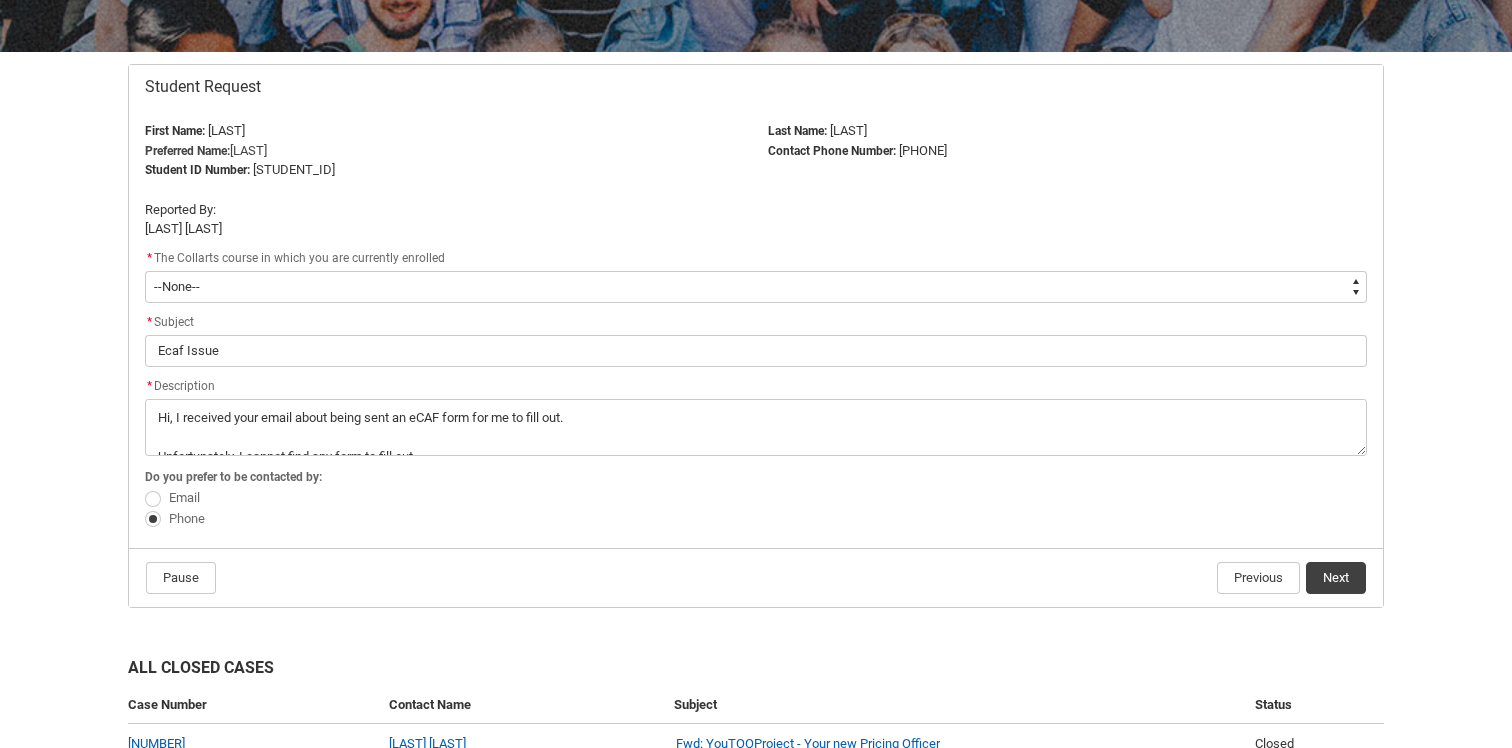 click at bounding box center (153, 499) 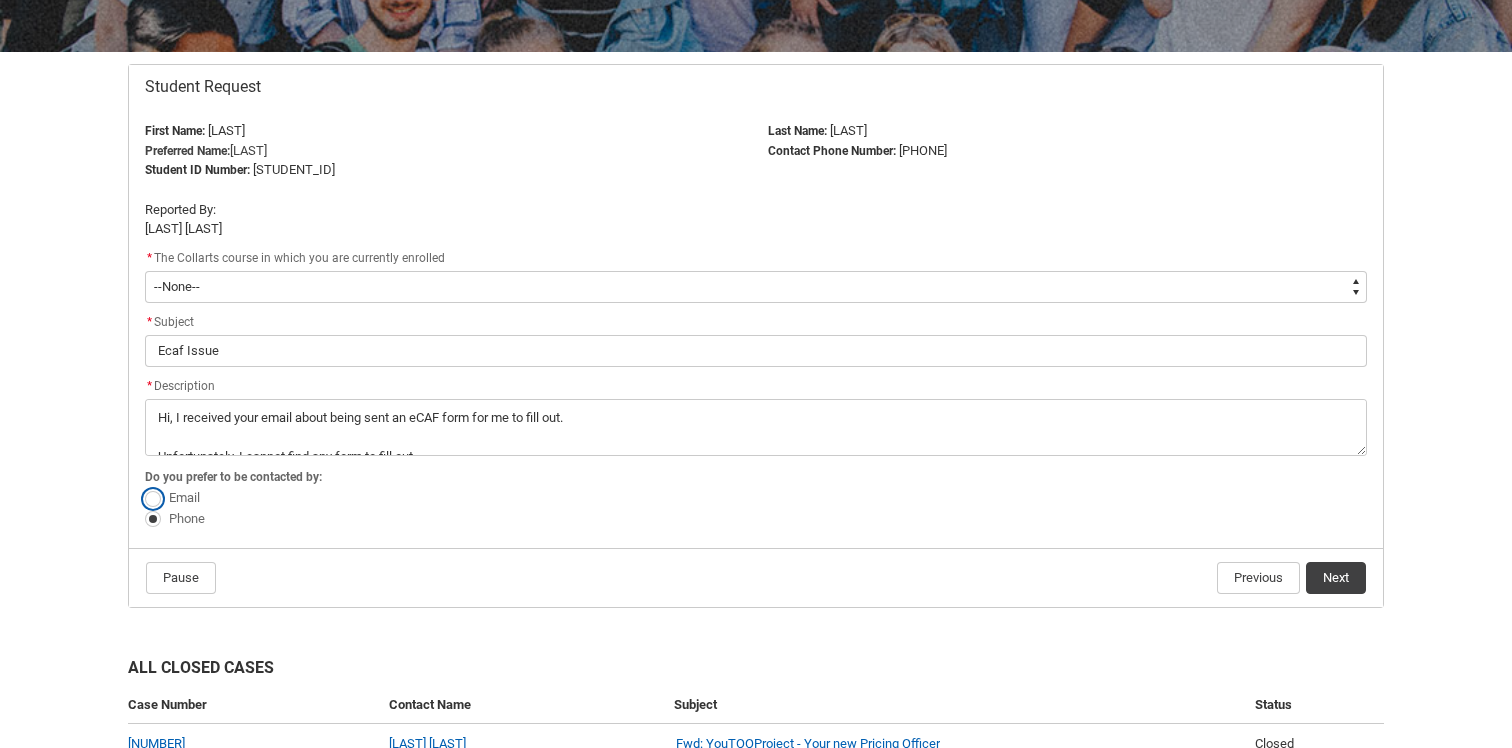 click on "Email" at bounding box center [144, 487] 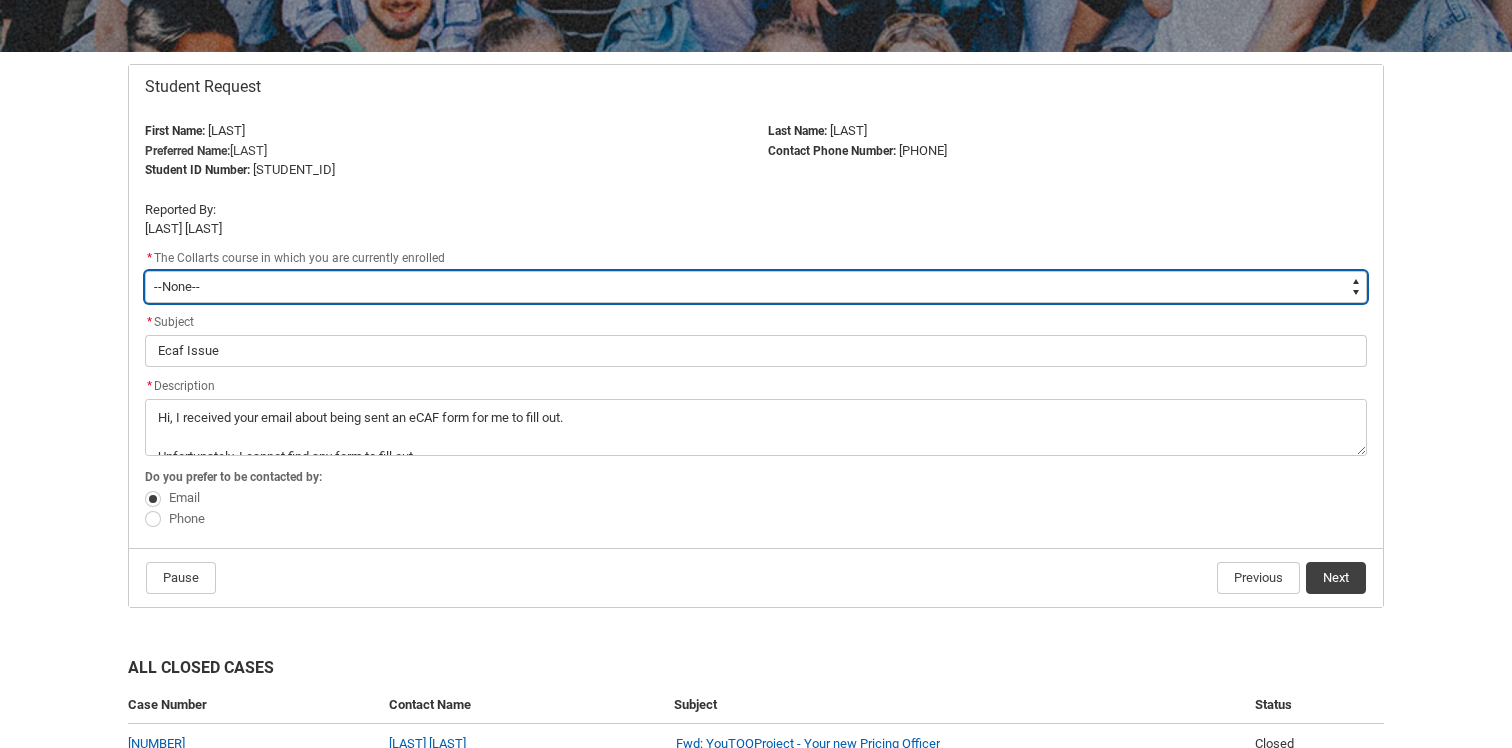 click on "--None-- Bachelor of Animation & VFX Bachelor of Design (Fashion & Sustainability) Diploma of Photography Diploma of Game Design" at bounding box center (756, 287) 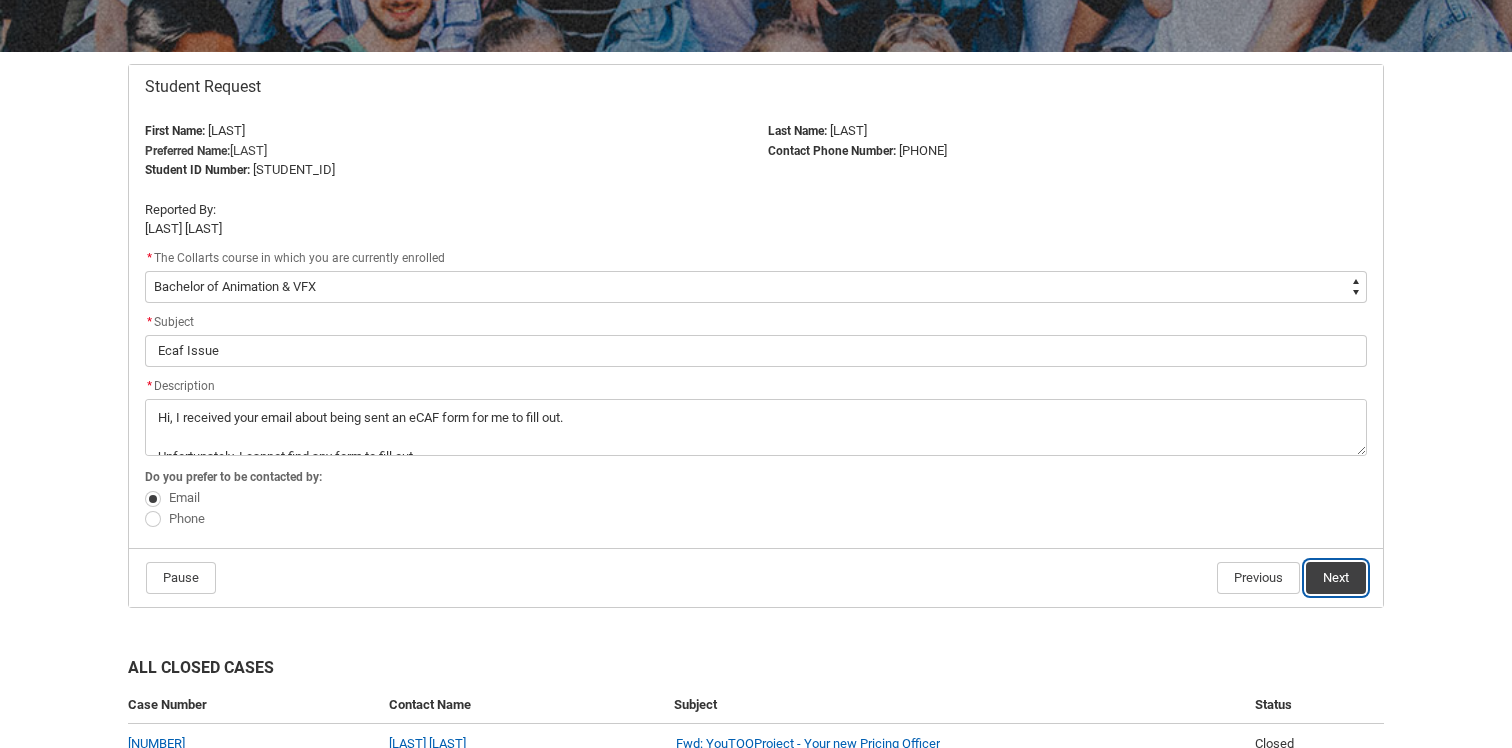 click on "Next" 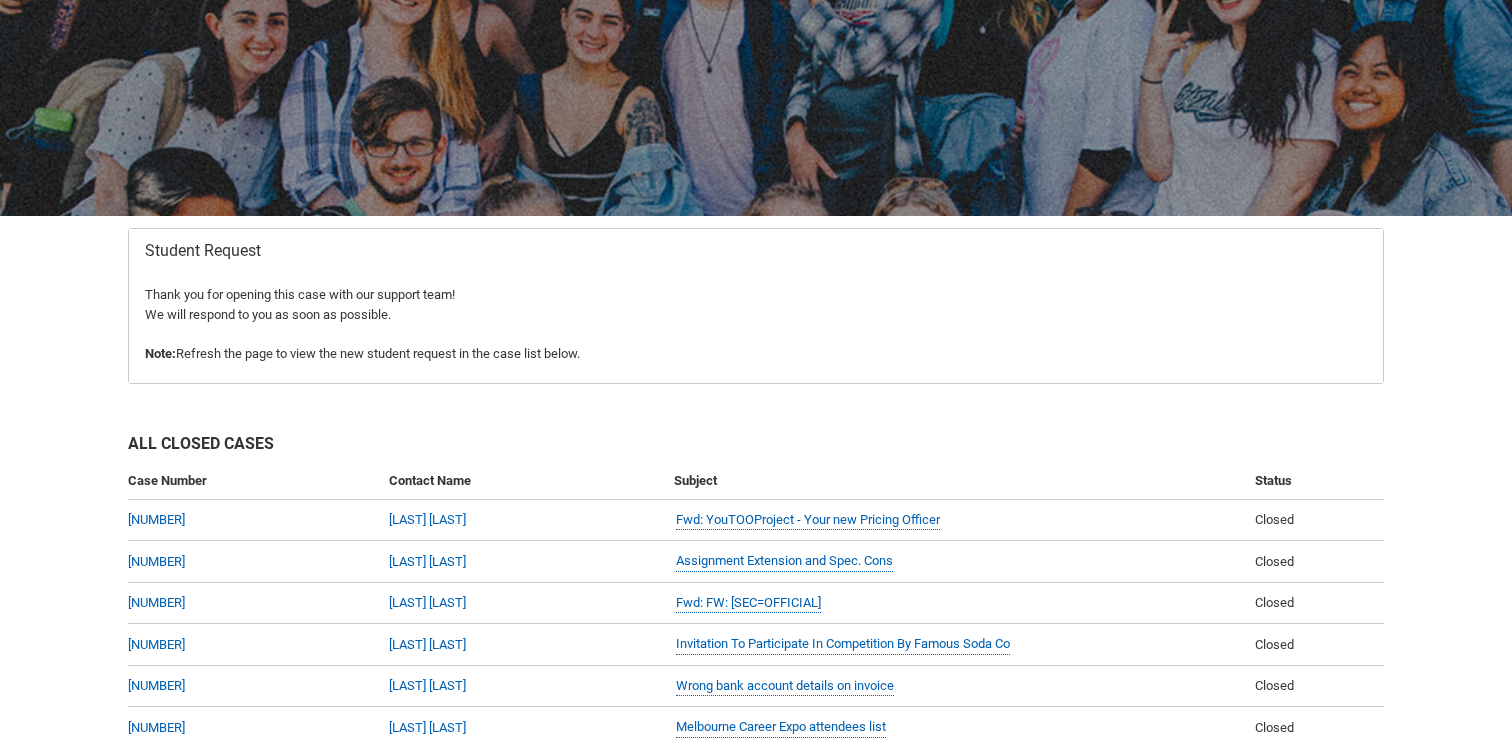 scroll, scrollTop: 170, scrollLeft: 0, axis: vertical 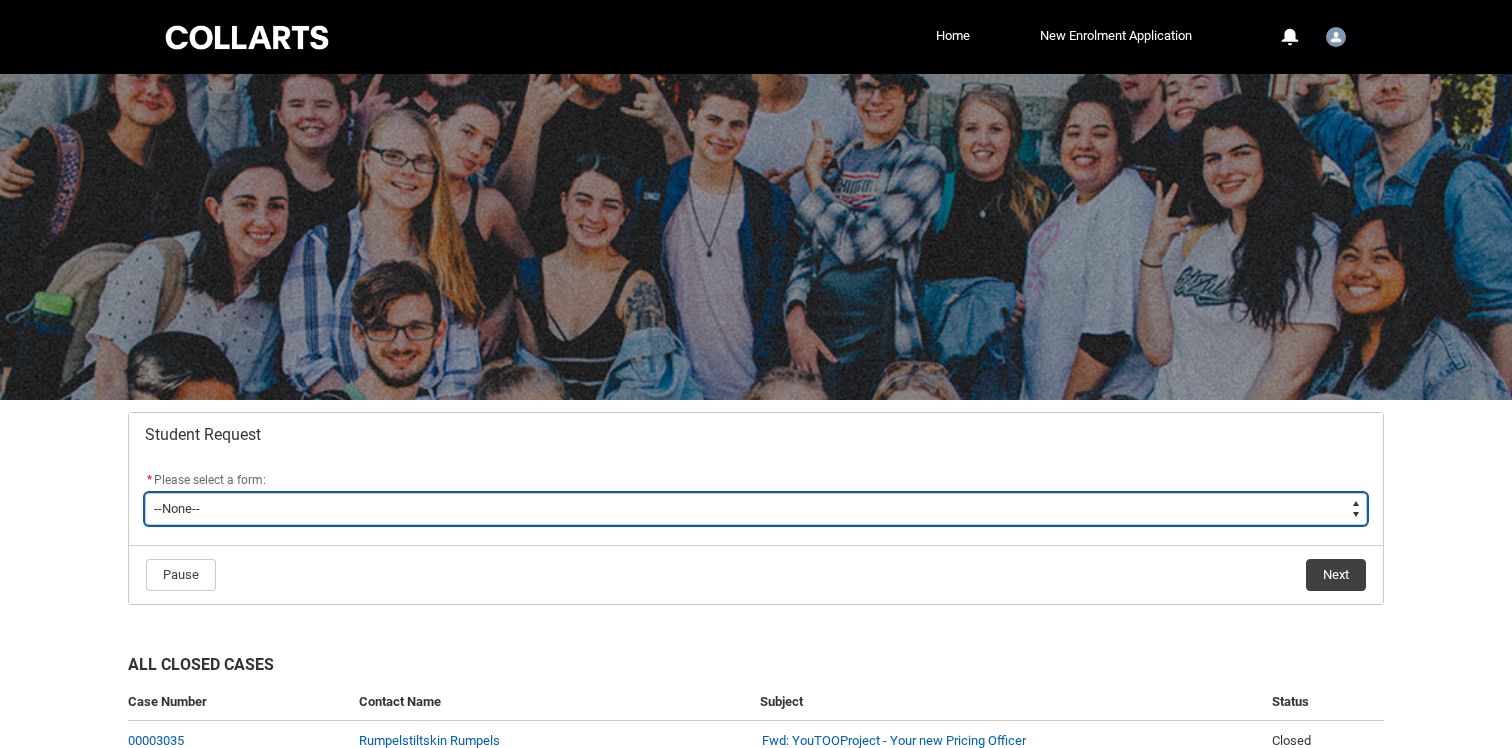 click on "--None-- Academic Transcript Application to Appeal Assignment Extension Change of Legal Name Course Credit / RPL Course Transfer Deferral / Leave of Absence Enrolment Variation Financial Hardship Program General Enquiry Grievance Reasonable Adjustment Return to Study Application Special Consideration Tuition Fee Refund Withdraw & Cancel Enrolment Information Release" at bounding box center [756, 509] 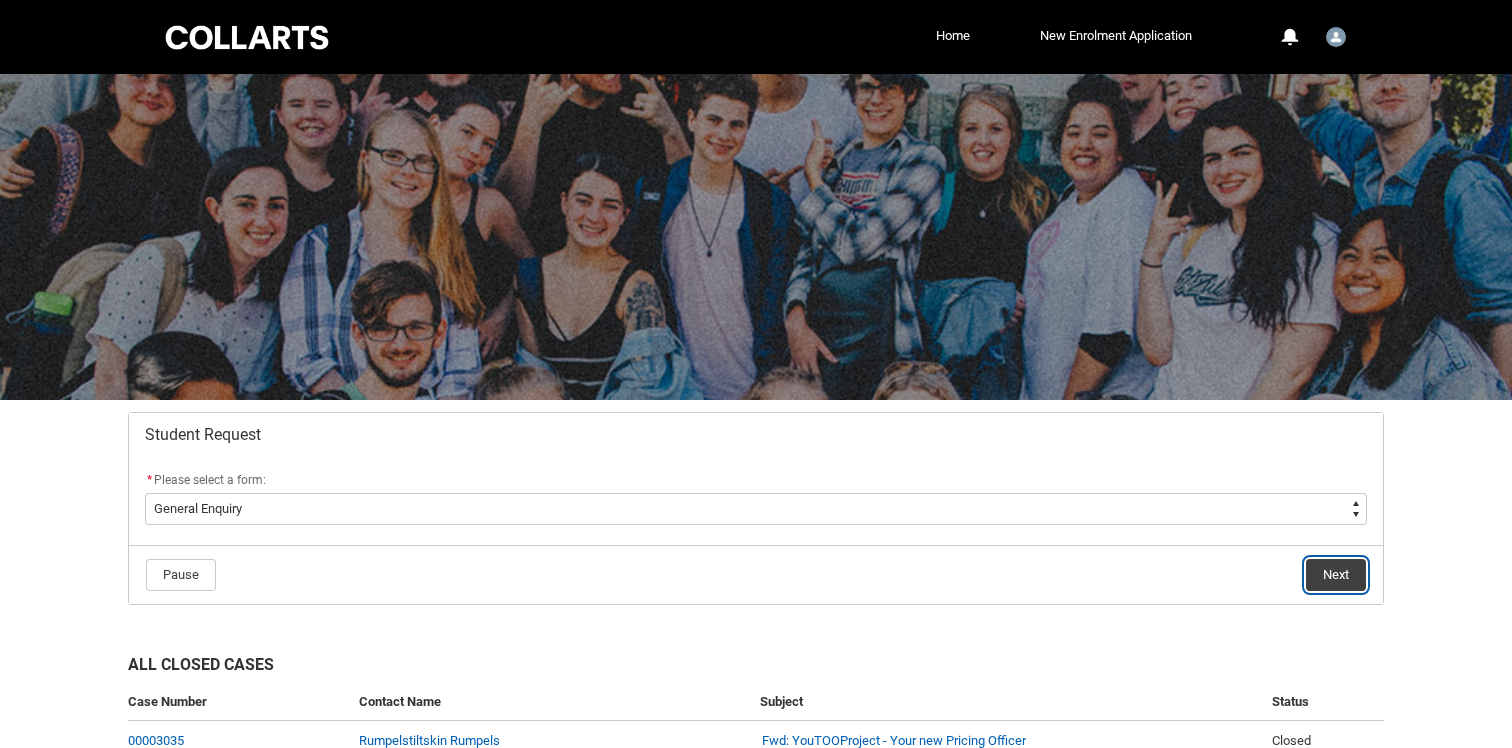 click on "Next" 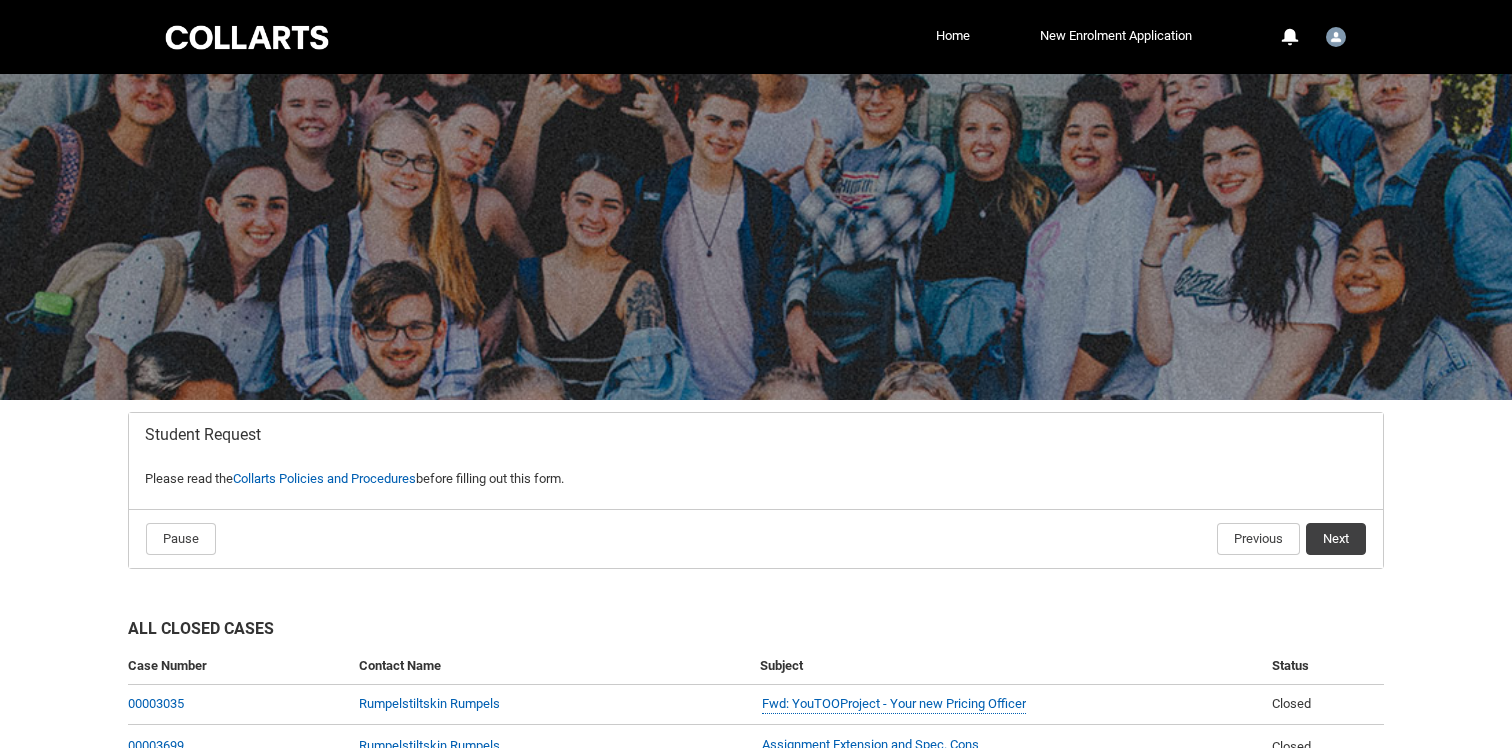 scroll, scrollTop: 213, scrollLeft: 0, axis: vertical 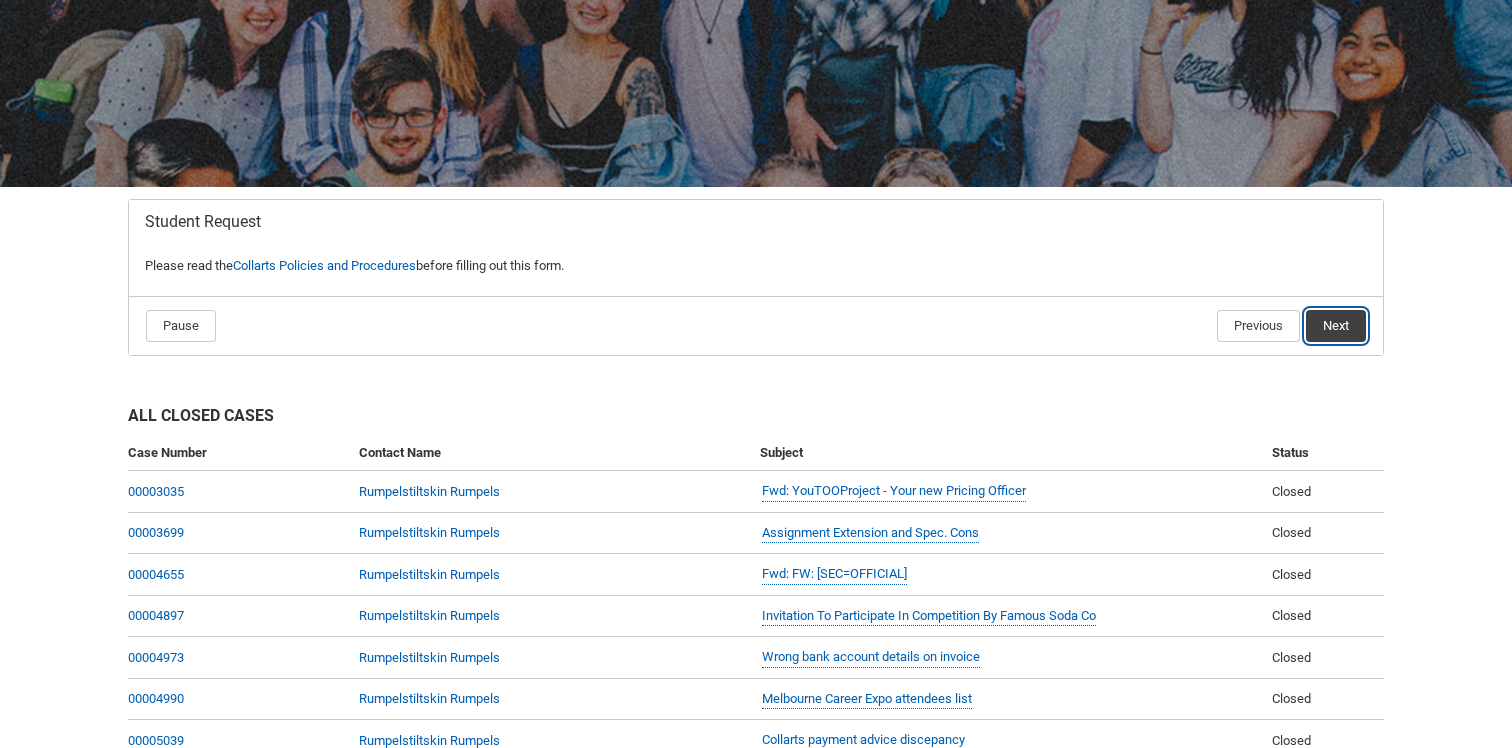 click on "Next" 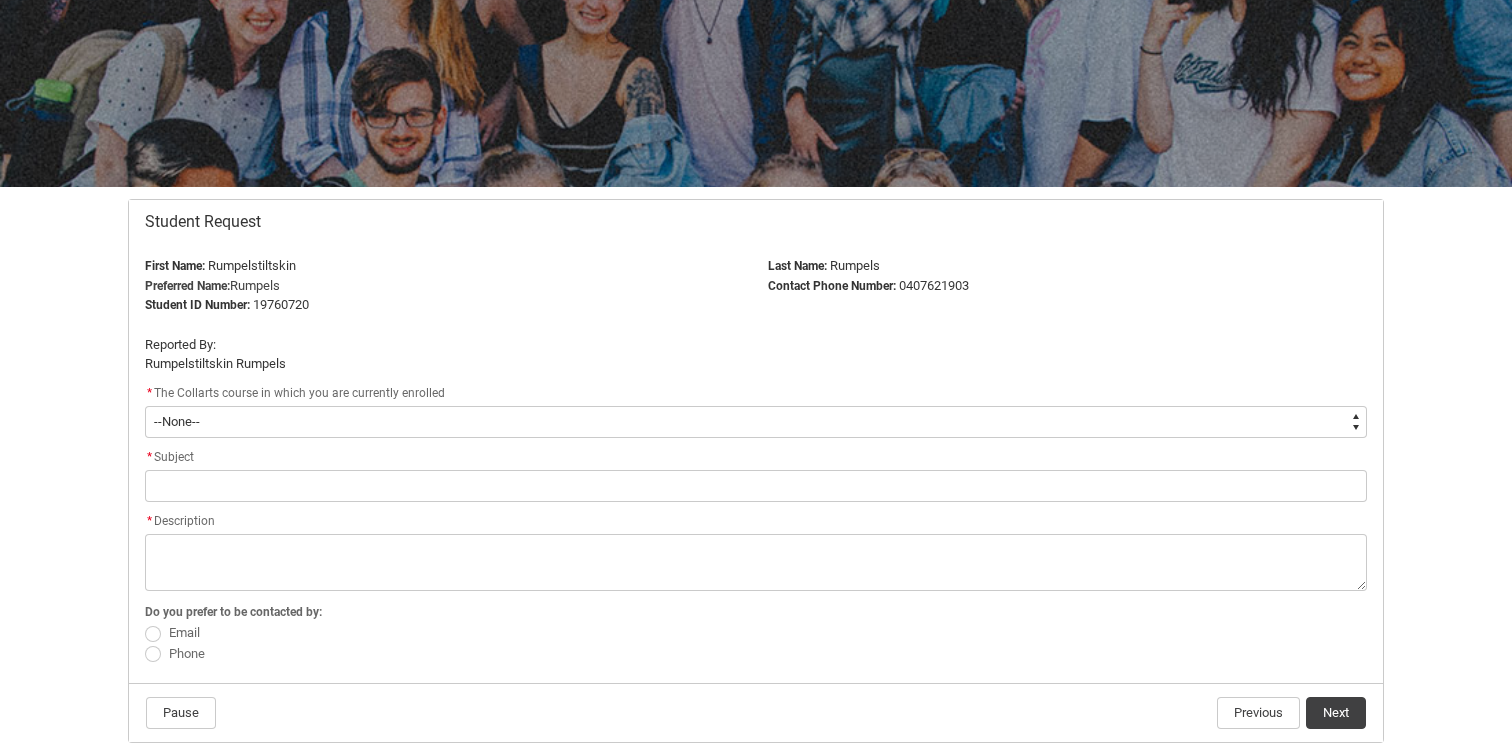 click on "--None-- Bachelor of Animation & VFX Bachelor of Design (Fashion & Sustainability) Diploma of Photography Diploma of Game Design" at bounding box center [756, 422] 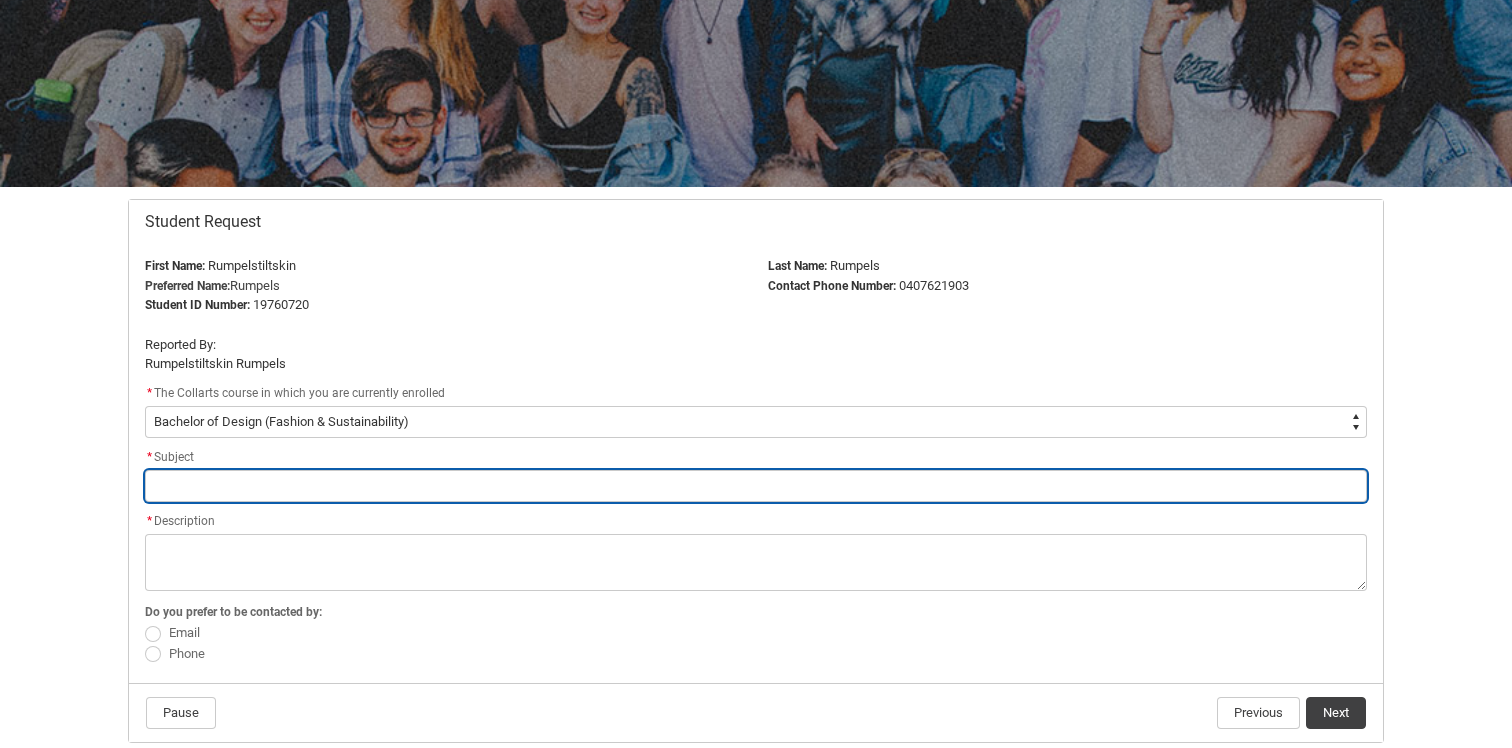 click at bounding box center (756, 486) 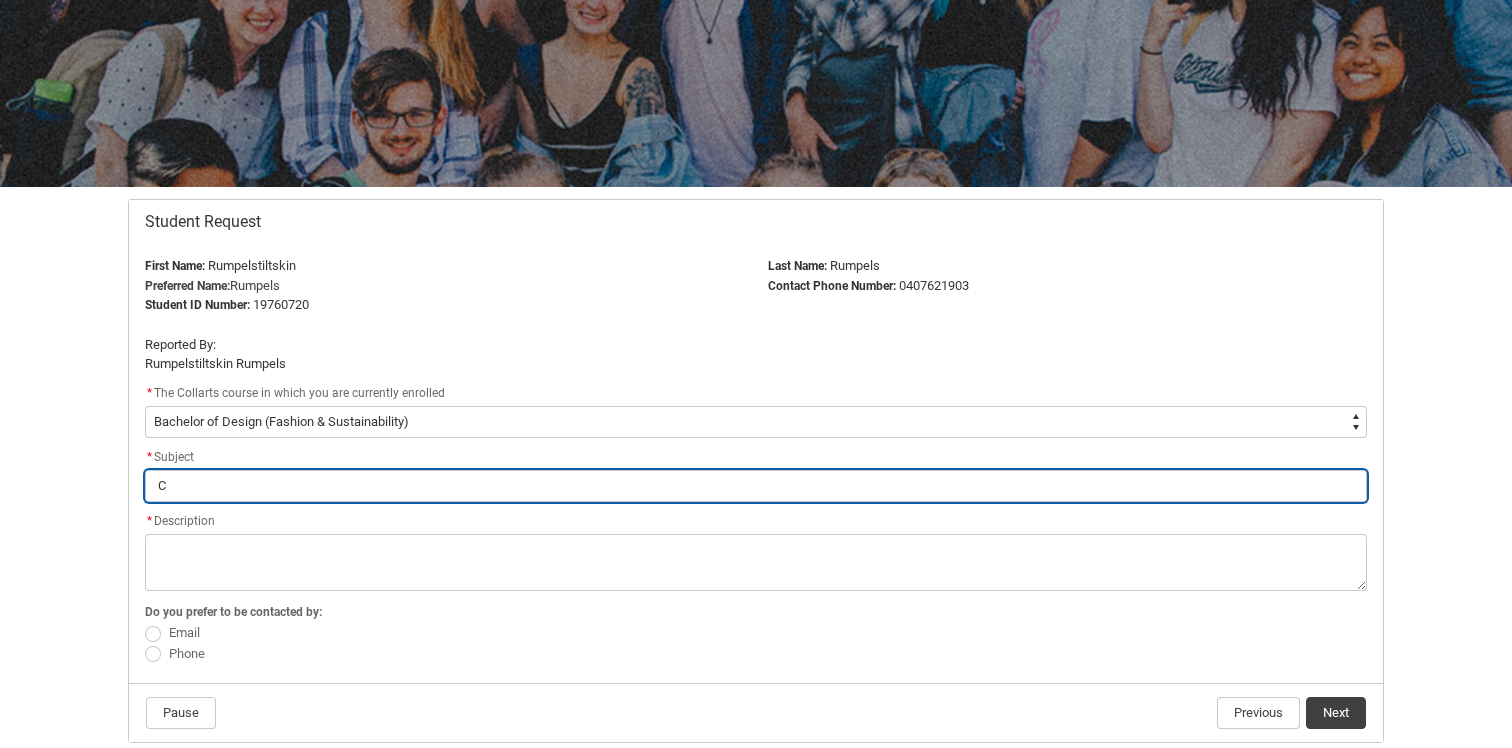 type on "Ca" 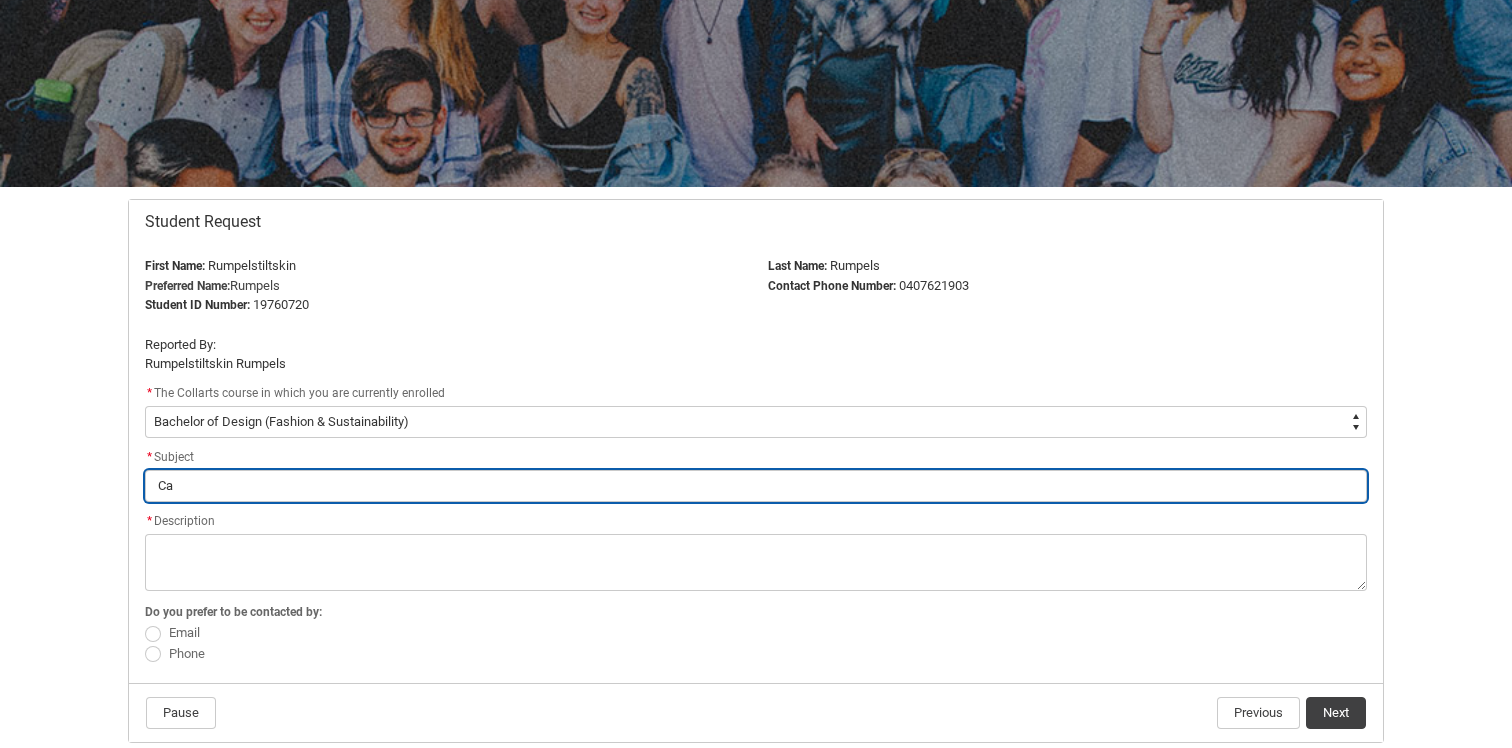type on "Can" 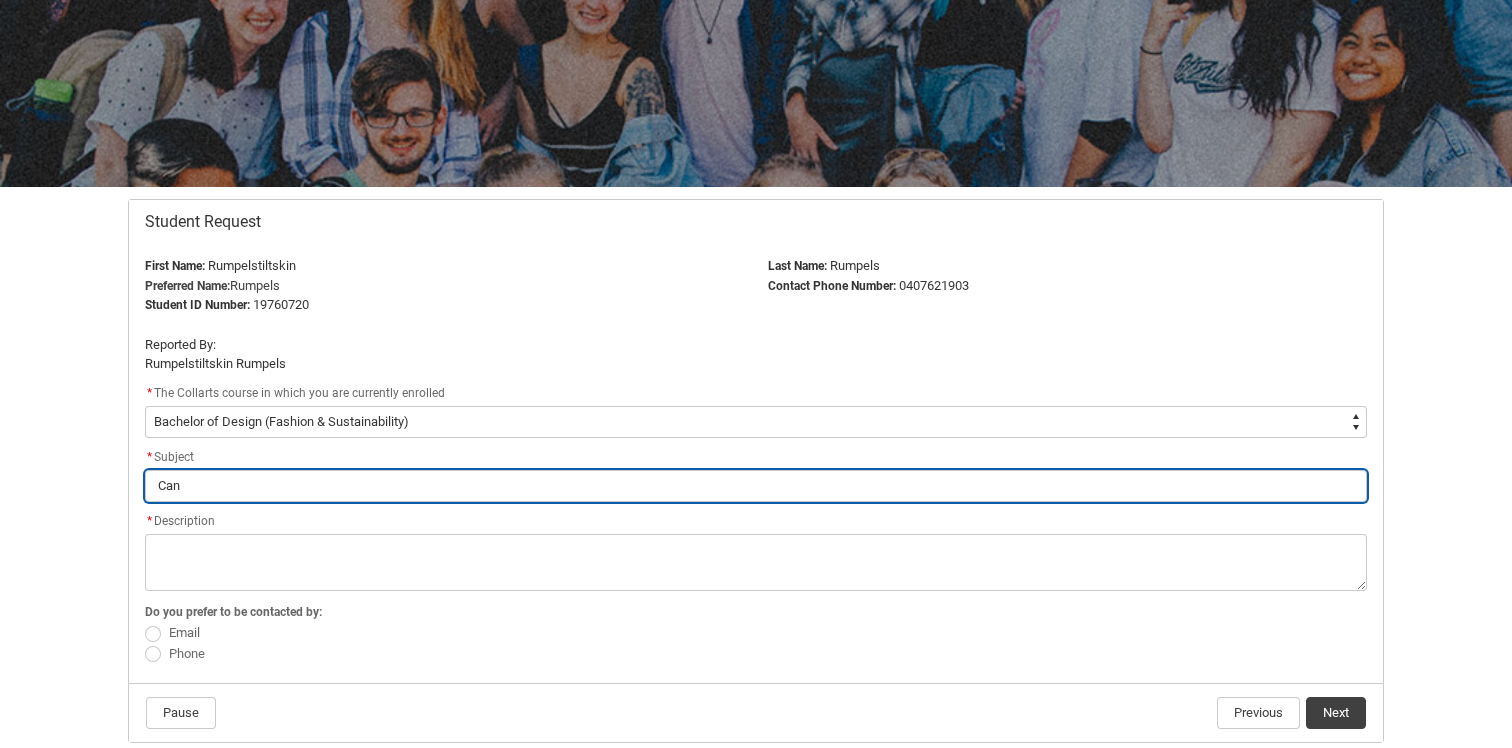 type on "Canv" 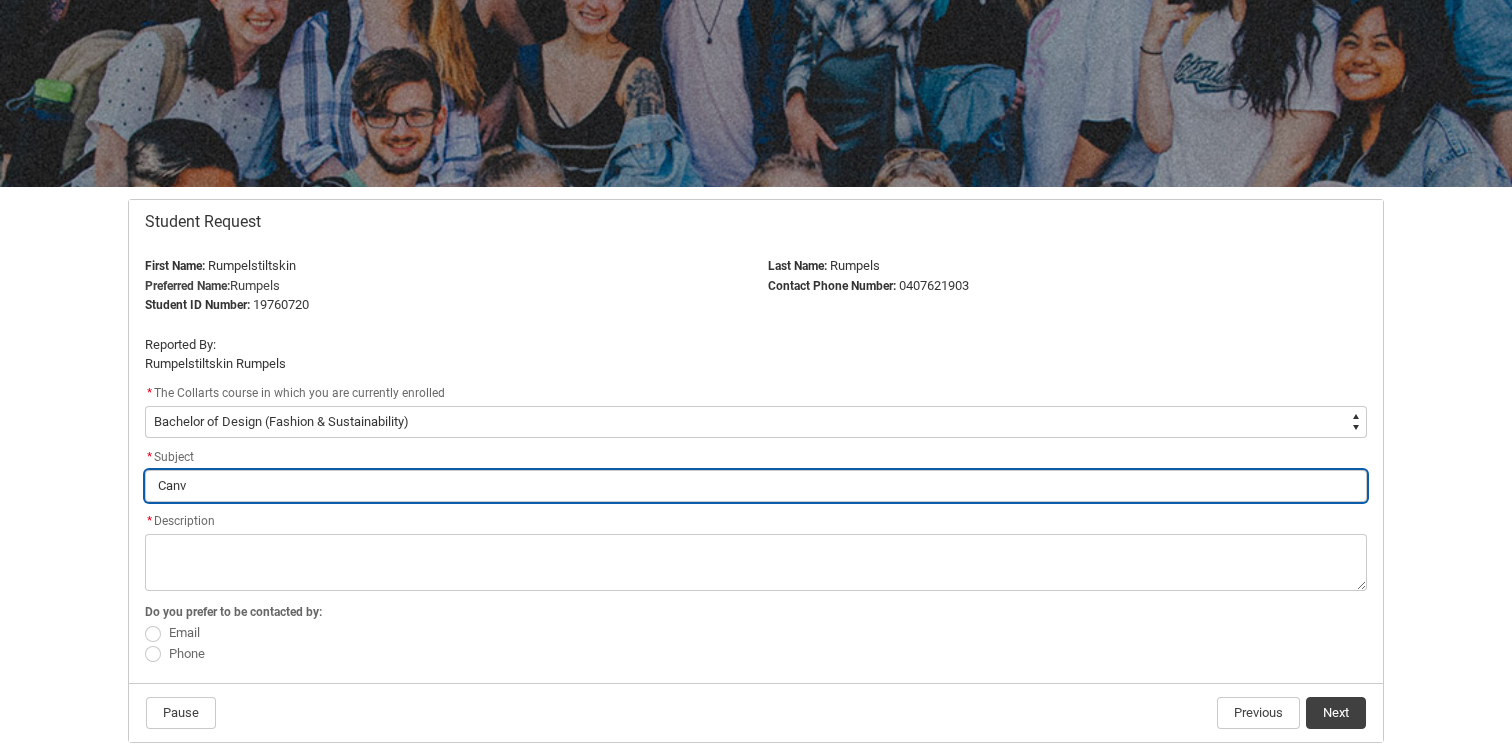 type on "Canva" 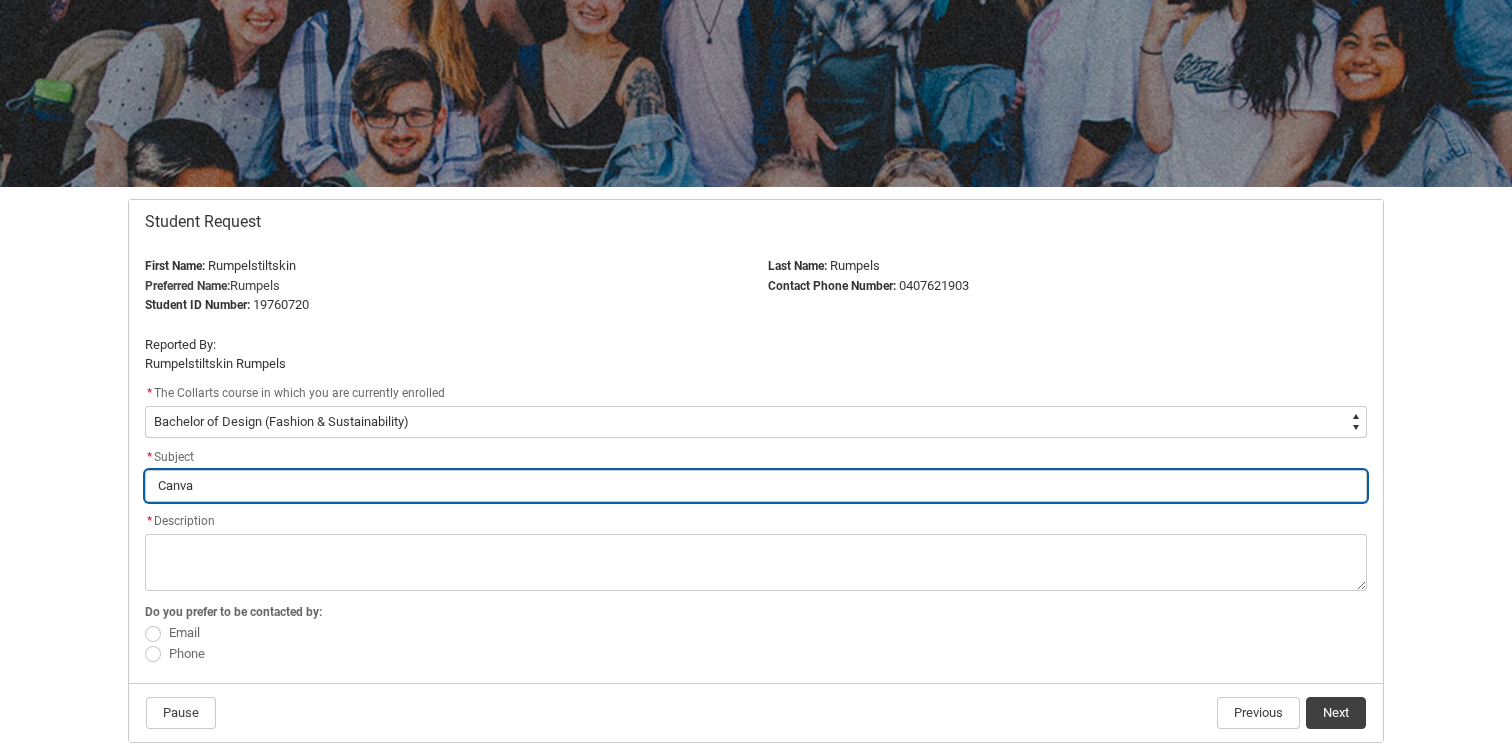 type on "Canvas" 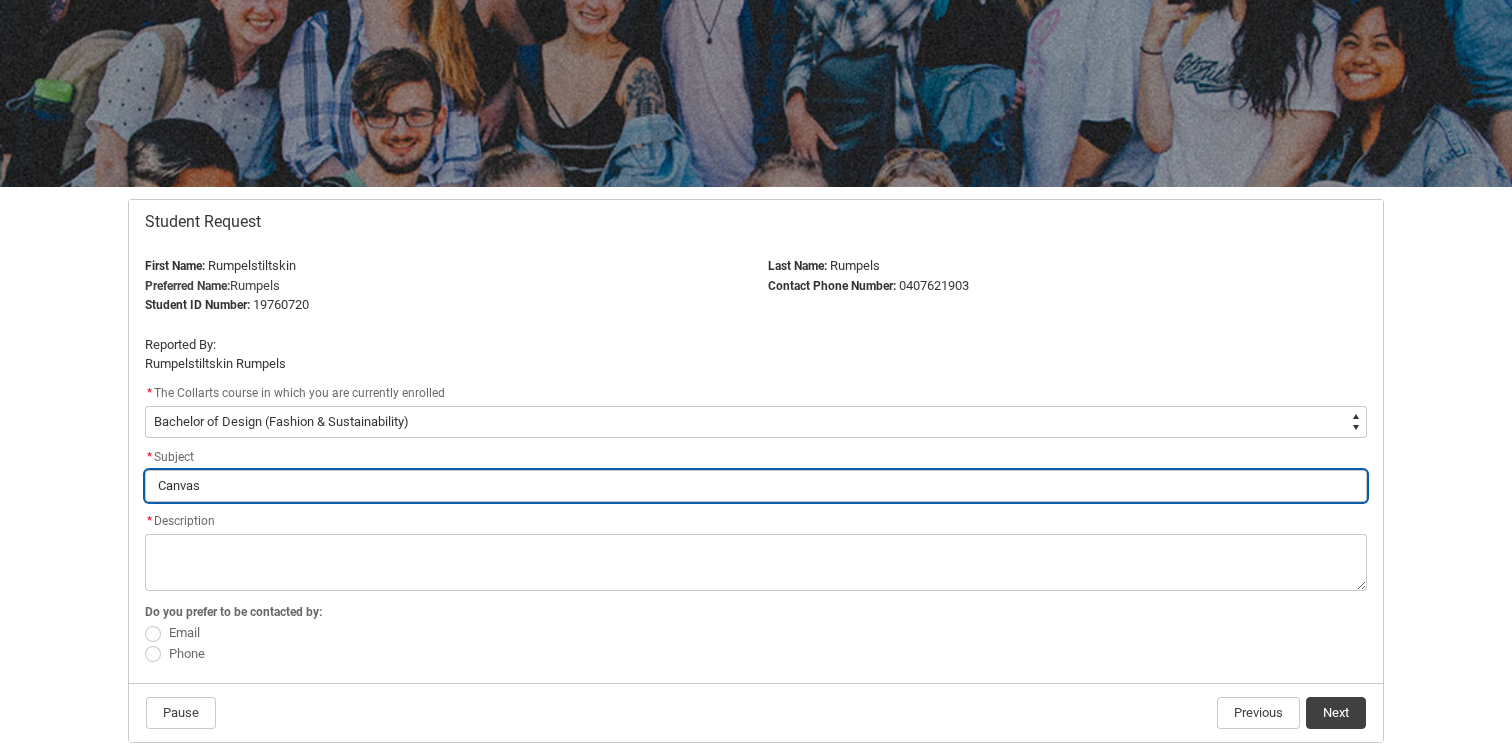 type on "Canvas/" 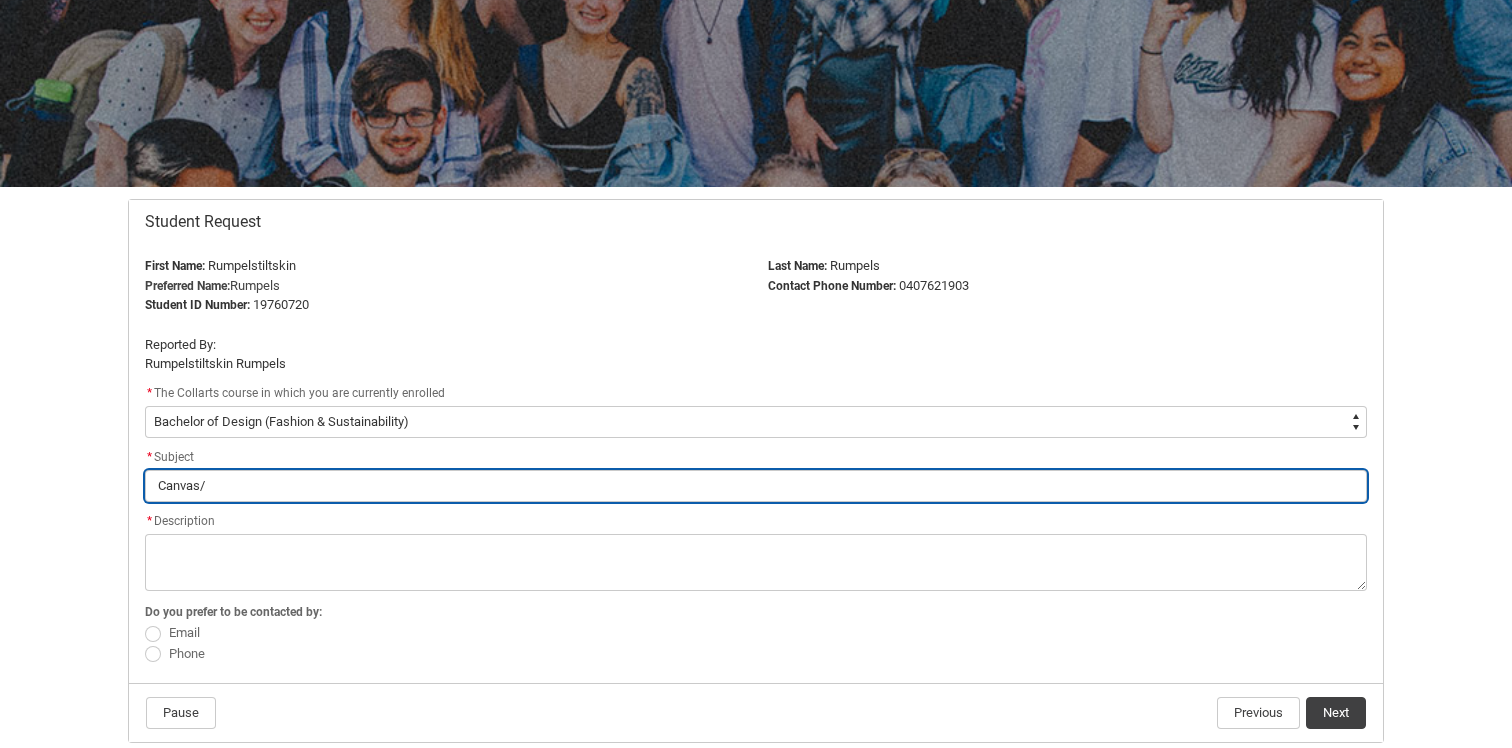 type on "Canvas/I" 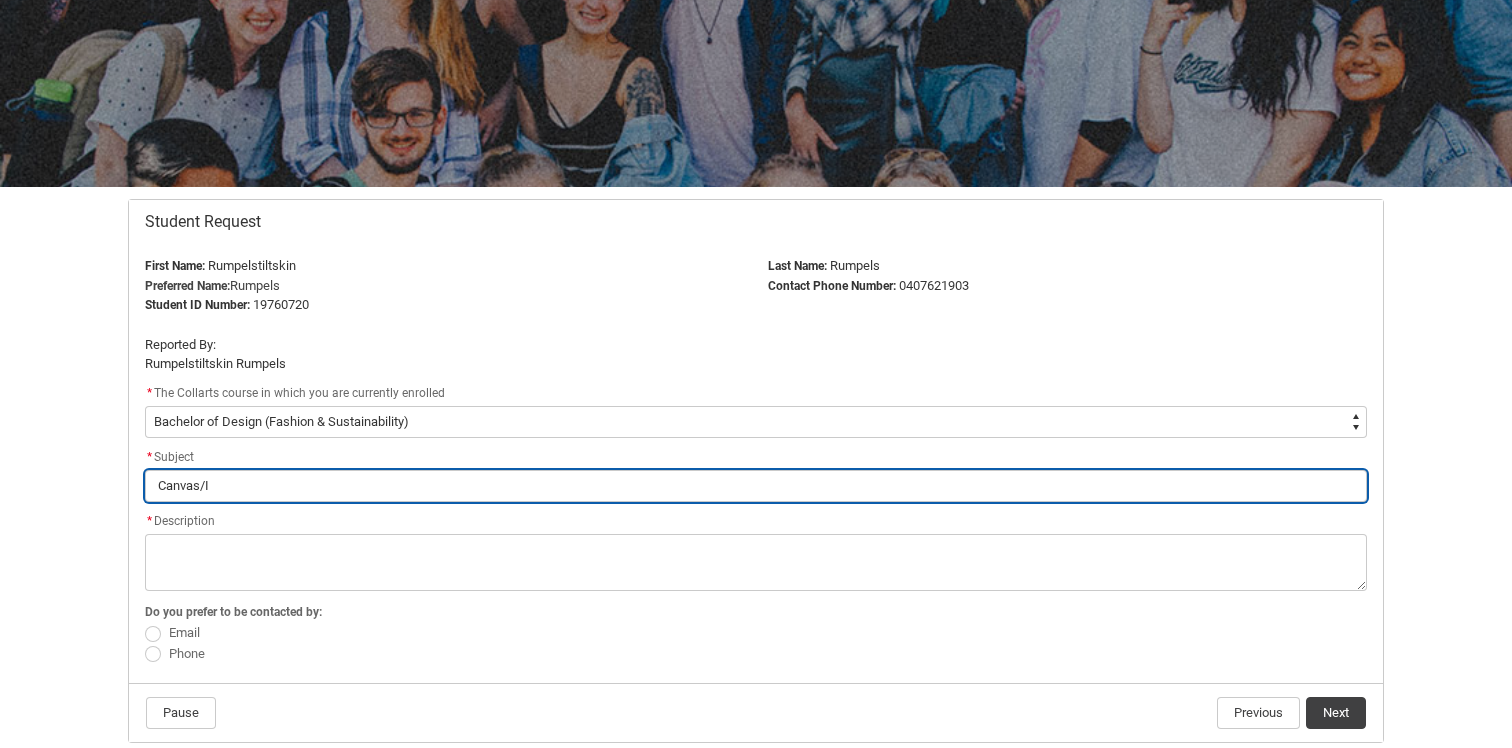 type on "Canvas/IT" 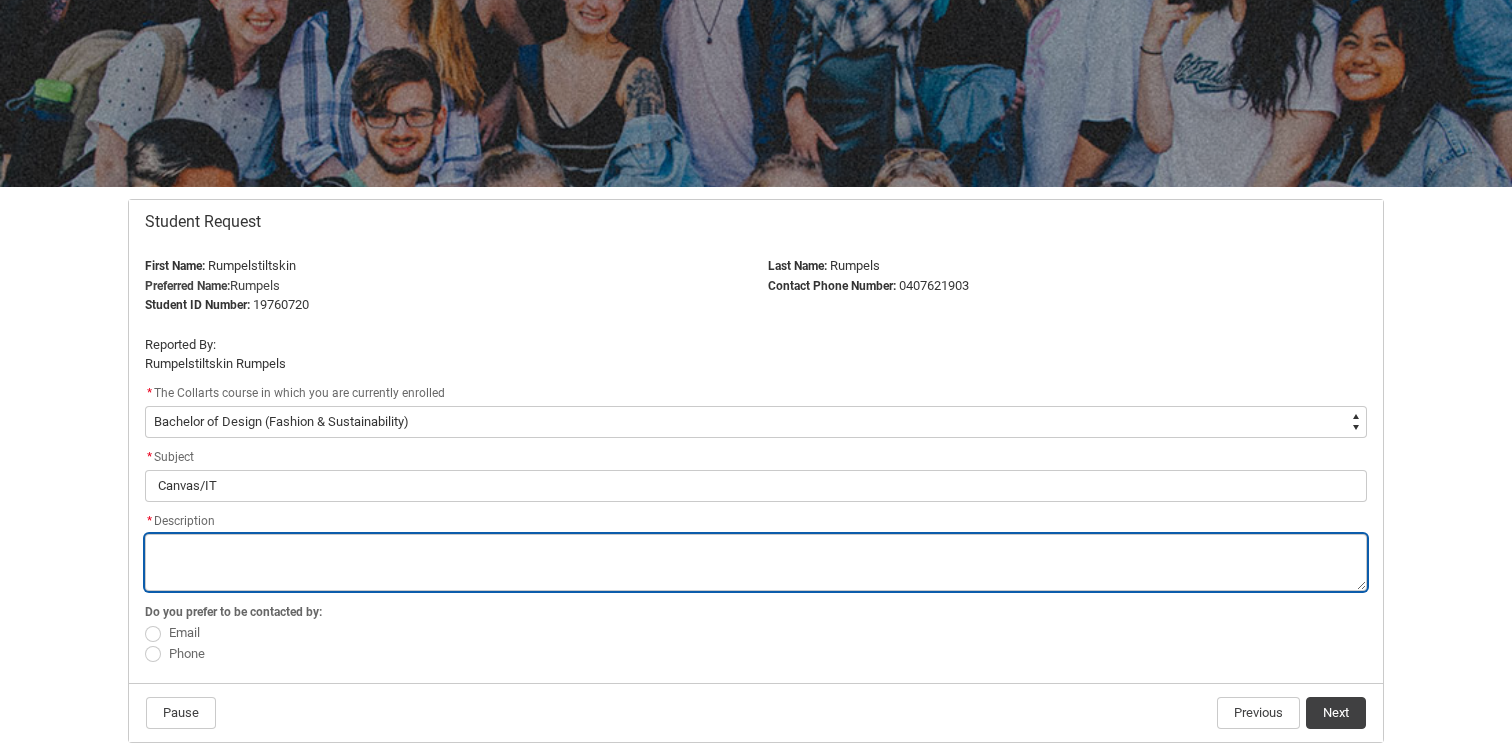 click on "*" at bounding box center [756, 562] 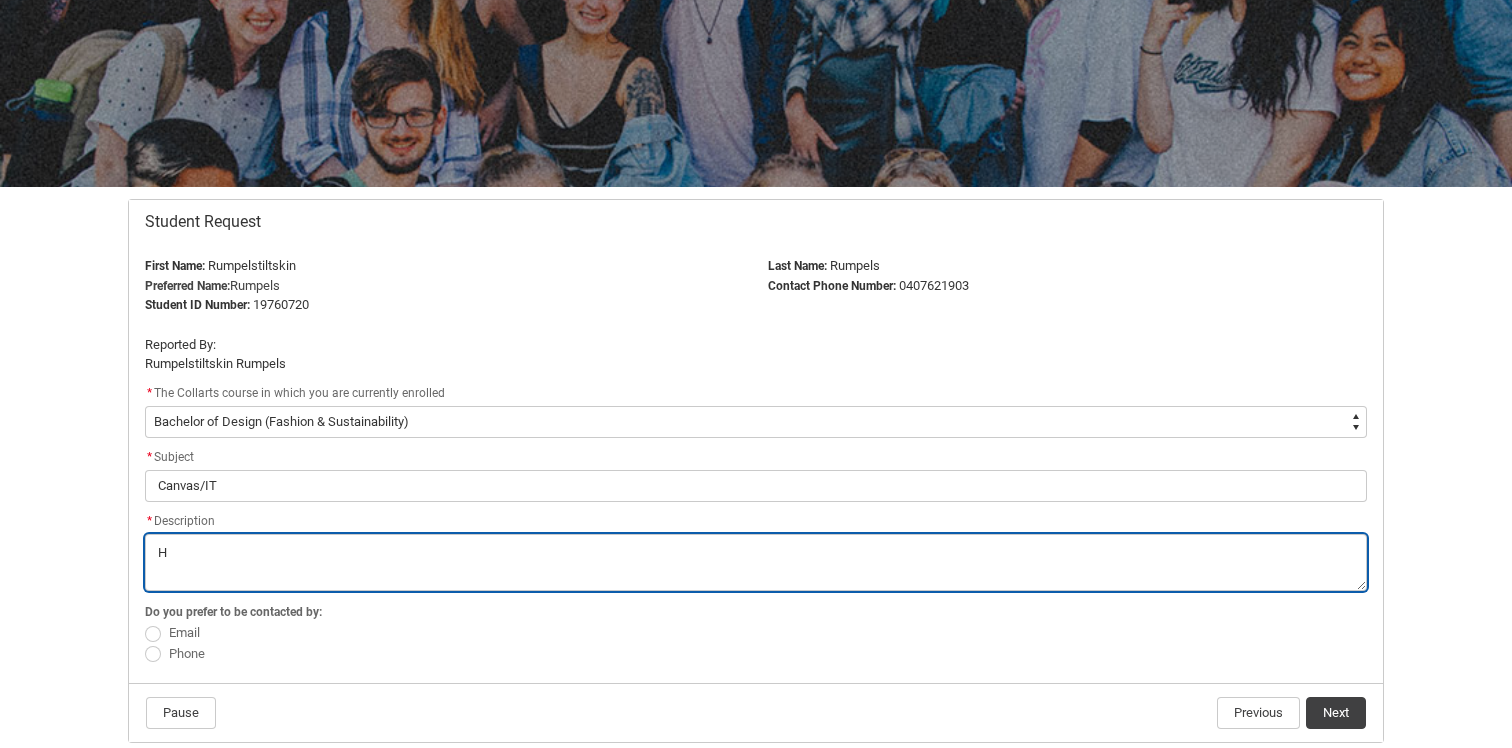type on "Hi" 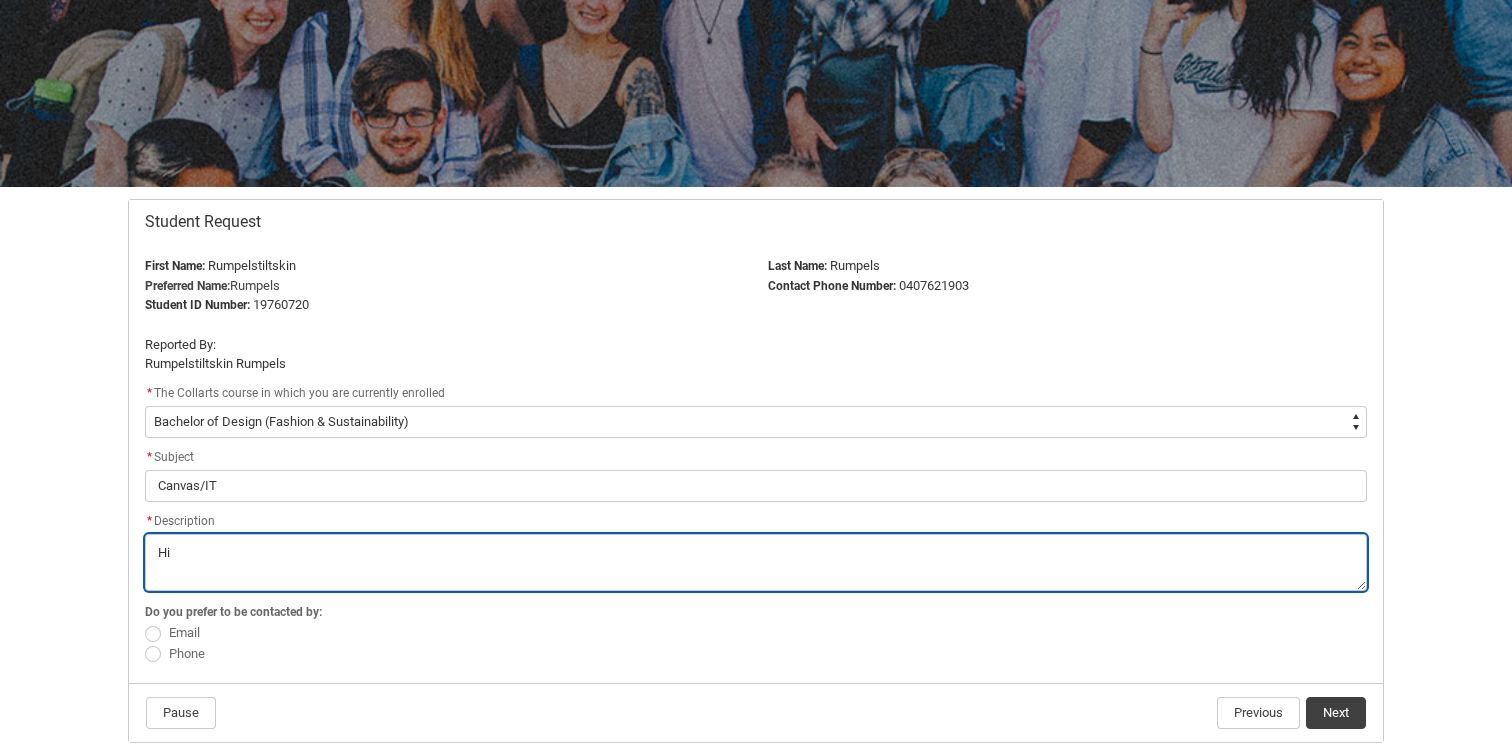 type on "Hi" 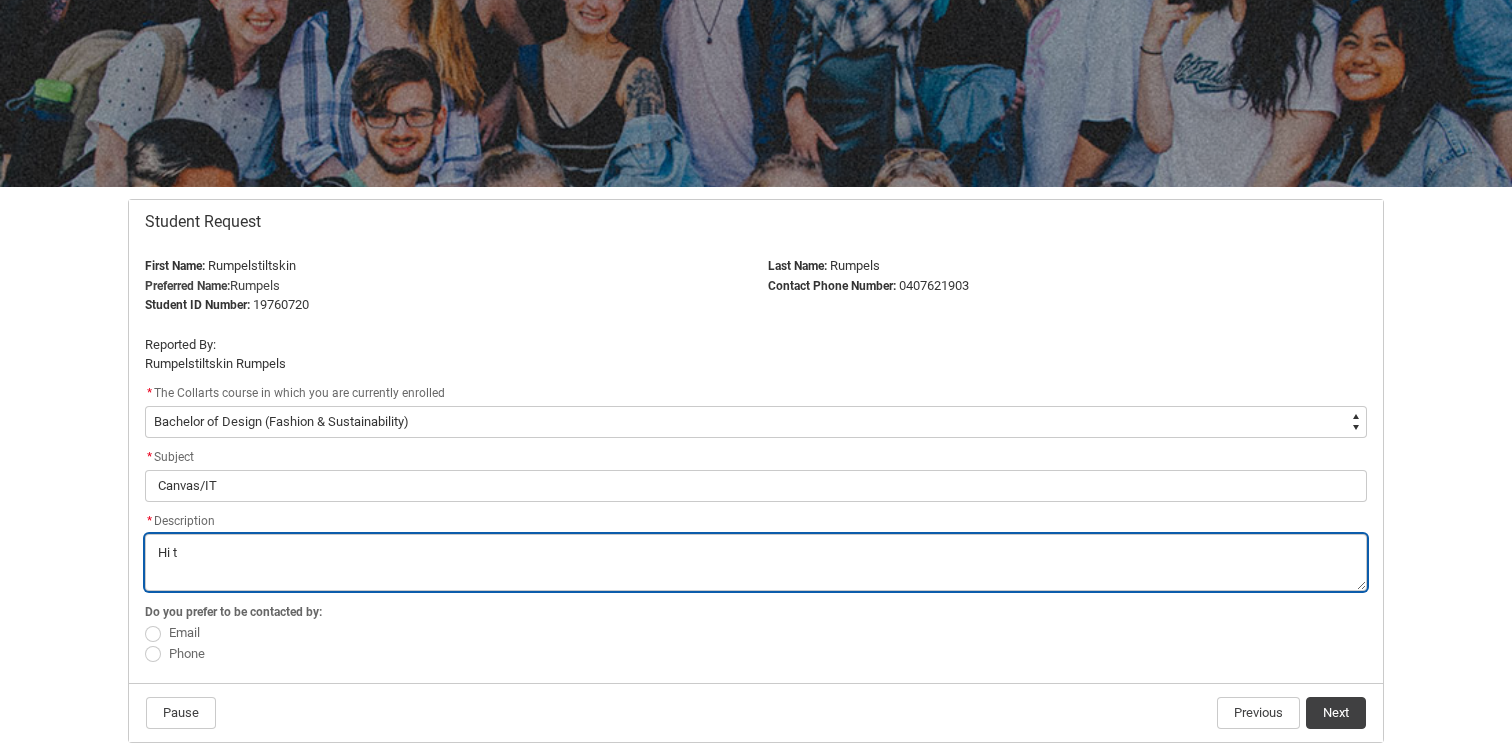 type on "Hi tr" 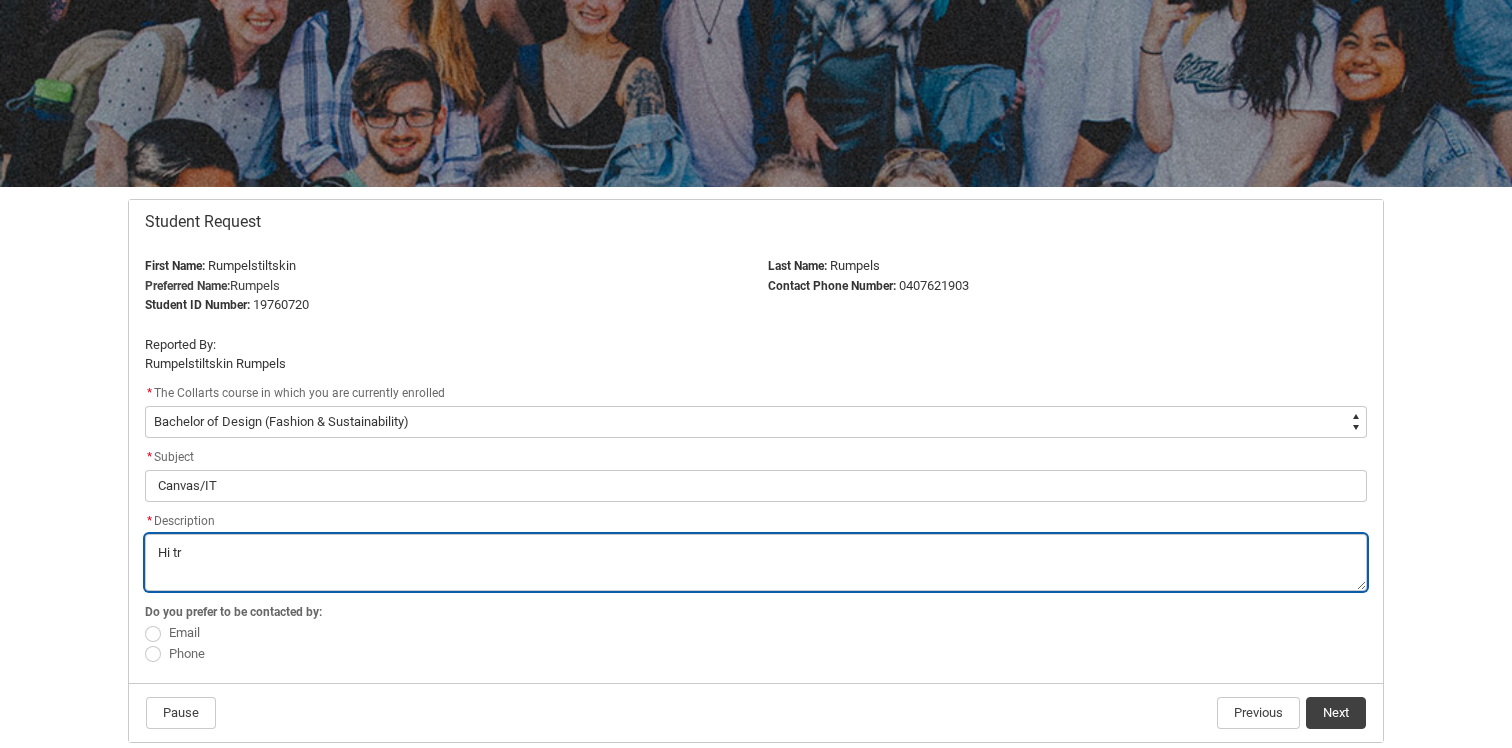type on "Hi tre" 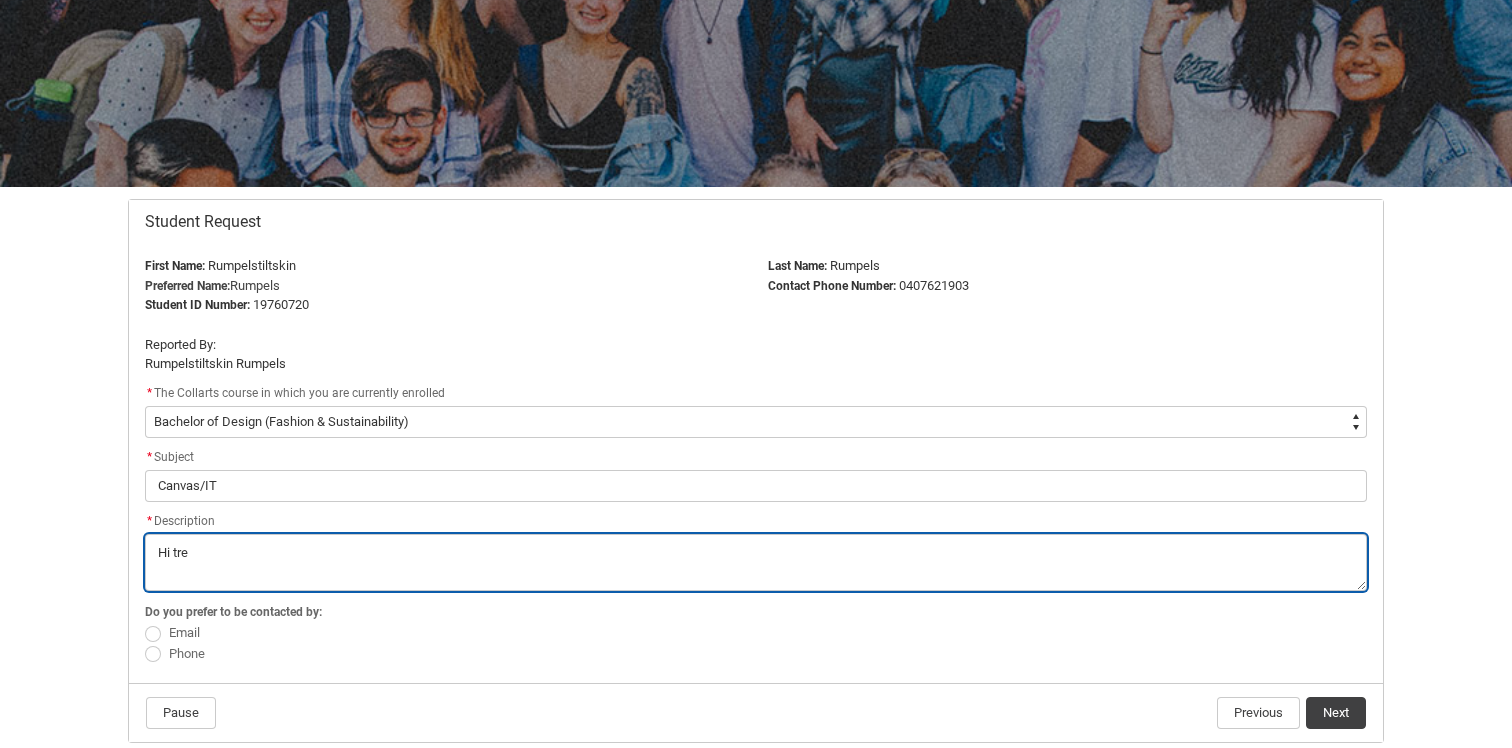 type on "Hi trea" 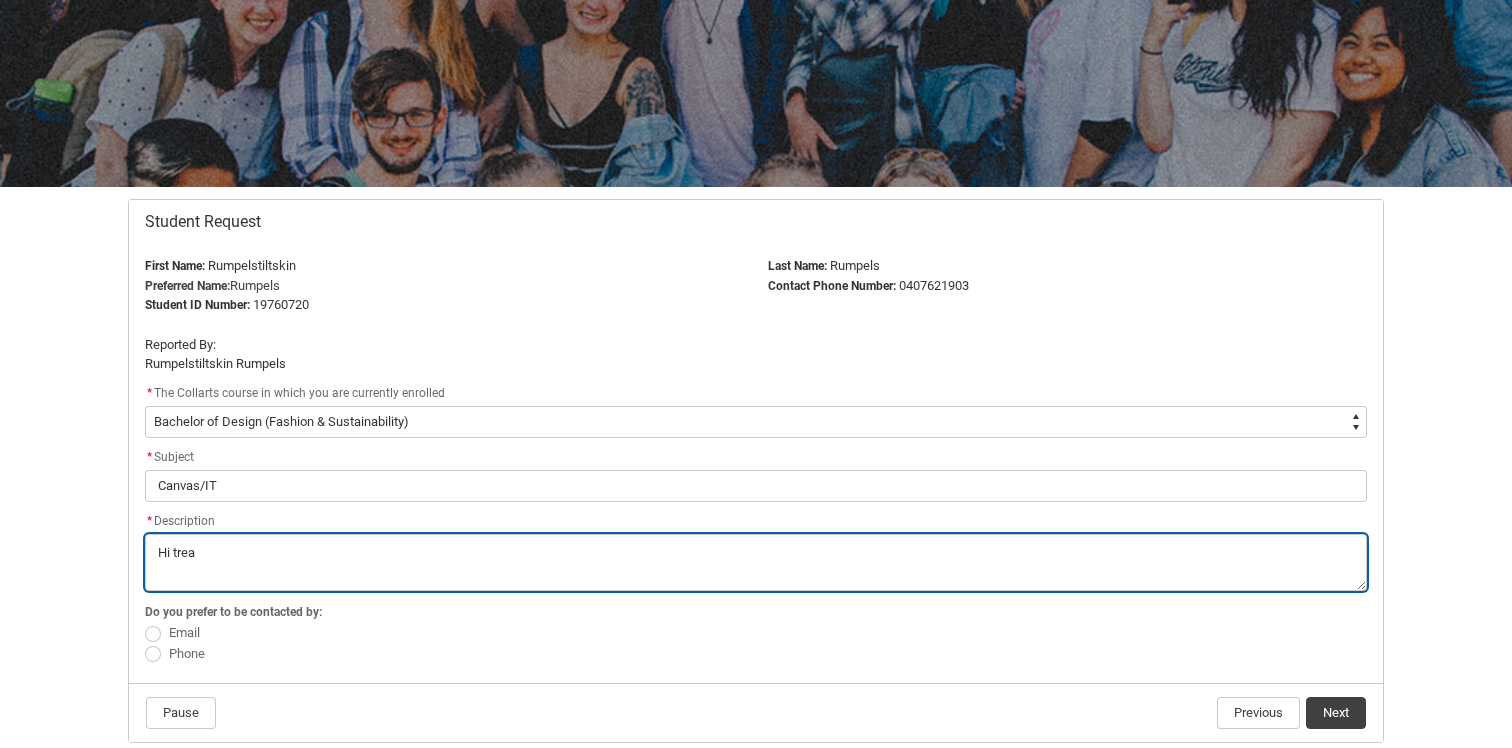 type on "Hi tream" 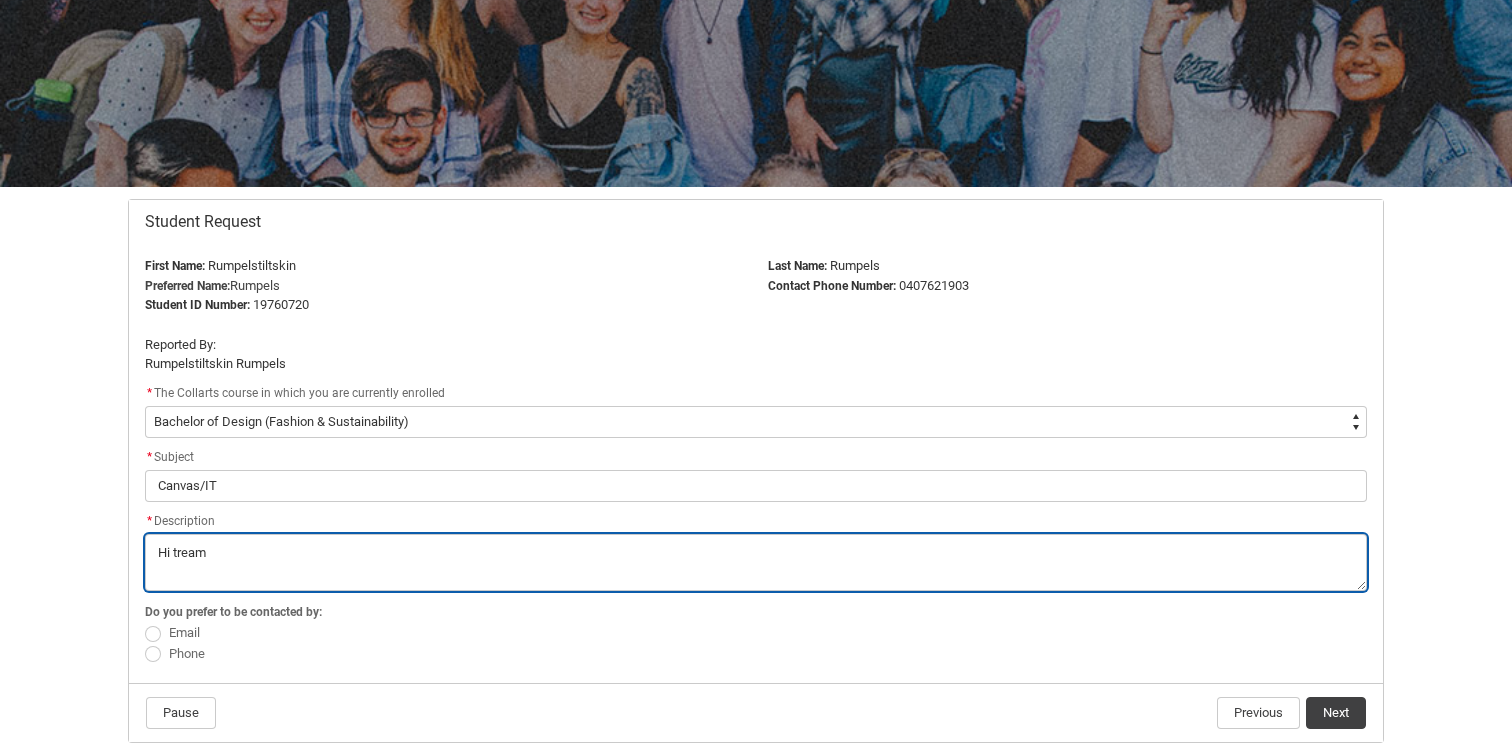 type on "Hi tream," 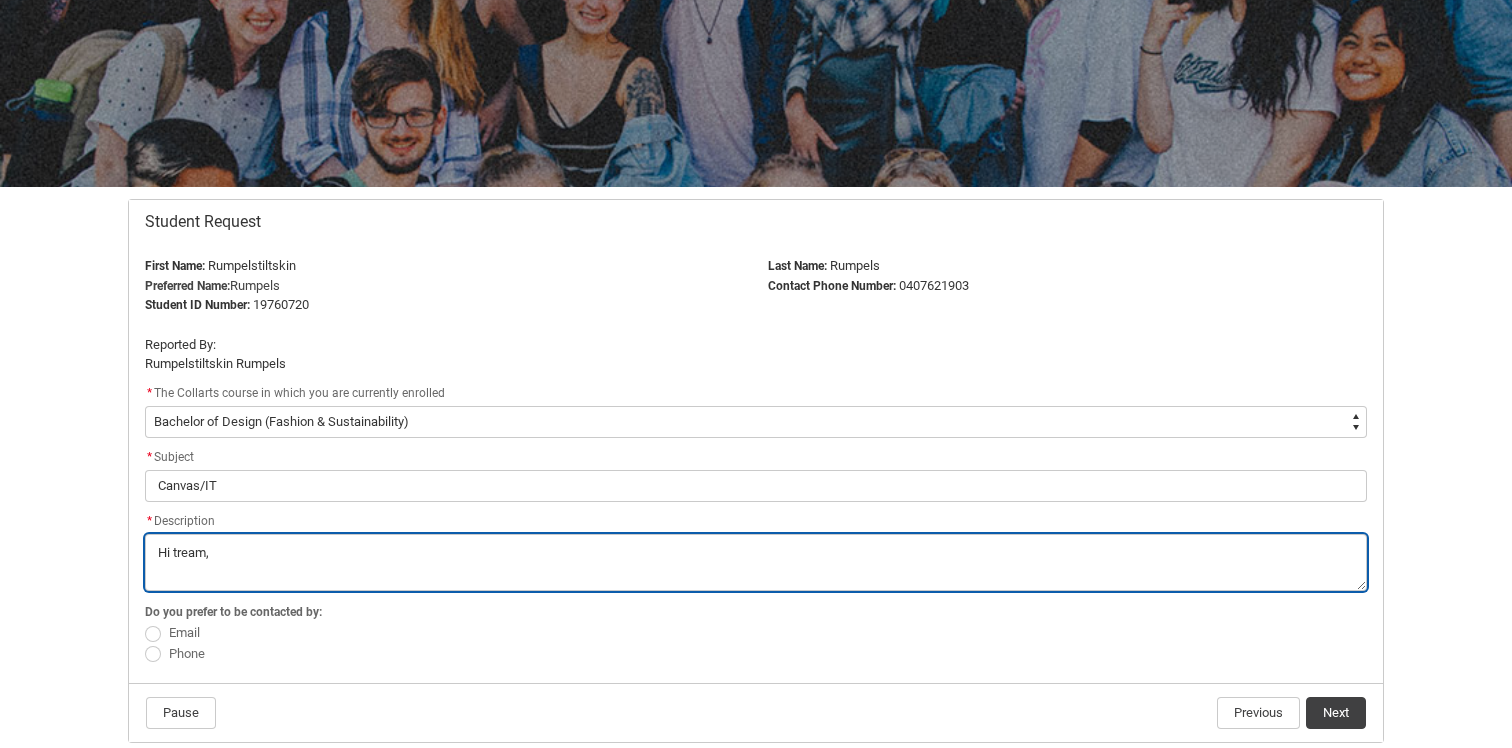 type on "Hi tream" 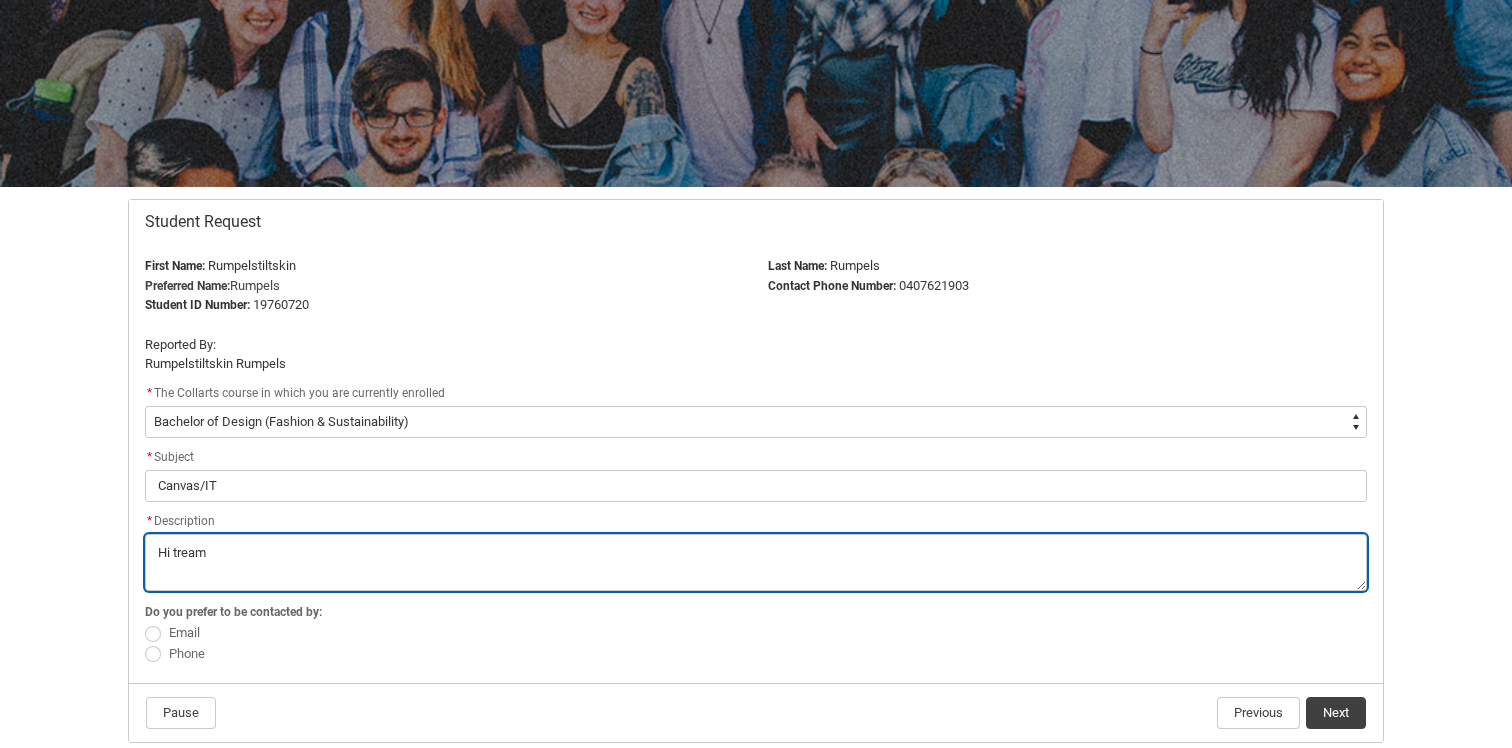 type on "Hi trea" 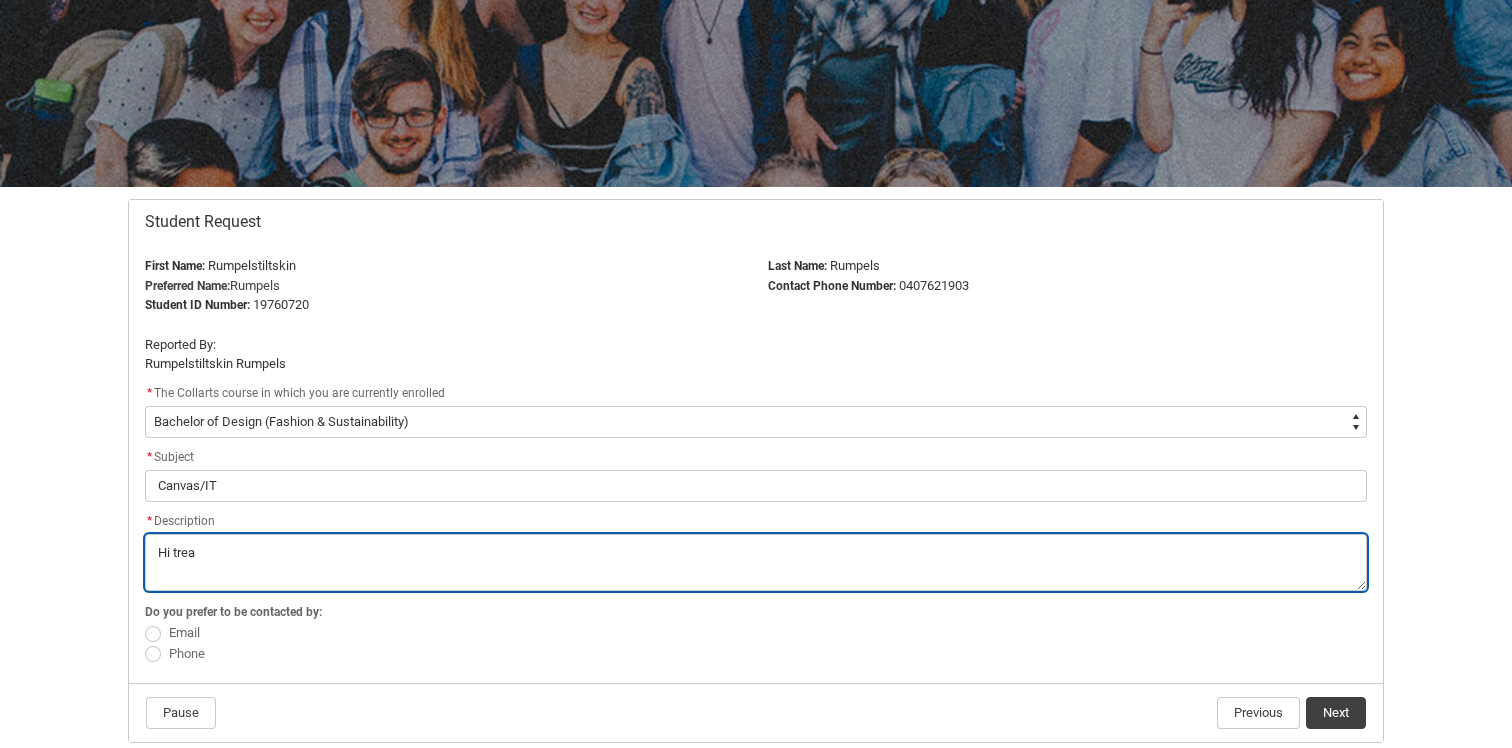 type on "Hi tre" 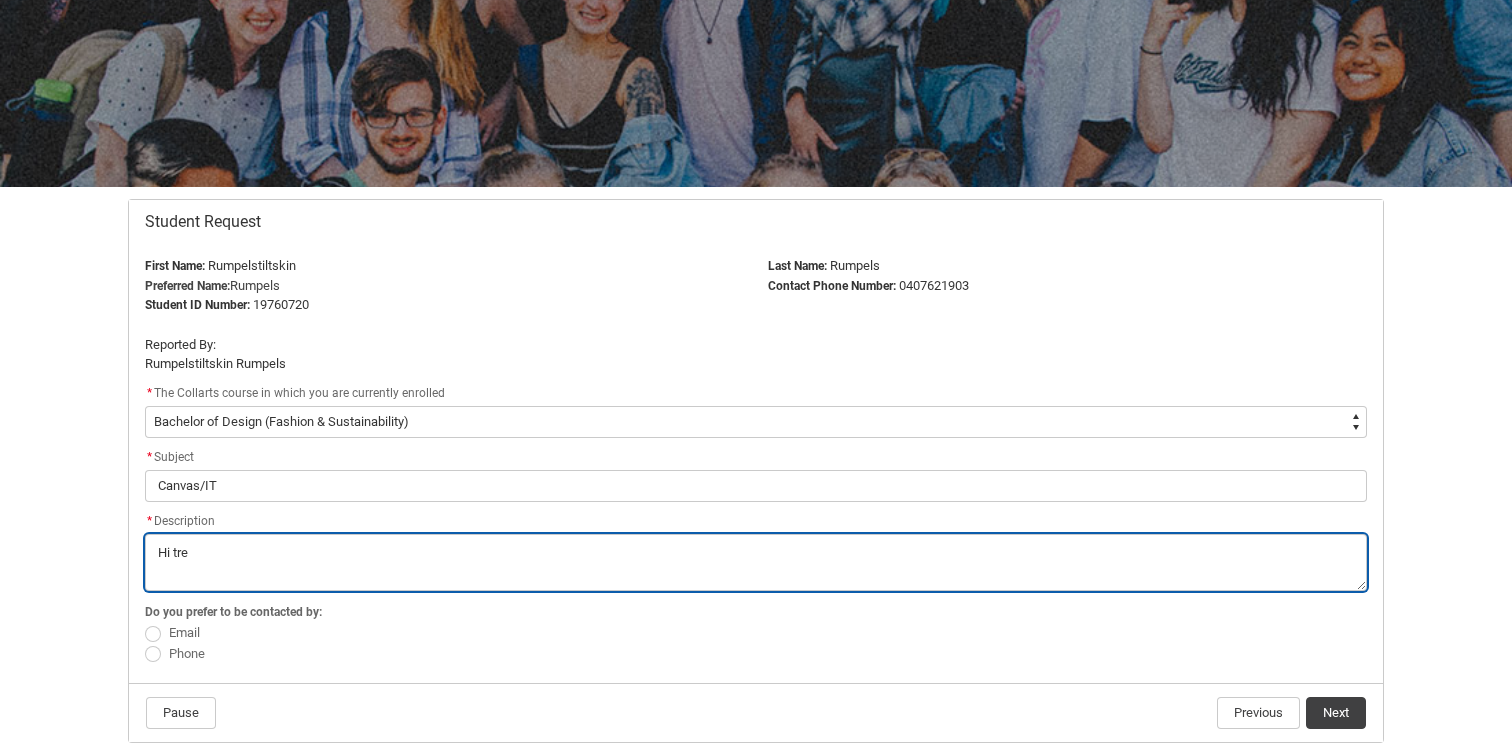 type on "Hi tr" 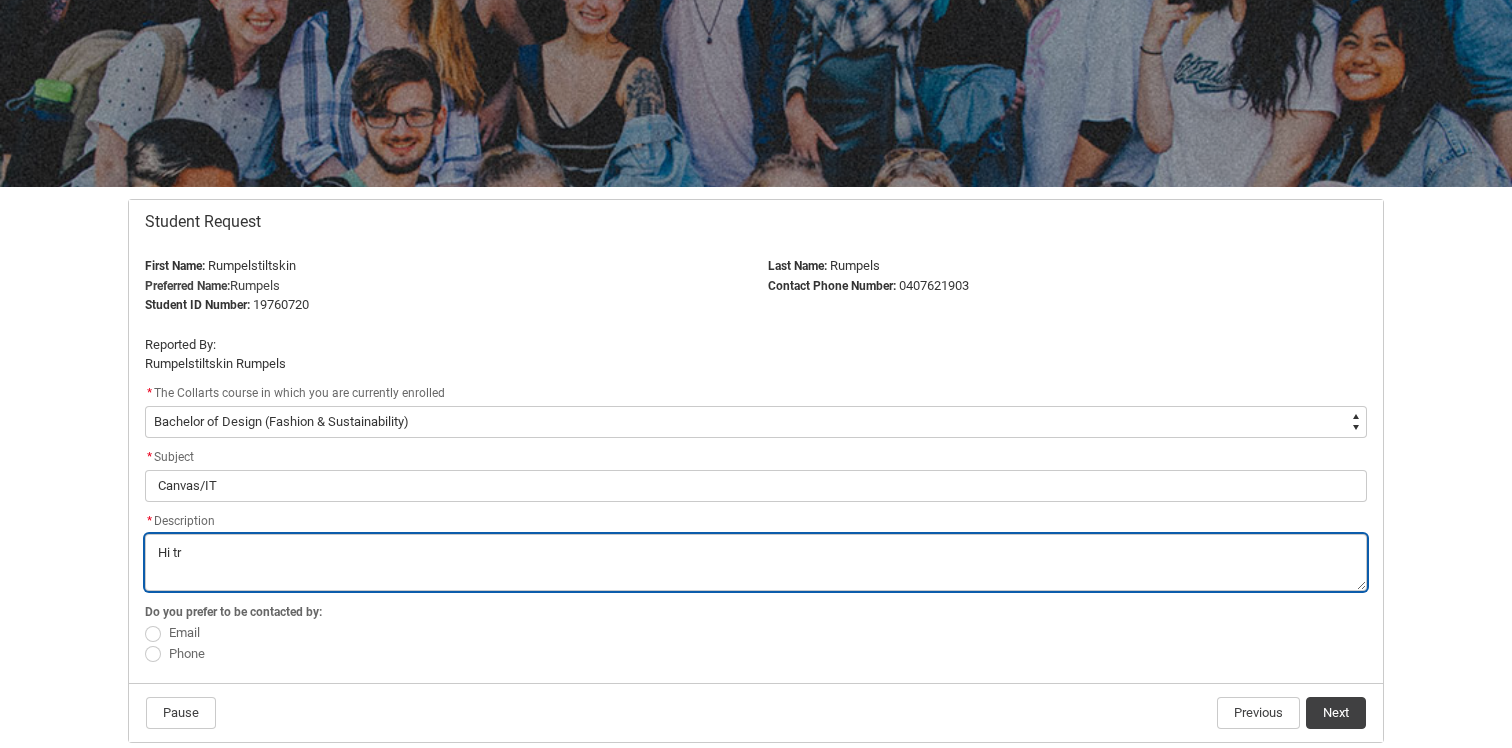 type on "Hi t" 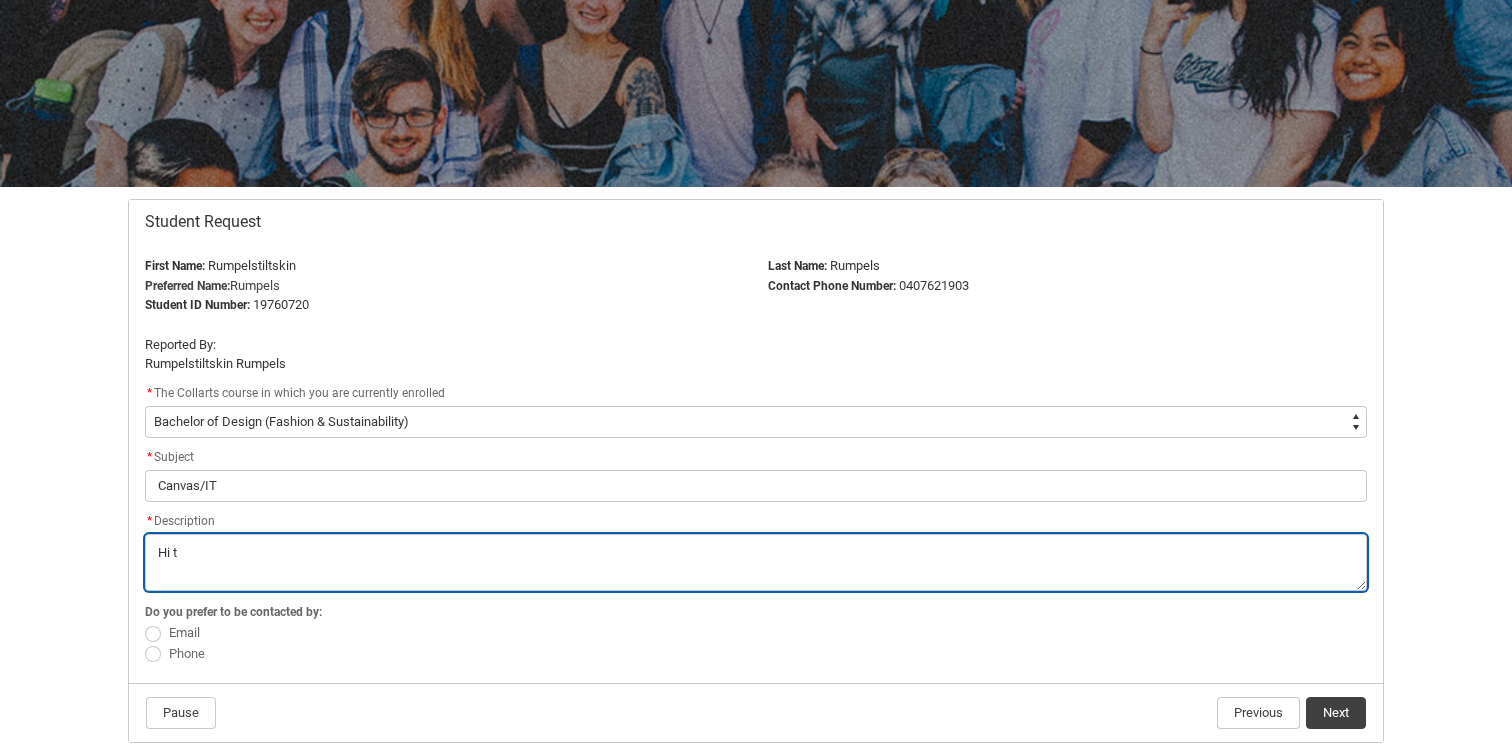 type on "Hi te" 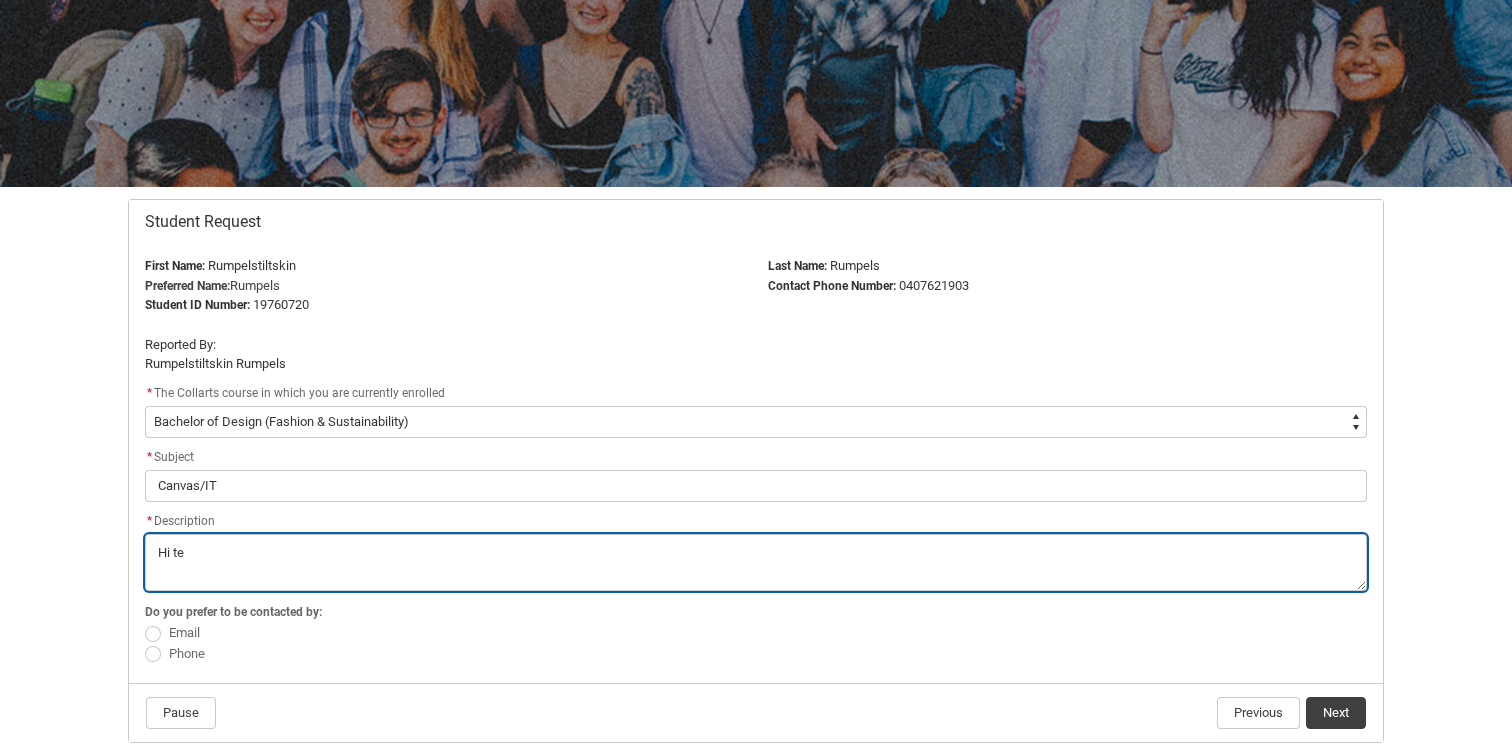 type on "Hi tea" 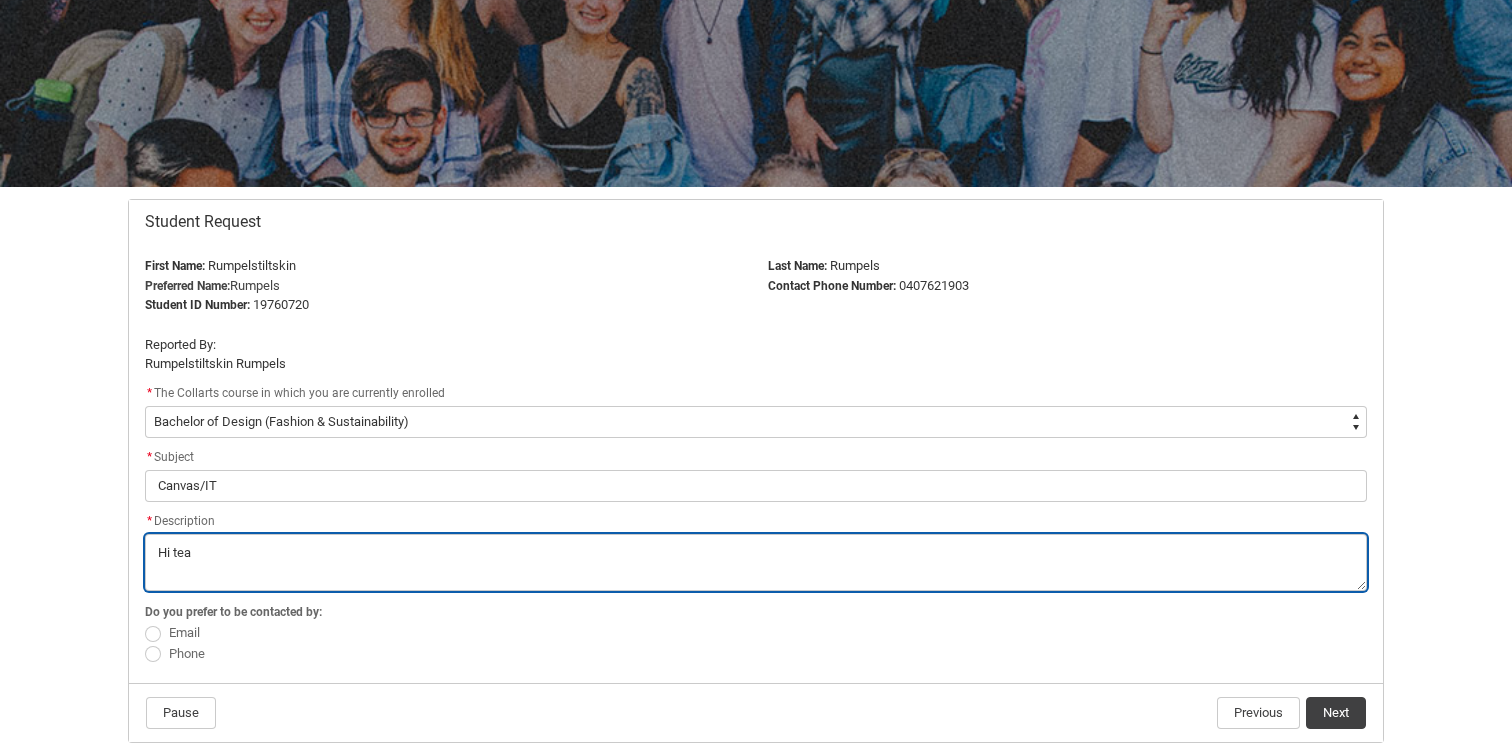 type on "Hi team" 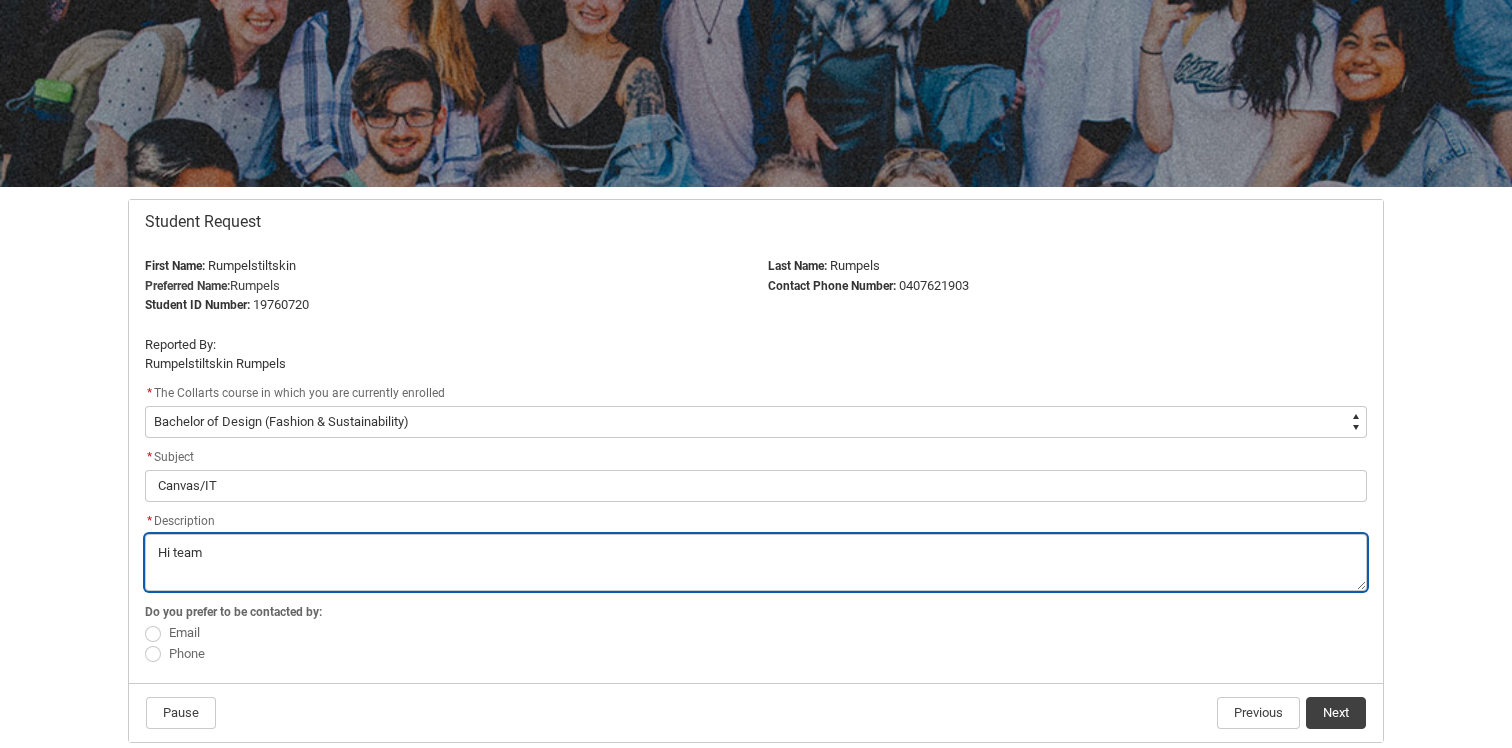 type on "Hi team," 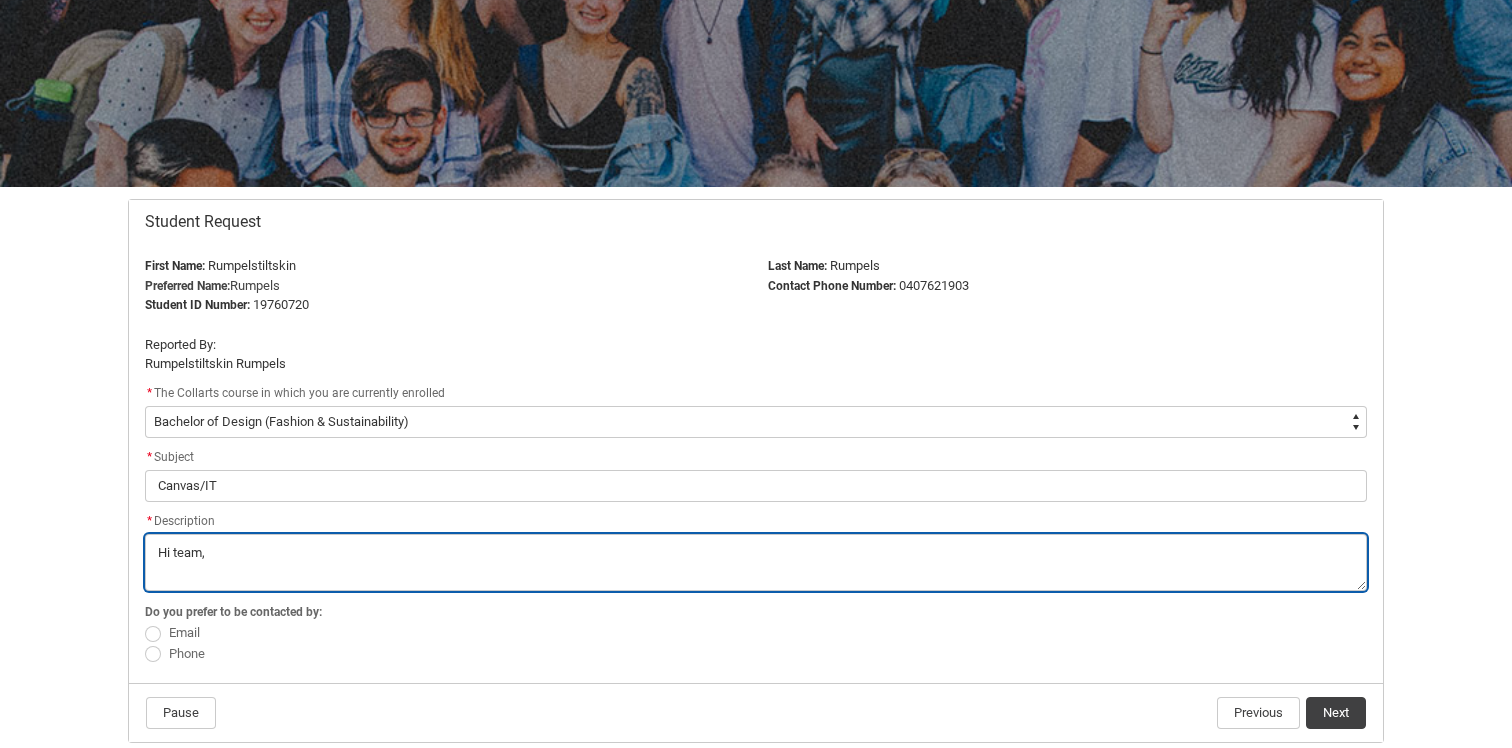 type on "Hi team," 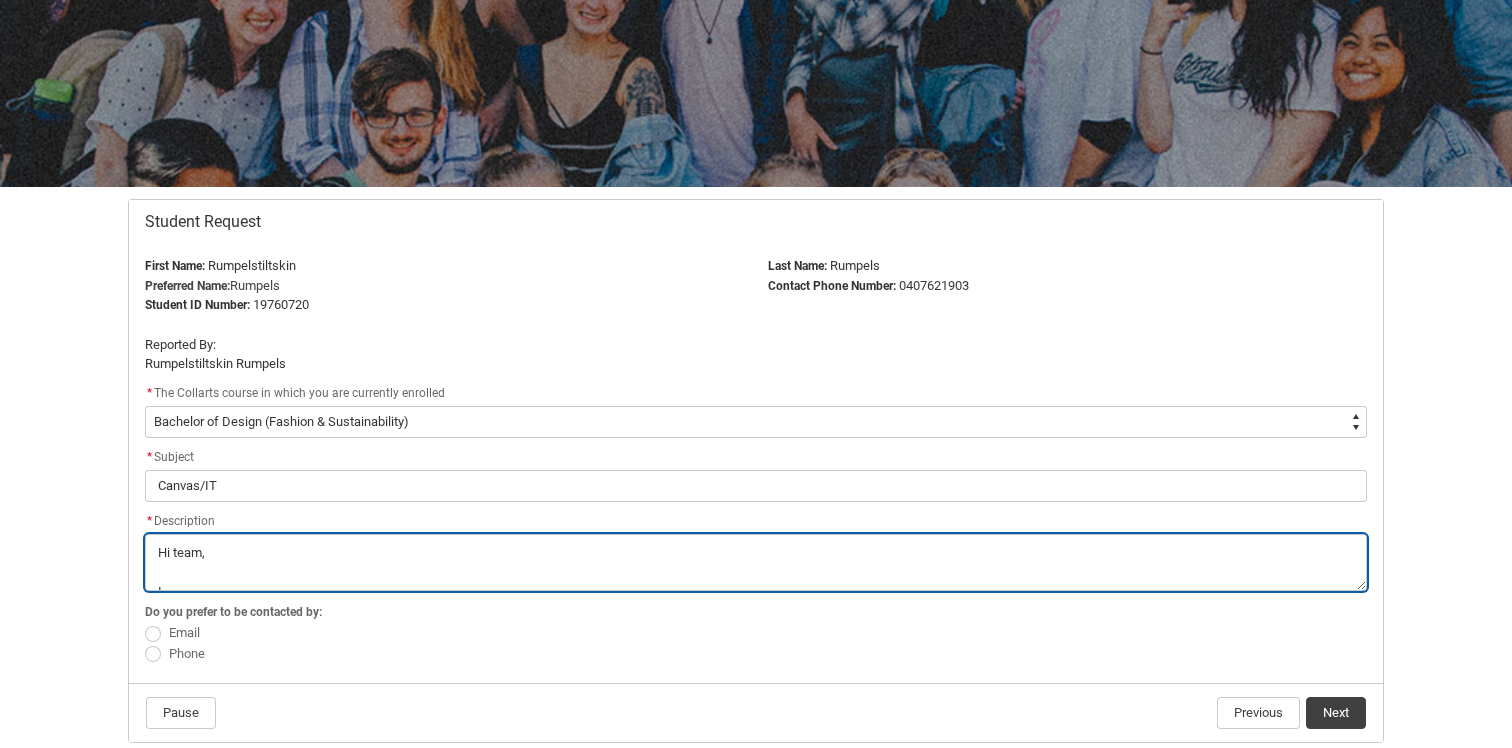 type on "Hi team,
I" 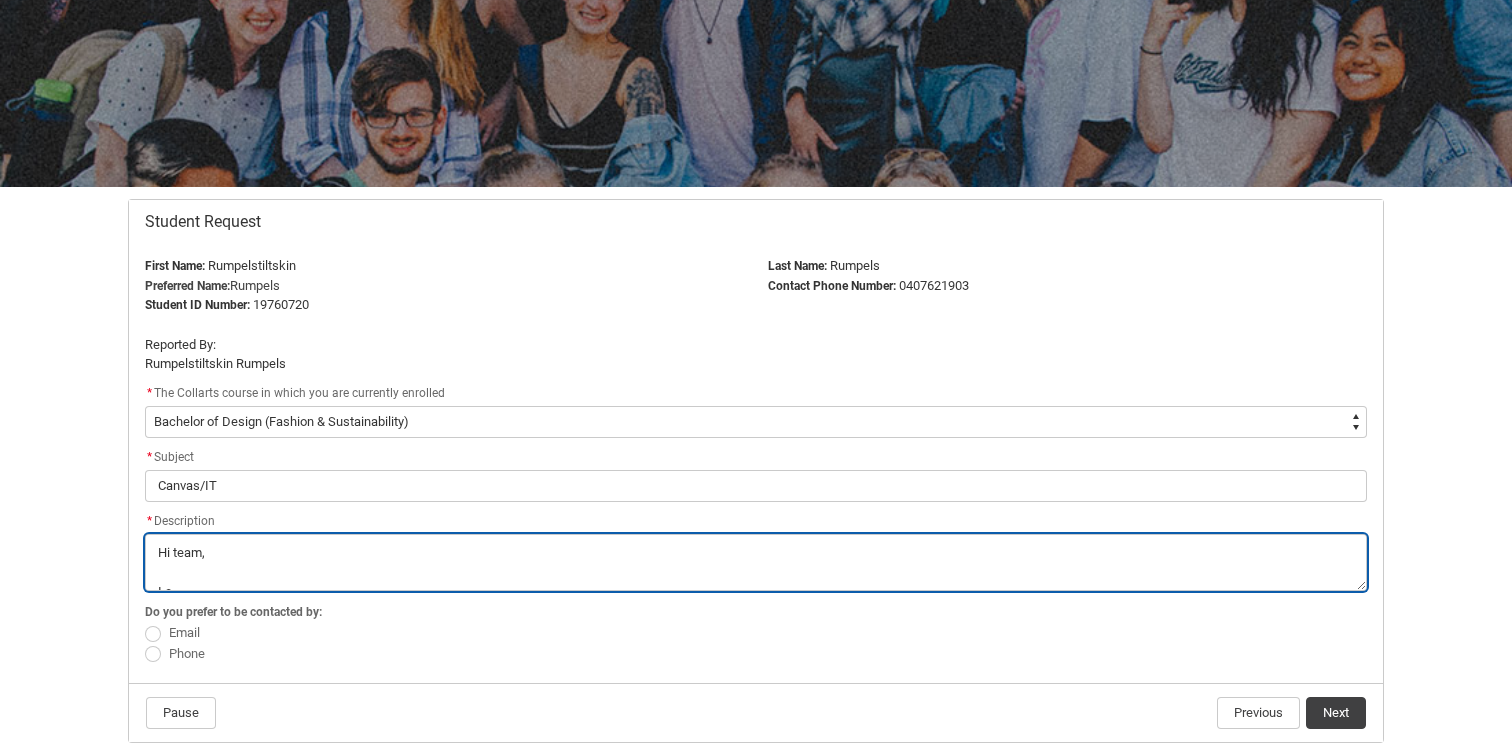 type on "Hi team,
I ca" 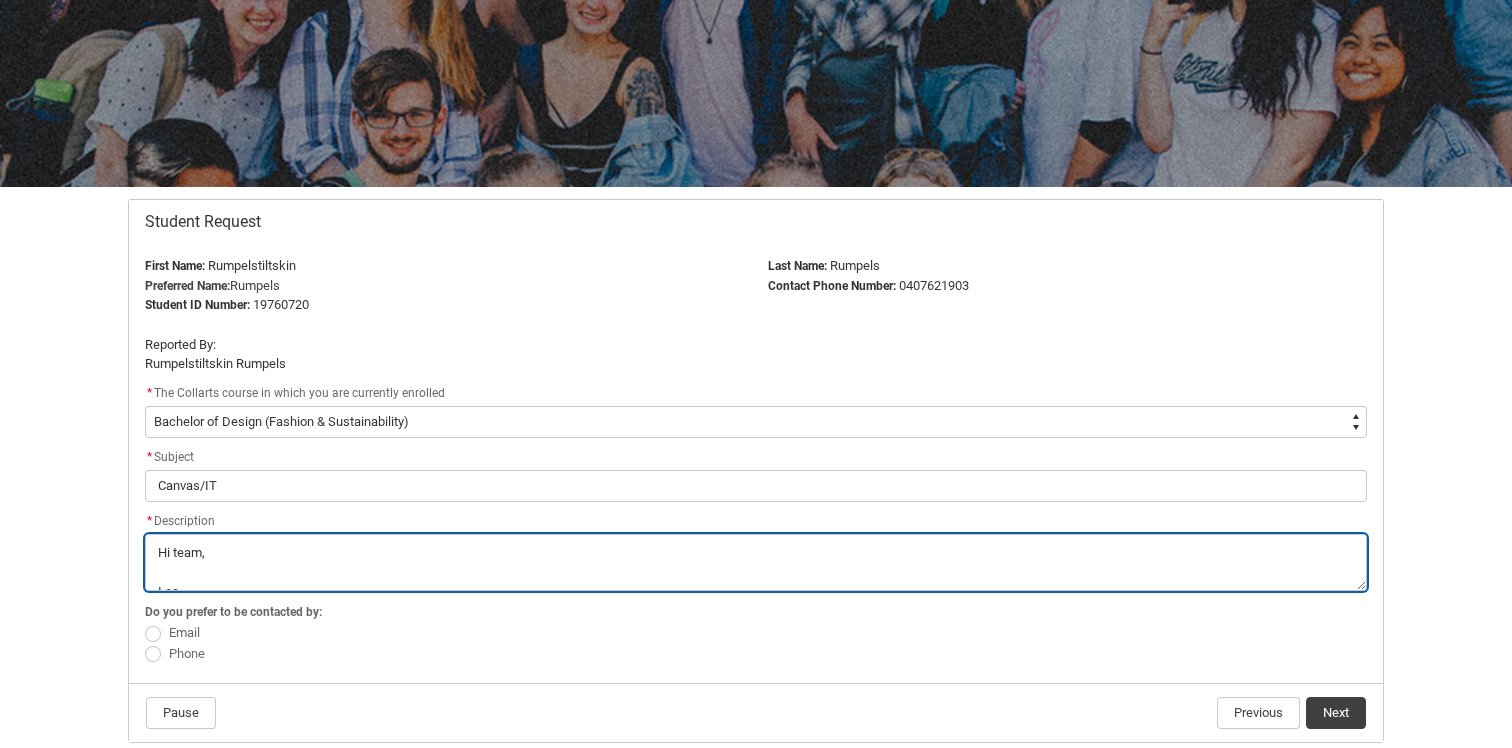 type on "Hi team,
I can" 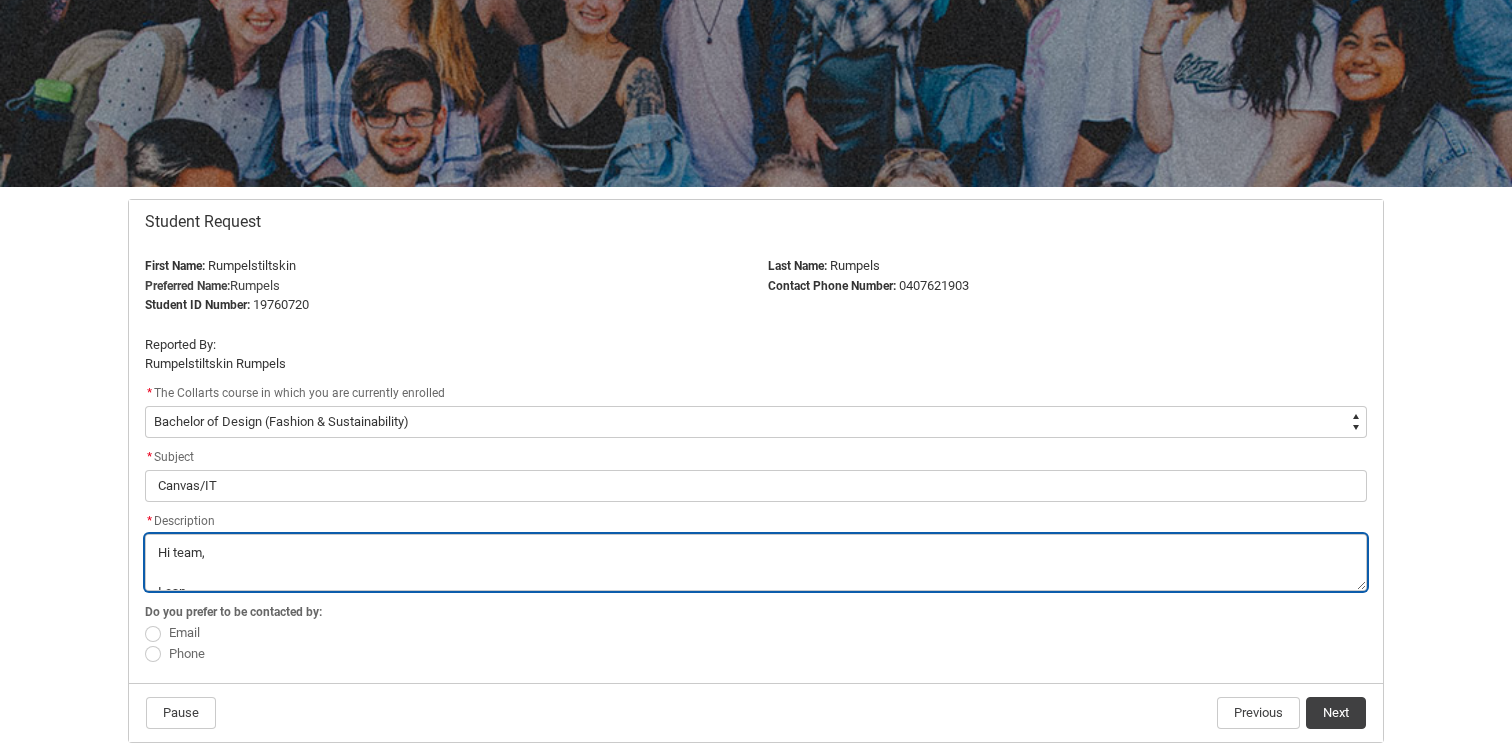 type on "Hi team,
I can'" 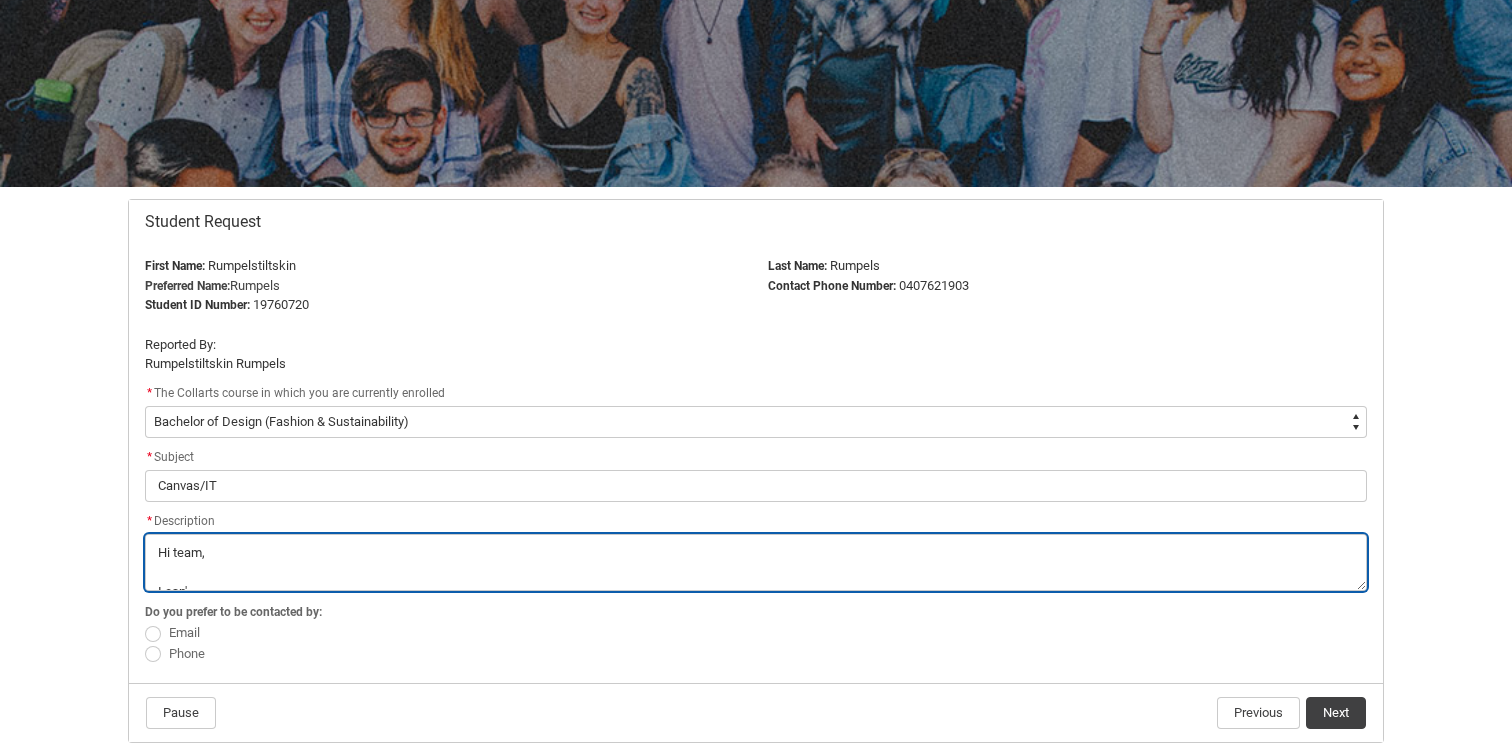 type on "Hi team,
I can't" 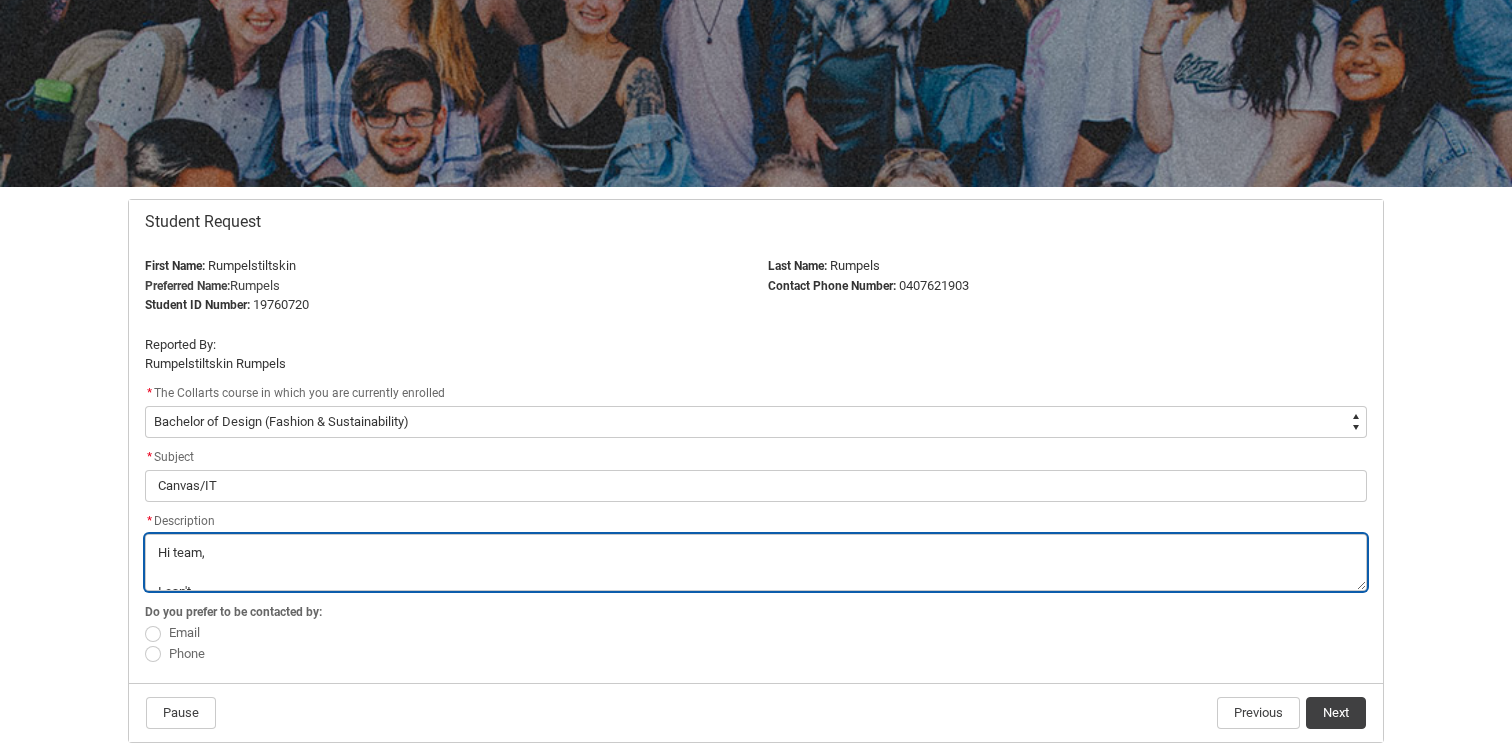 type on "Hi team,
I can't" 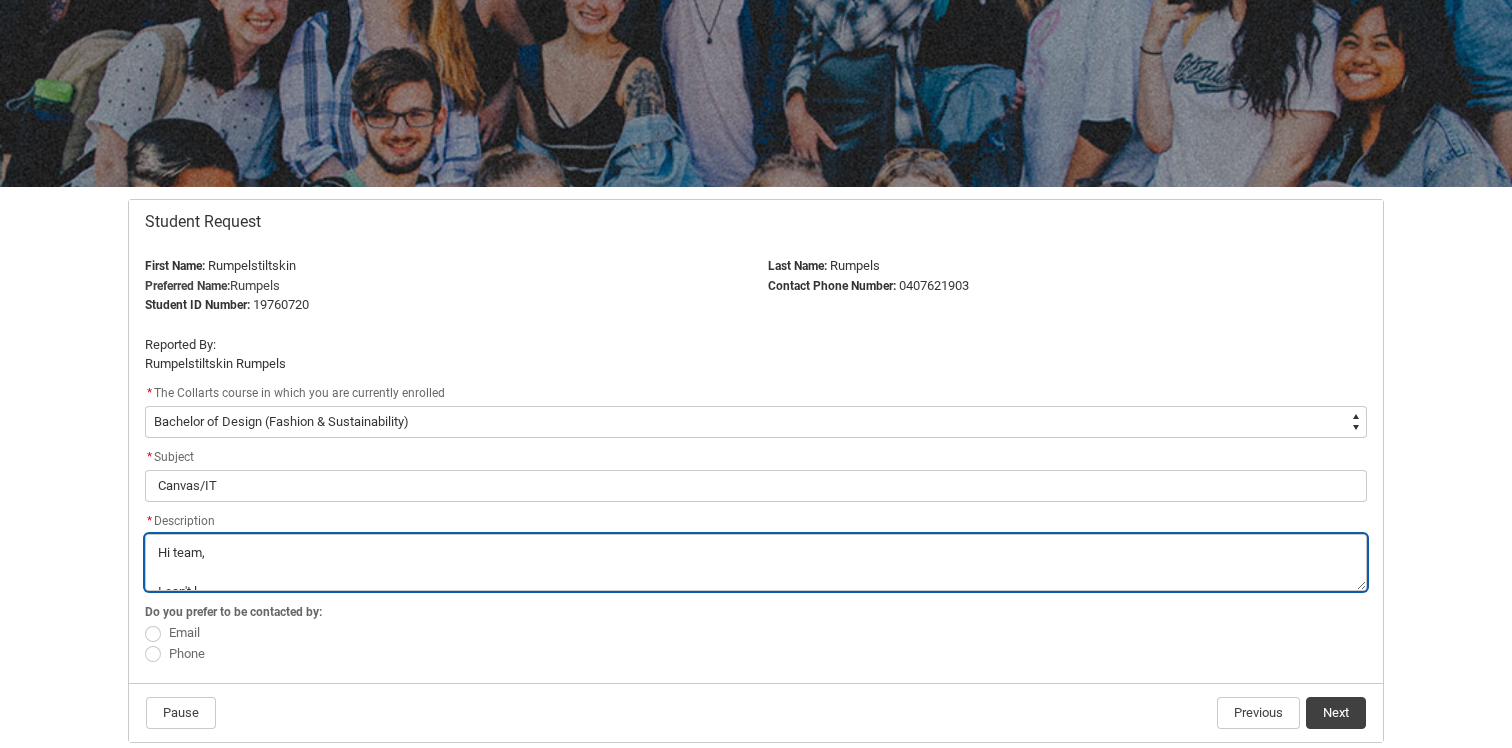 type on "Hi team,
I can't lo" 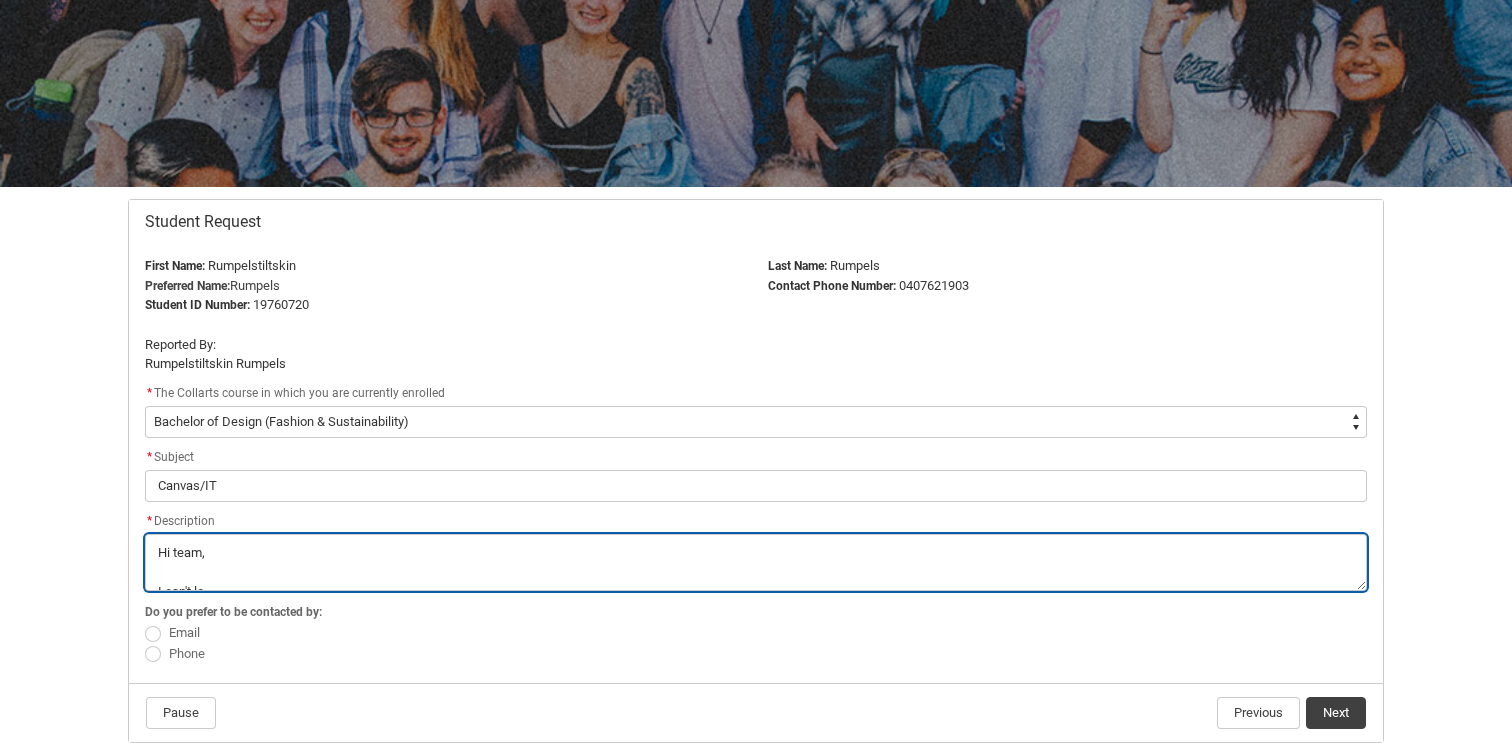 type on "Hi team,
I can't log" 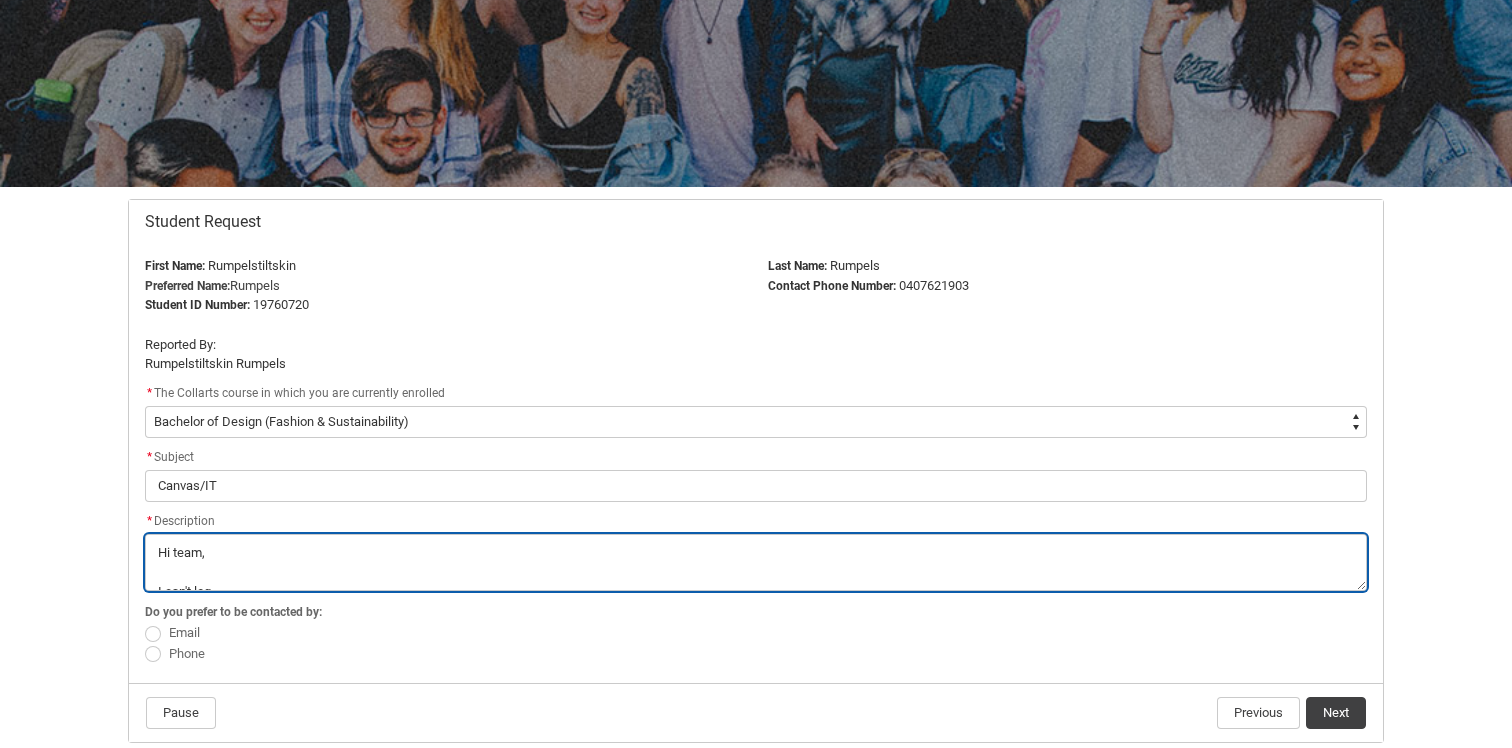 type on "Hi team,
I can't log" 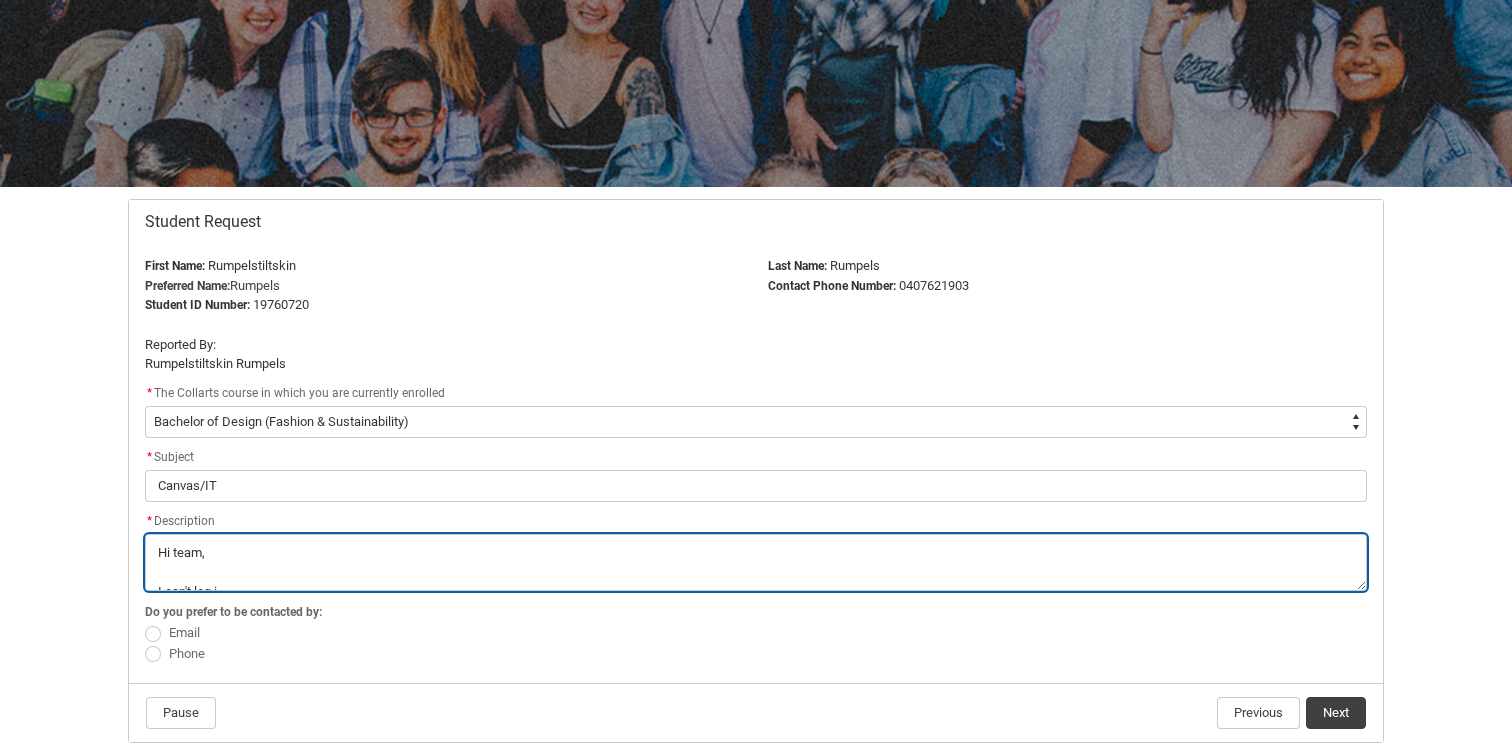 type on "Hi team,
I can't log in" 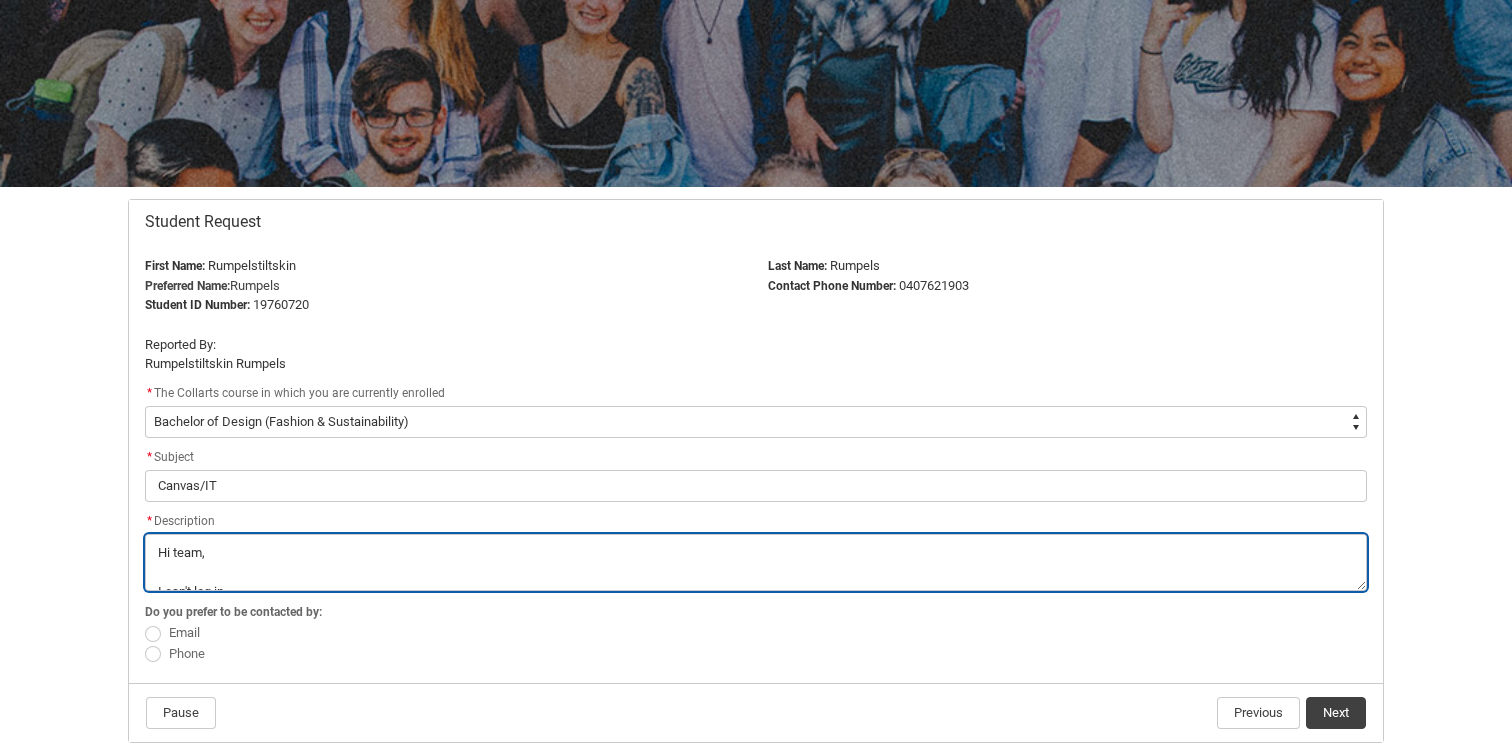 type on "Hi team,
I can't log int" 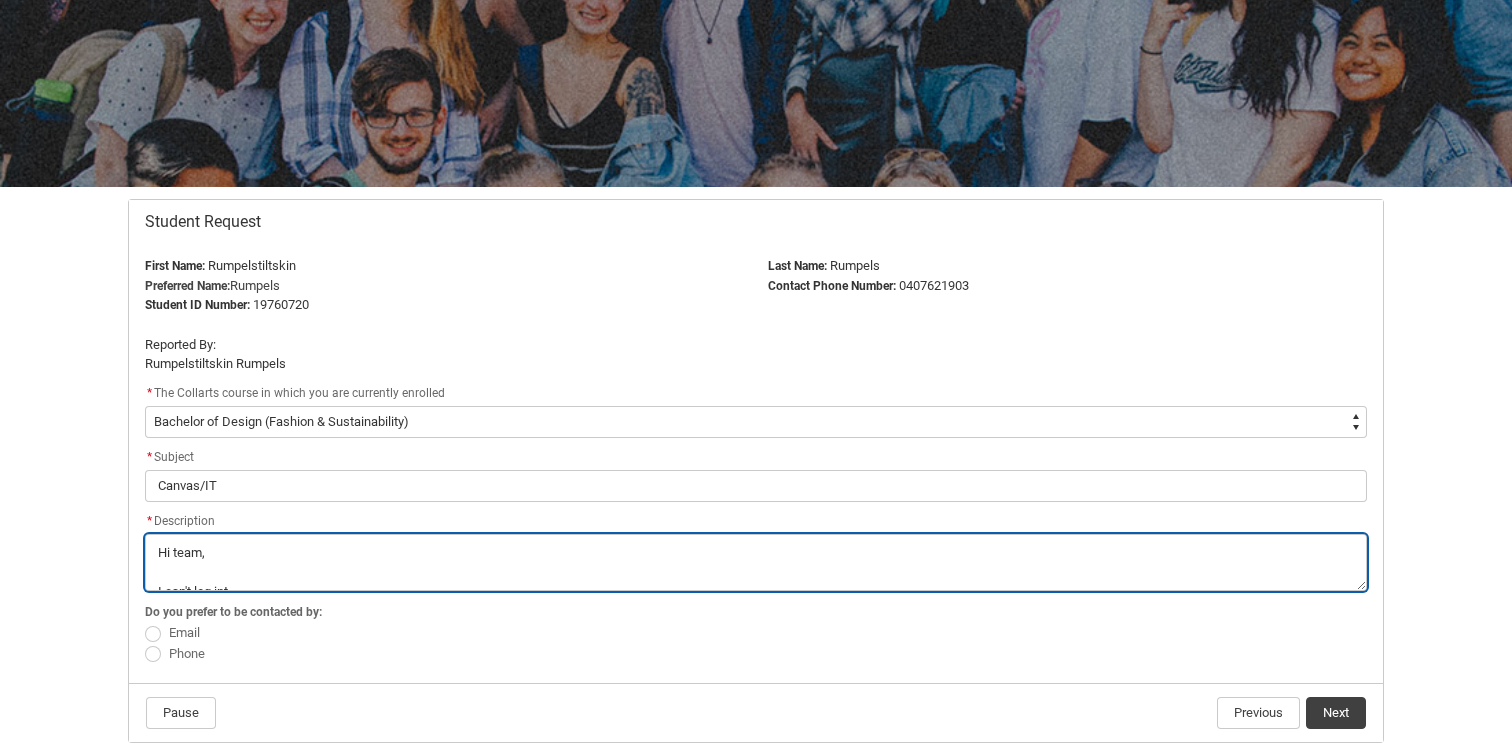 type on "Hi team,
I can't log into" 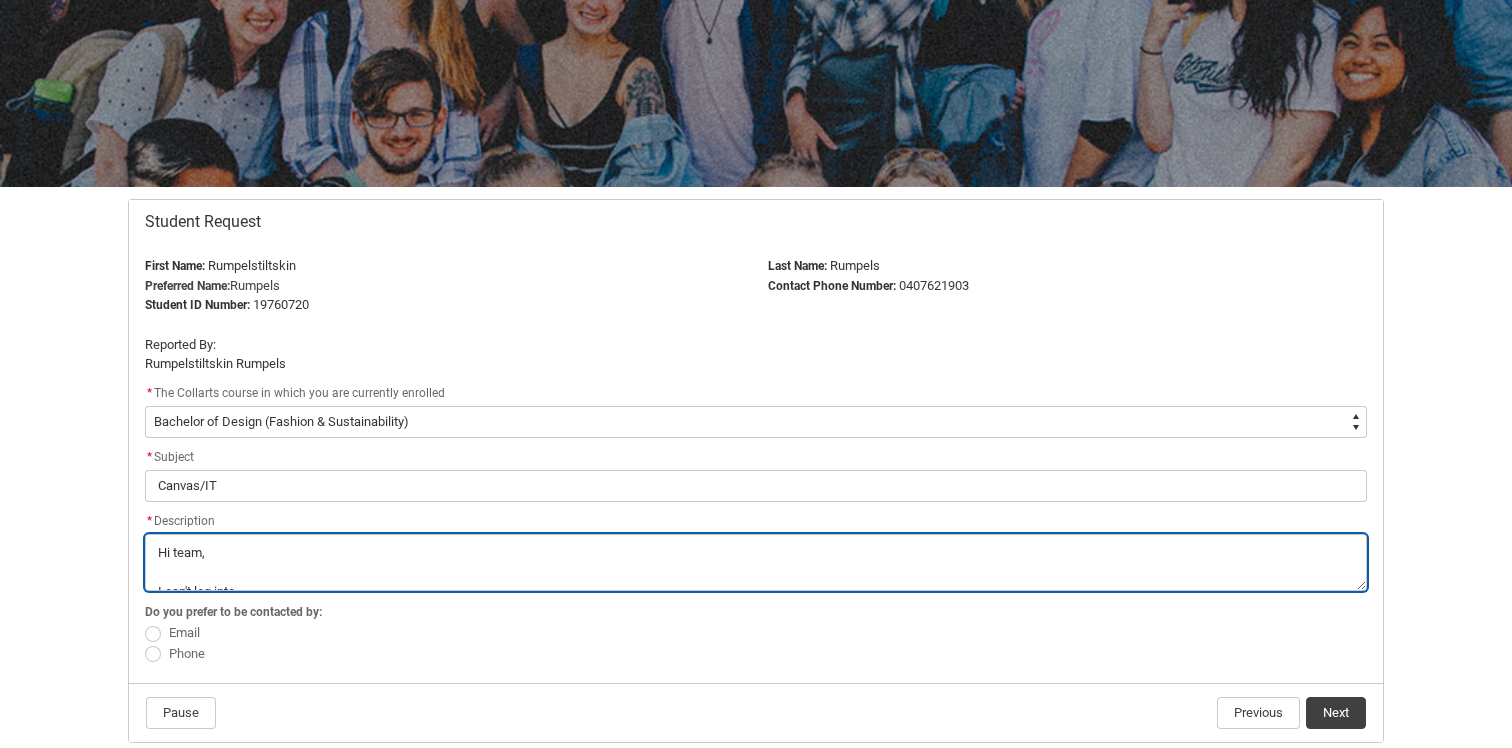 type on "Hi team,
I can't log into" 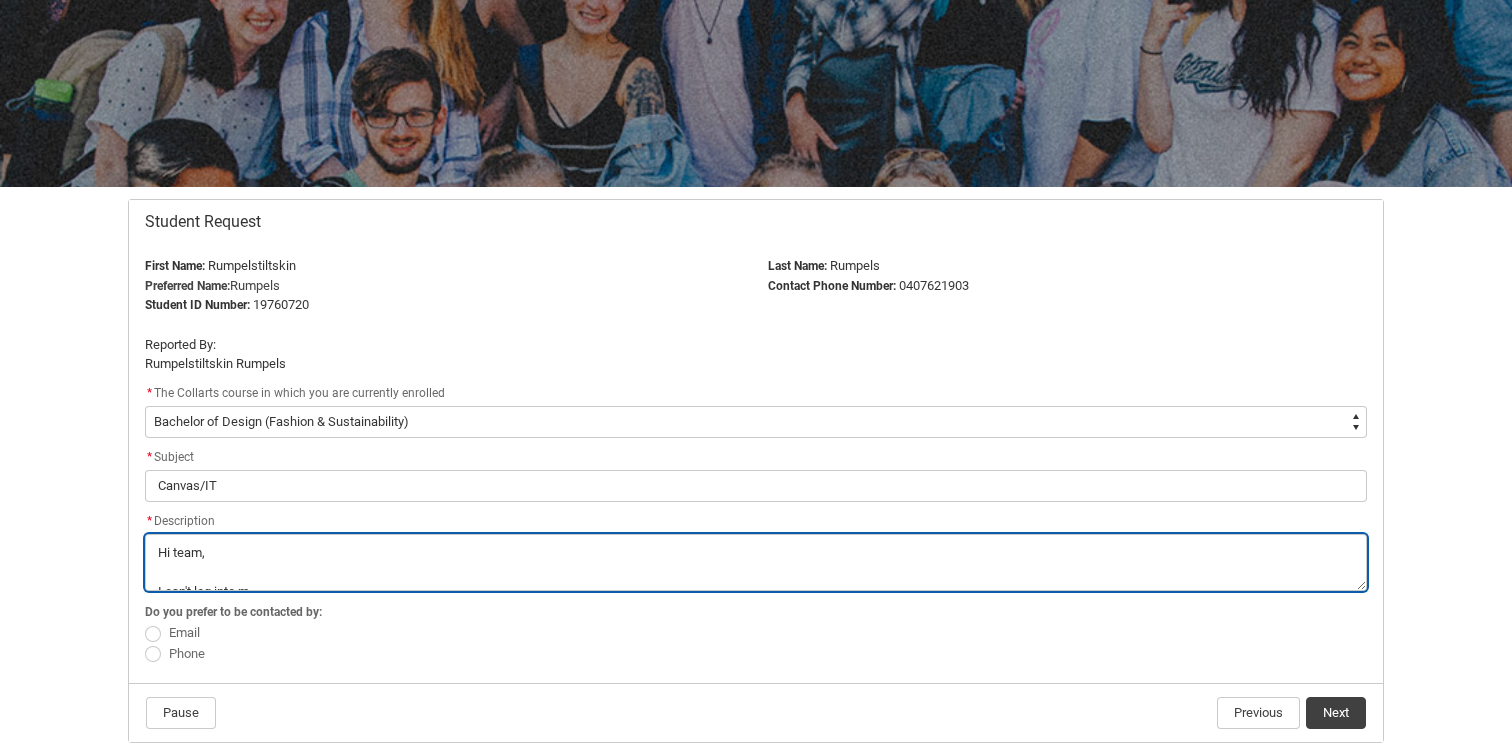 type on "Hi team,
I can't log into my" 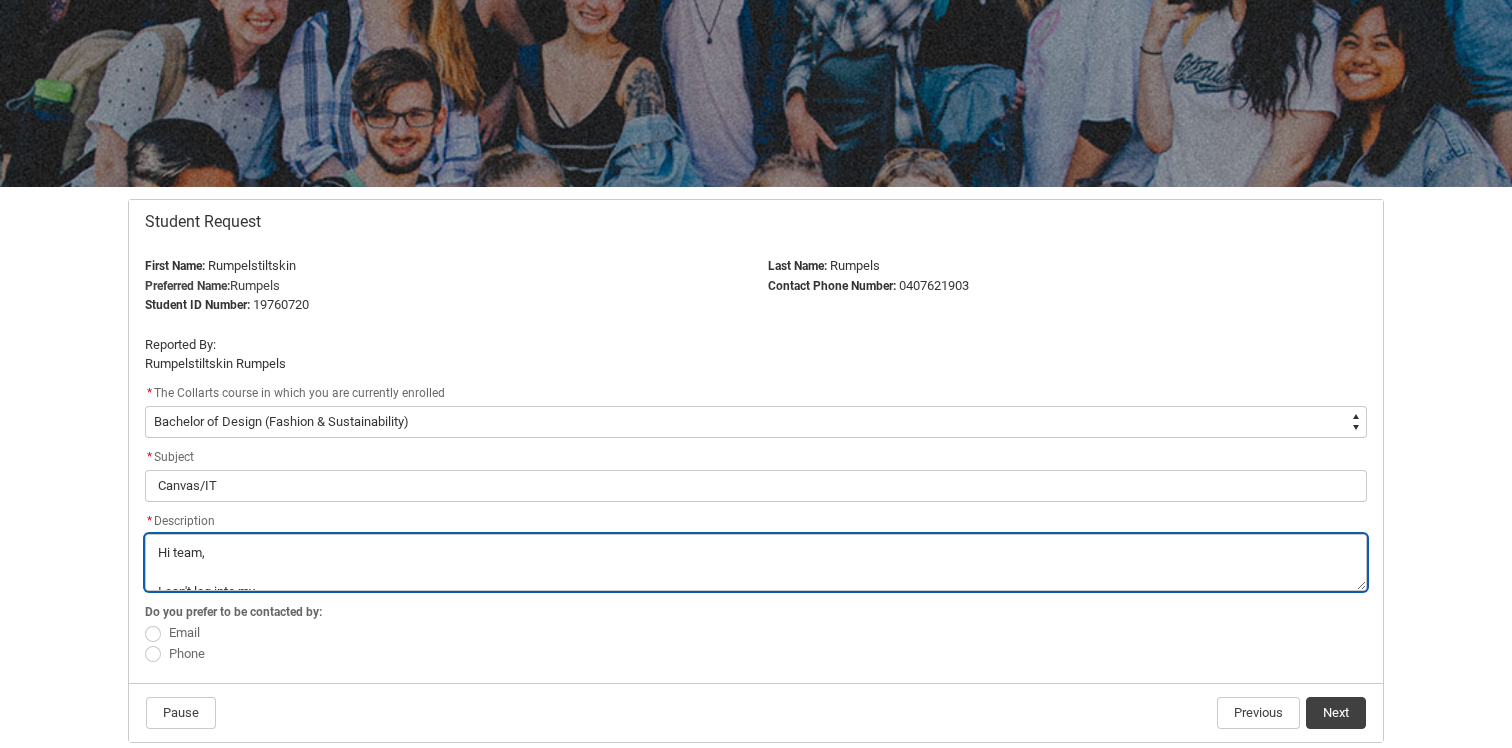 type on "Hi team,
I can't log into my" 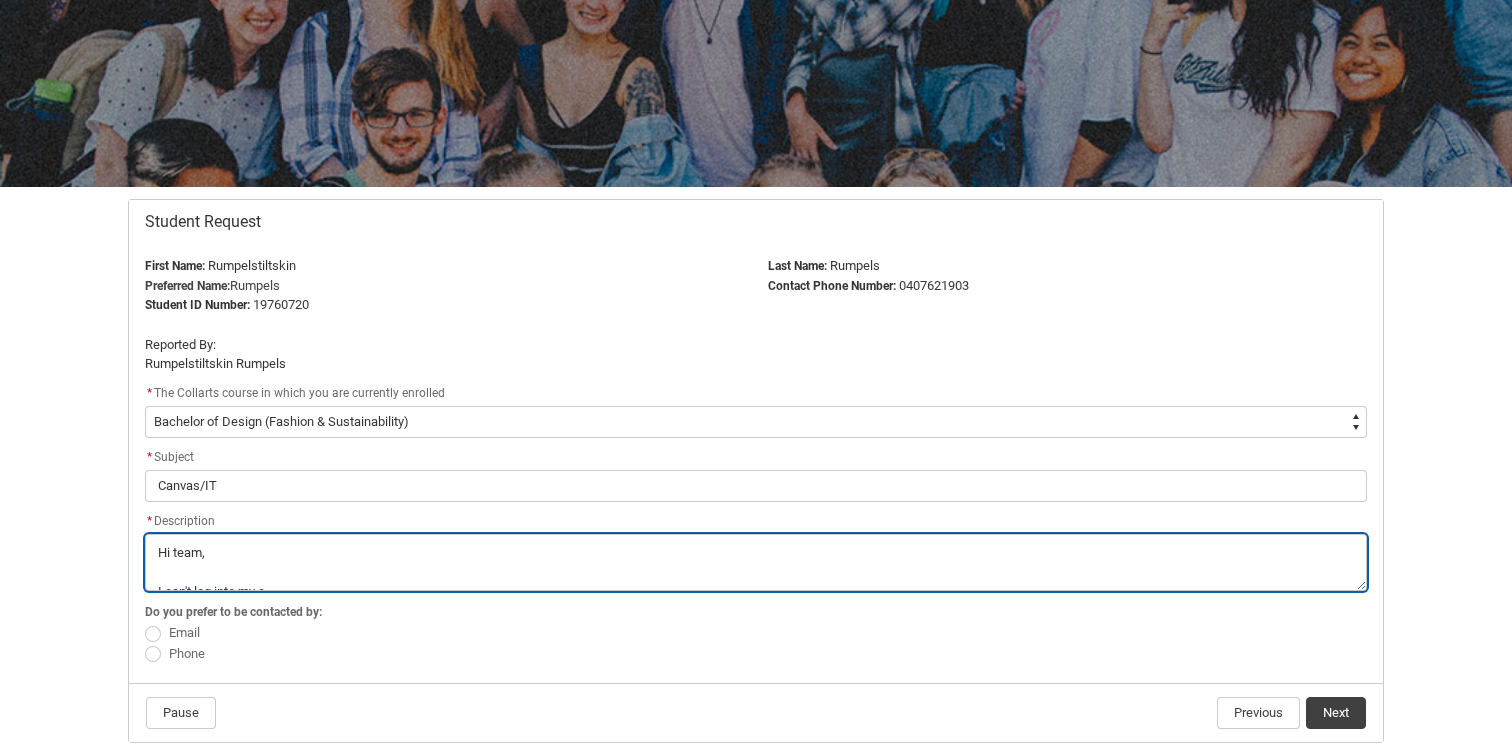 type on "Hi team,
I can't log into my co" 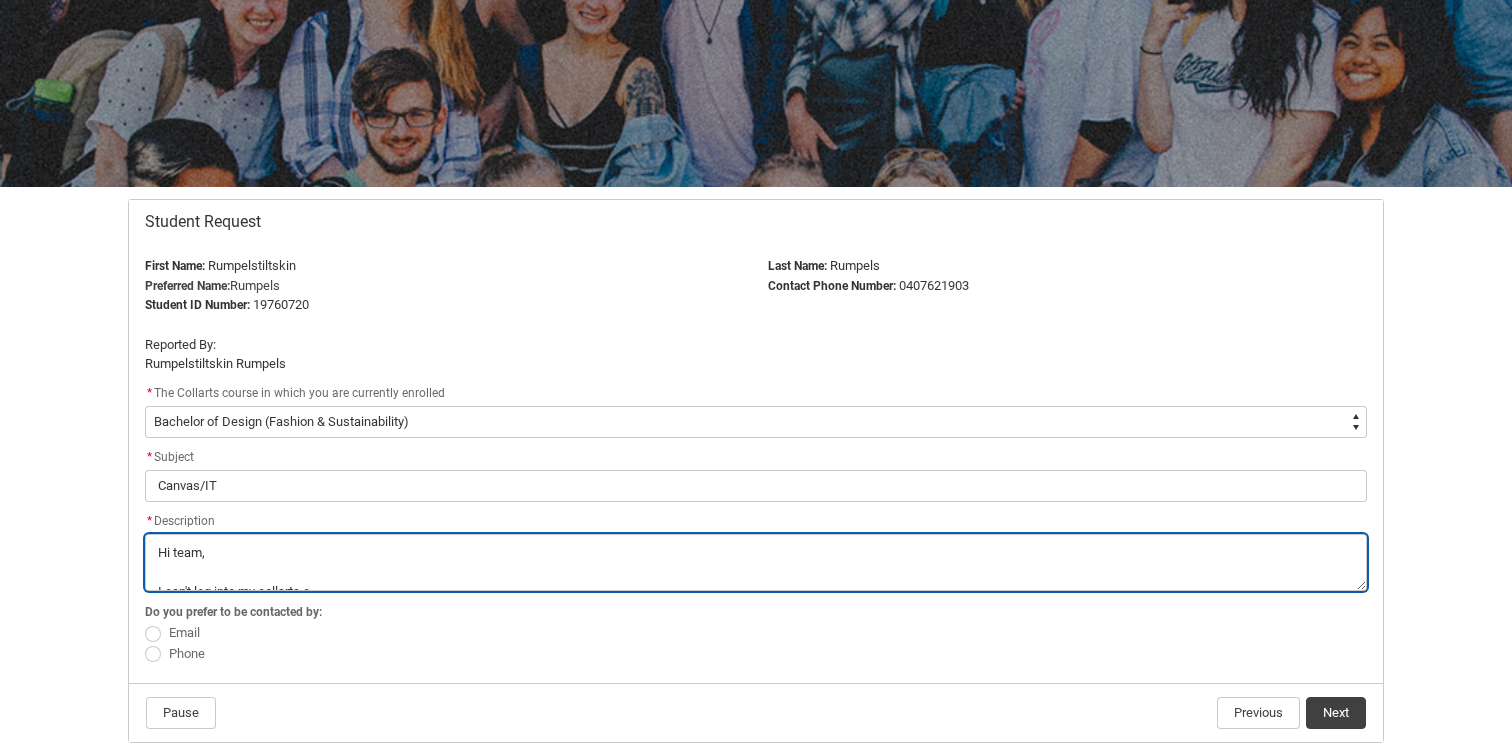 type on "Hi team,
I can't log into my col" 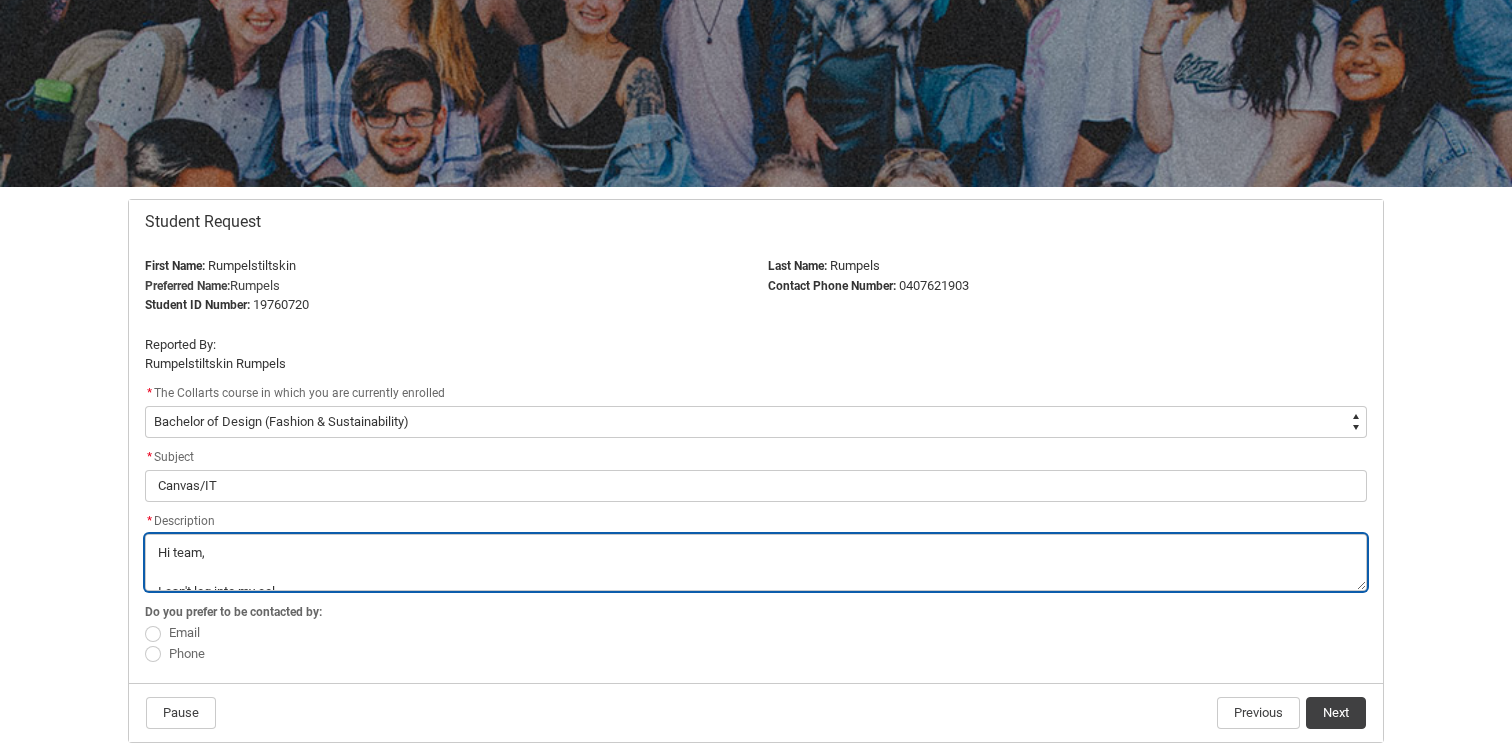 type on "Hi team,
I can't log into my coll" 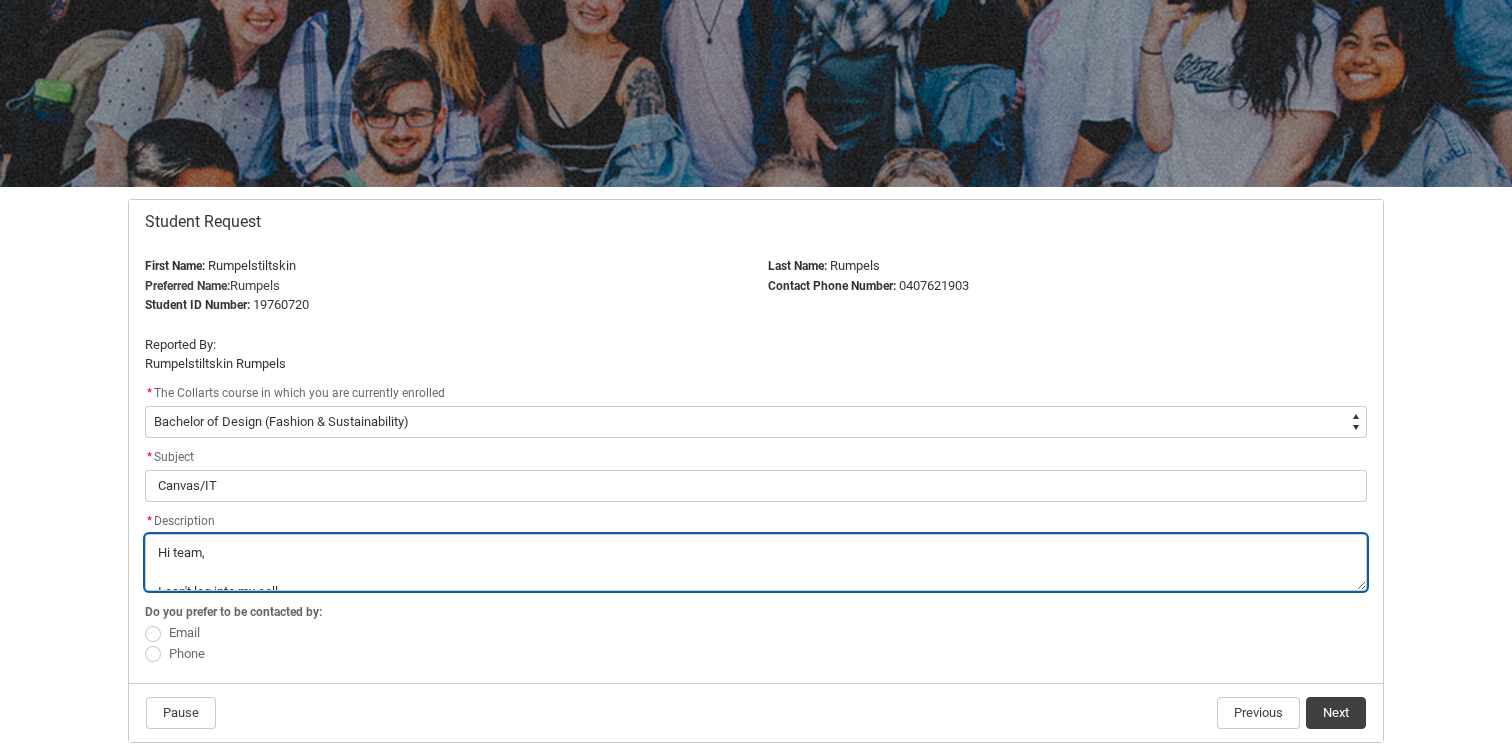 type on "Hi team,
I can't log into my colla" 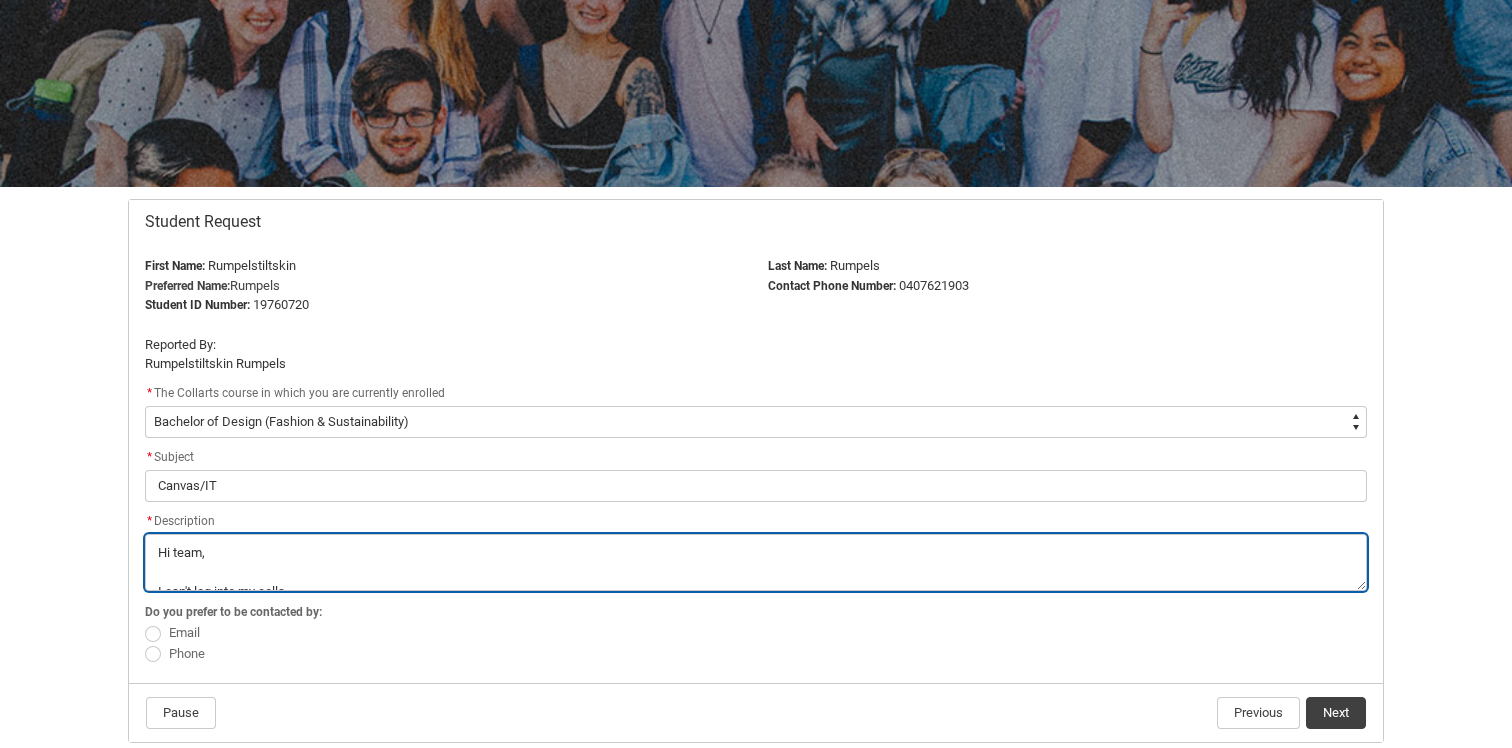 type on "Hi team,
I can't log into my collar" 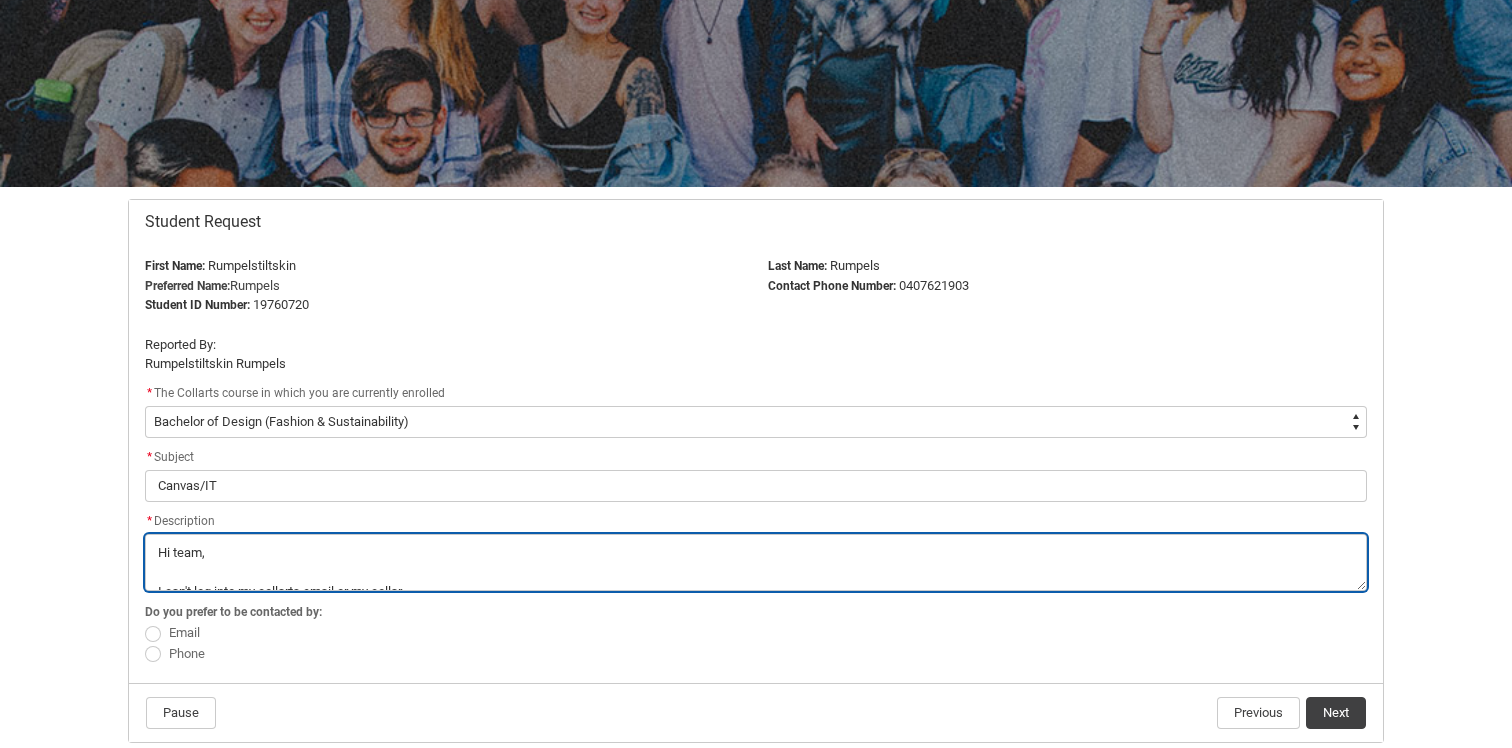 type on "Hi team,
I can't log into my collart" 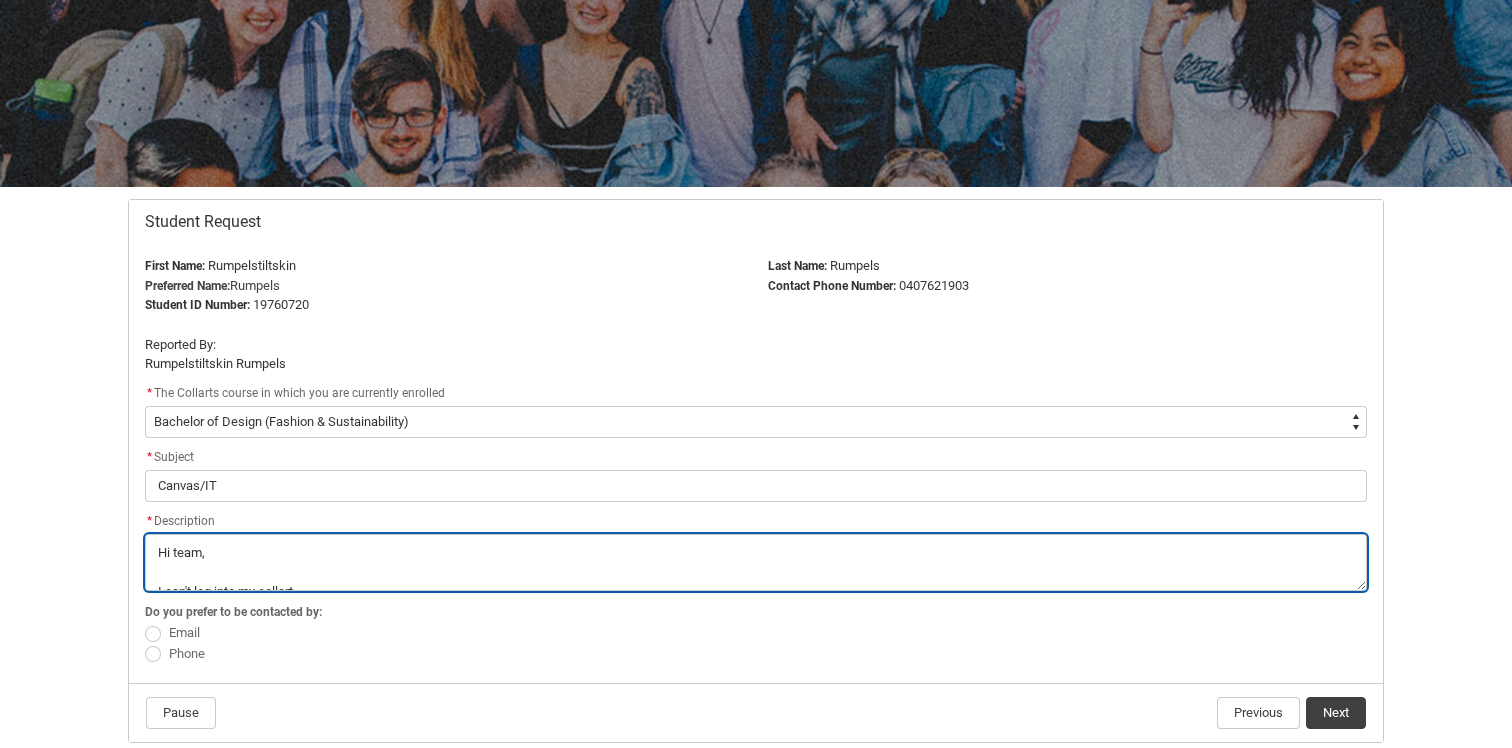 type on "Hi team,
I can't log into my collarts" 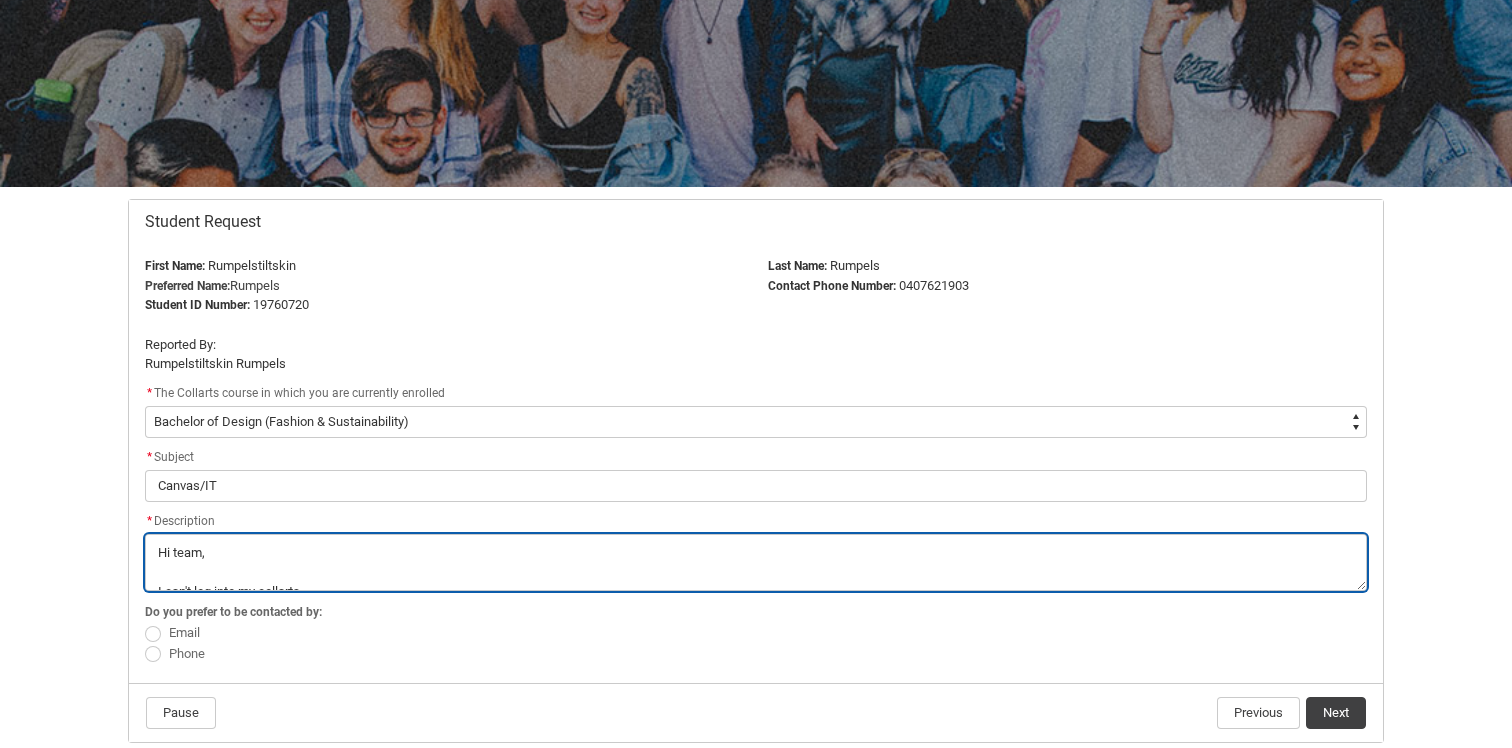 type on "Hi team,
I can't log into my collarts" 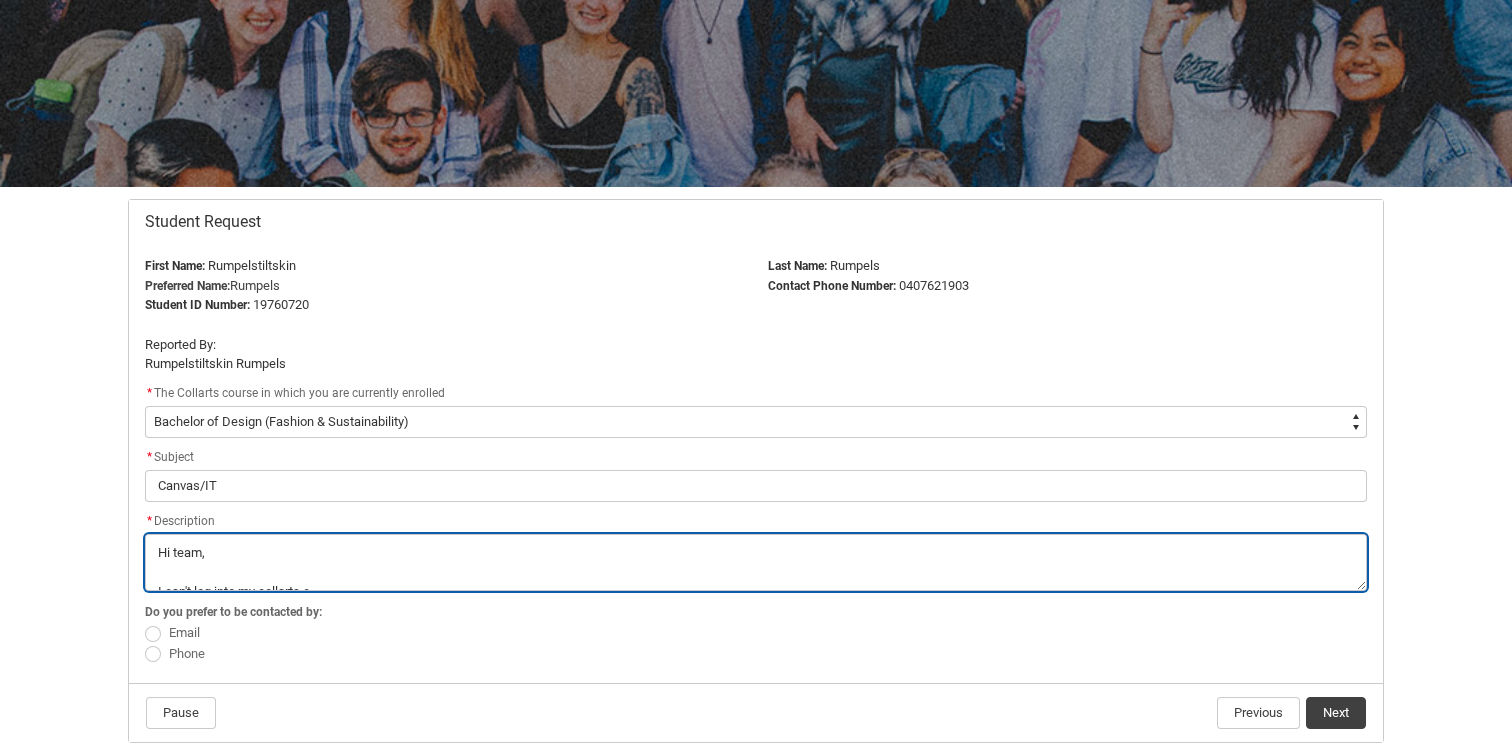 type on "Hi team,
I can't log into my collarts em" 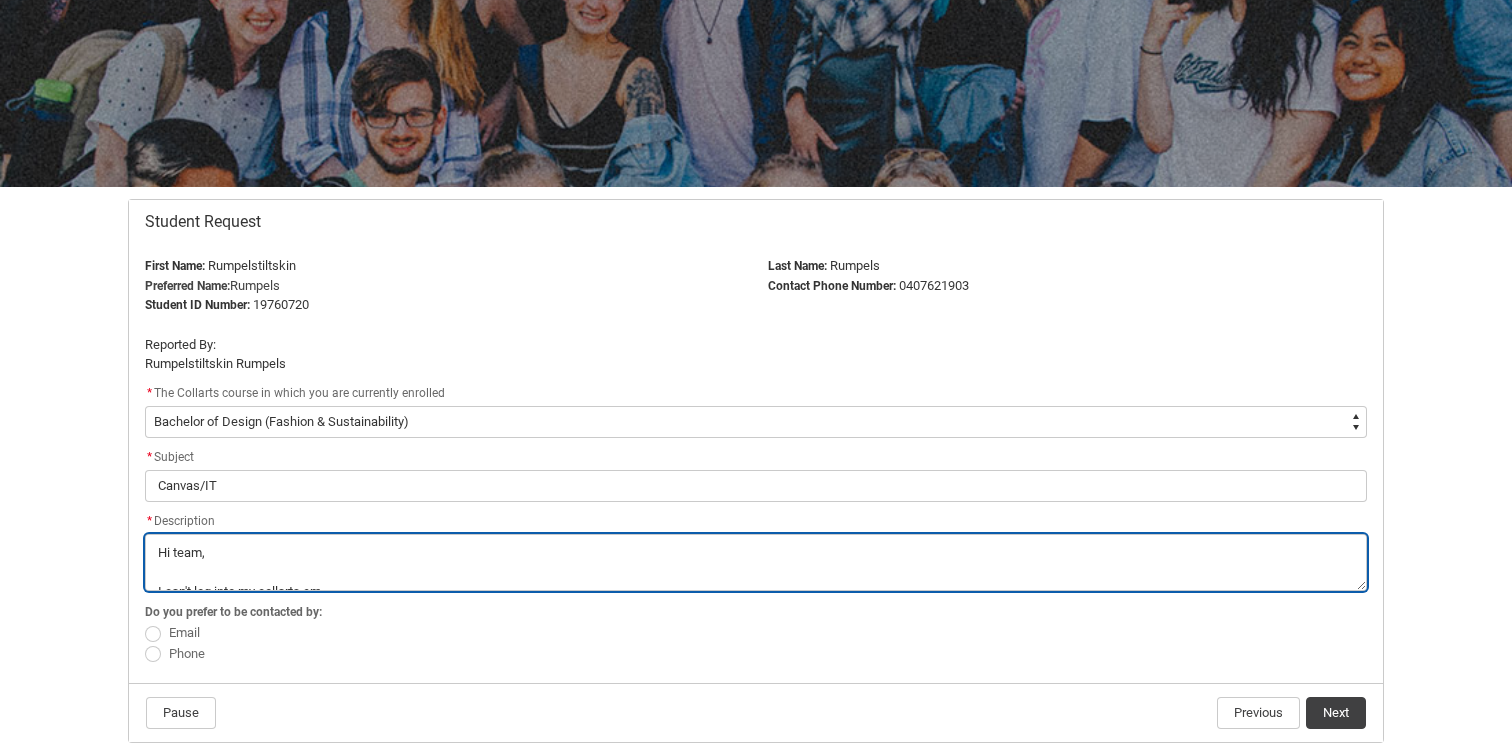 type on "Hi team,
I can't log into my collarts ema" 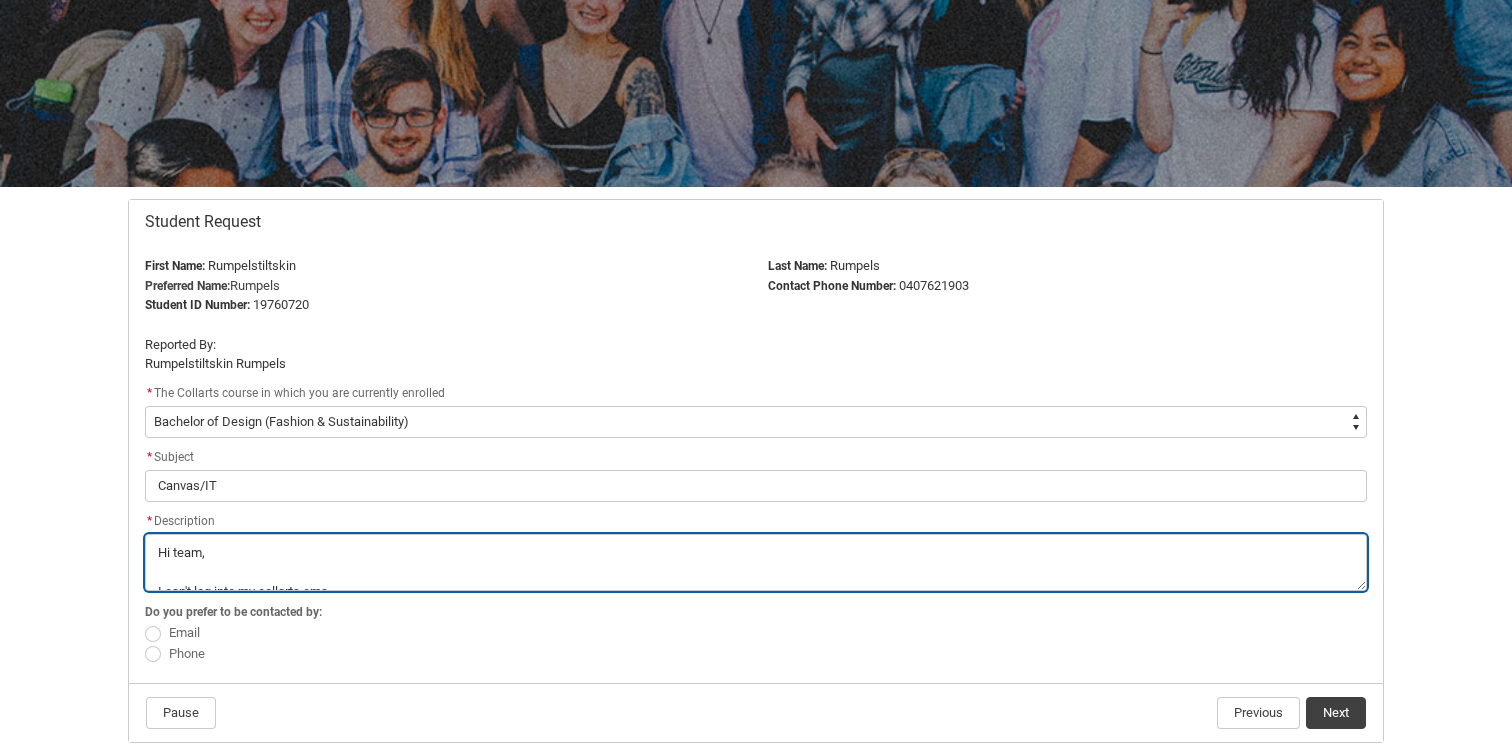 type on "Hi team,
I can't log into my collarts emai" 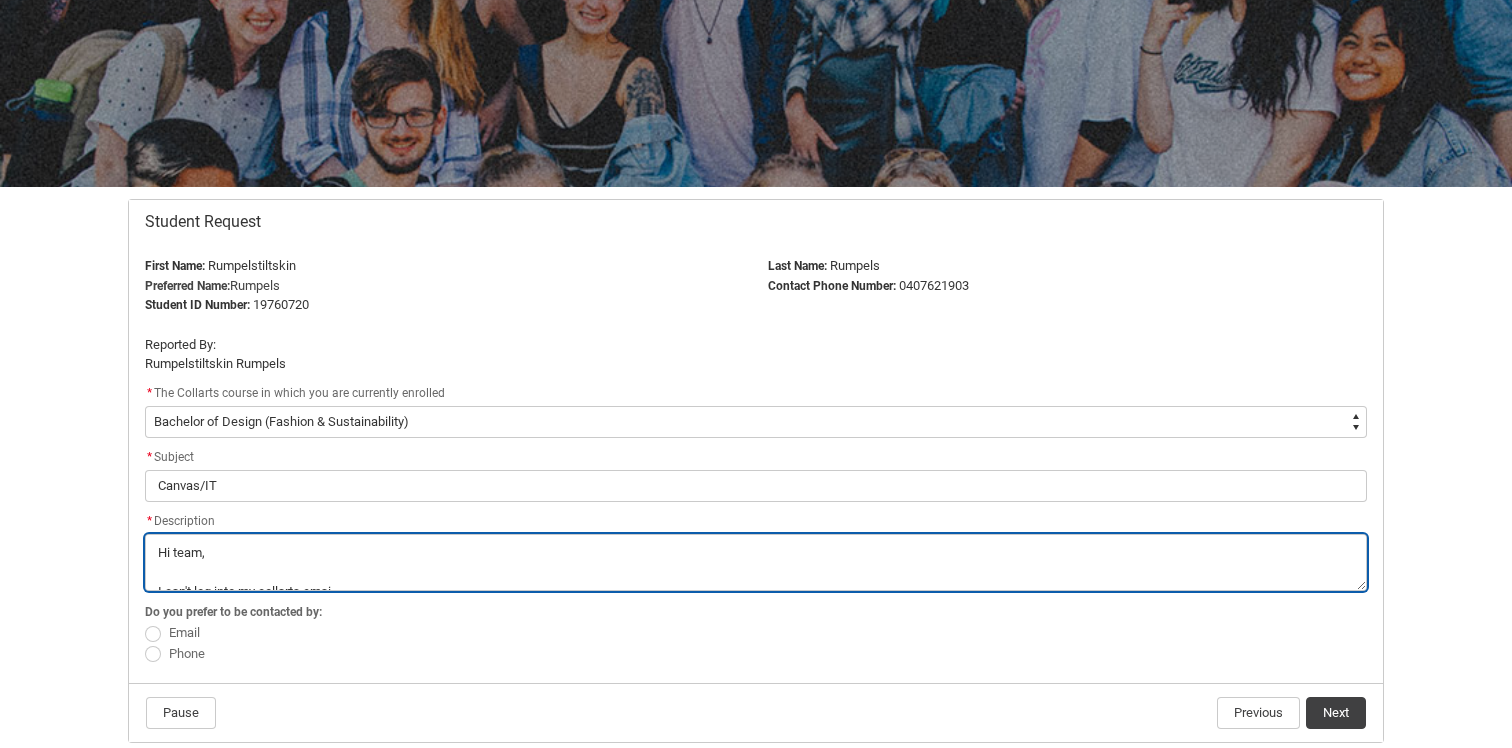 type on "Hi team,
I can't log into my collarts email" 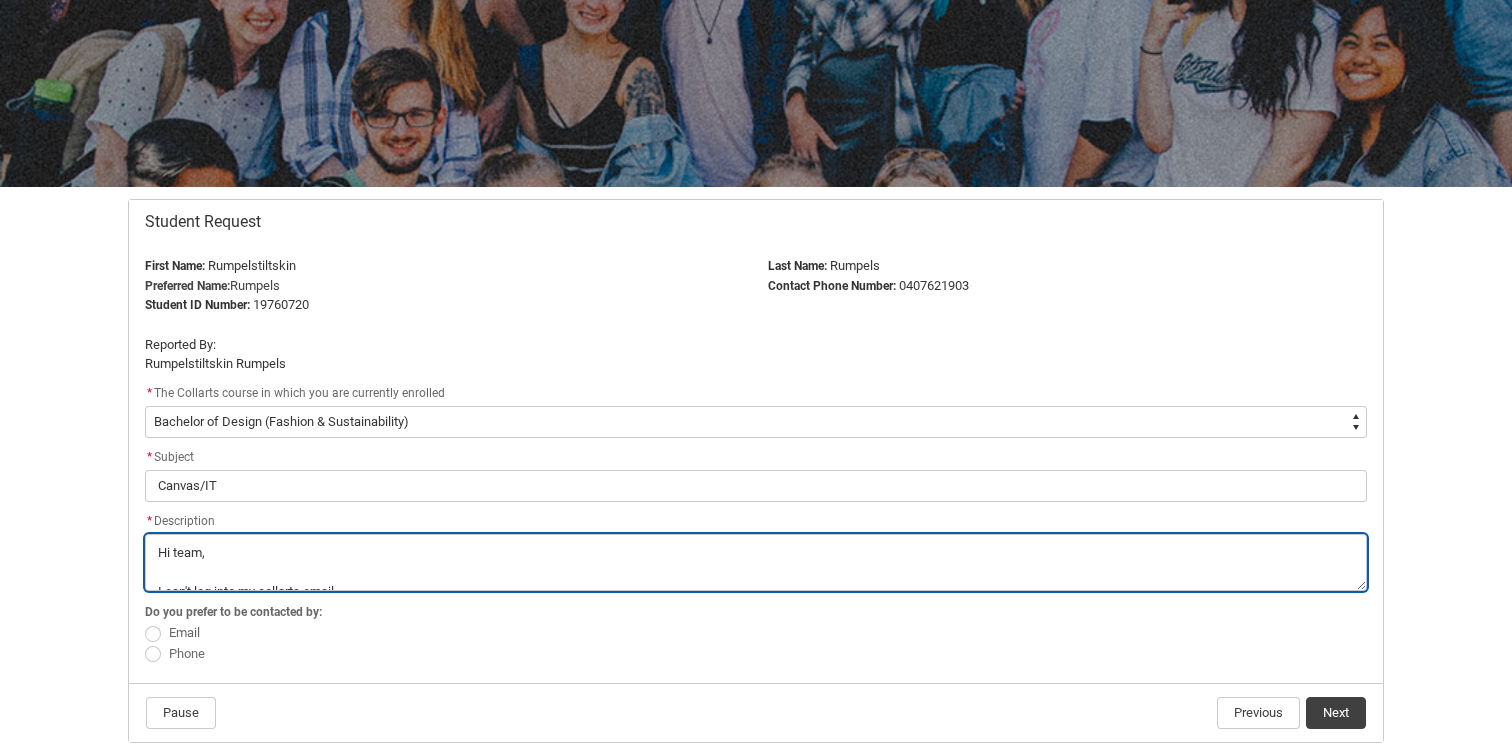 type on "Hi team,
I can't log into my collarts email" 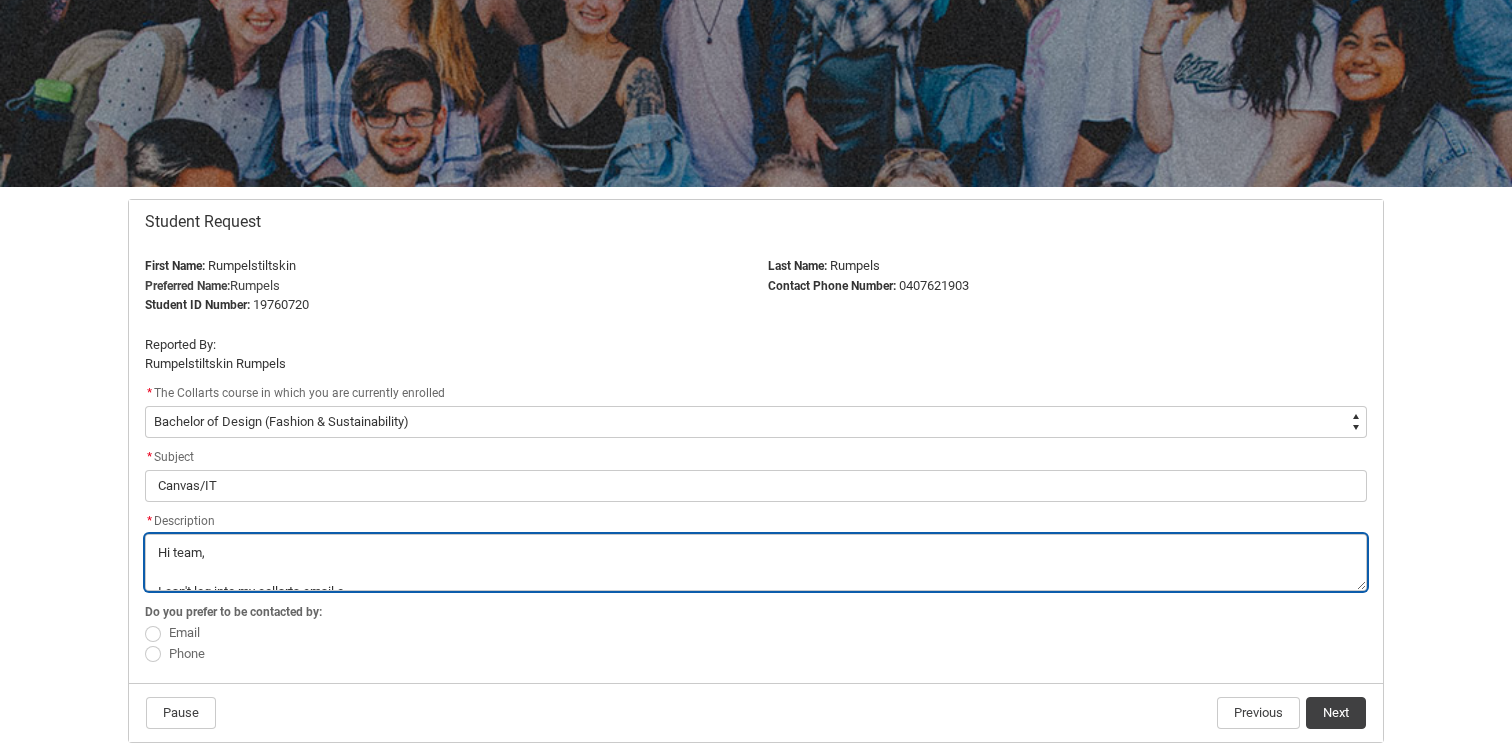 type on "Hi team,
I can't log into my collarts email or" 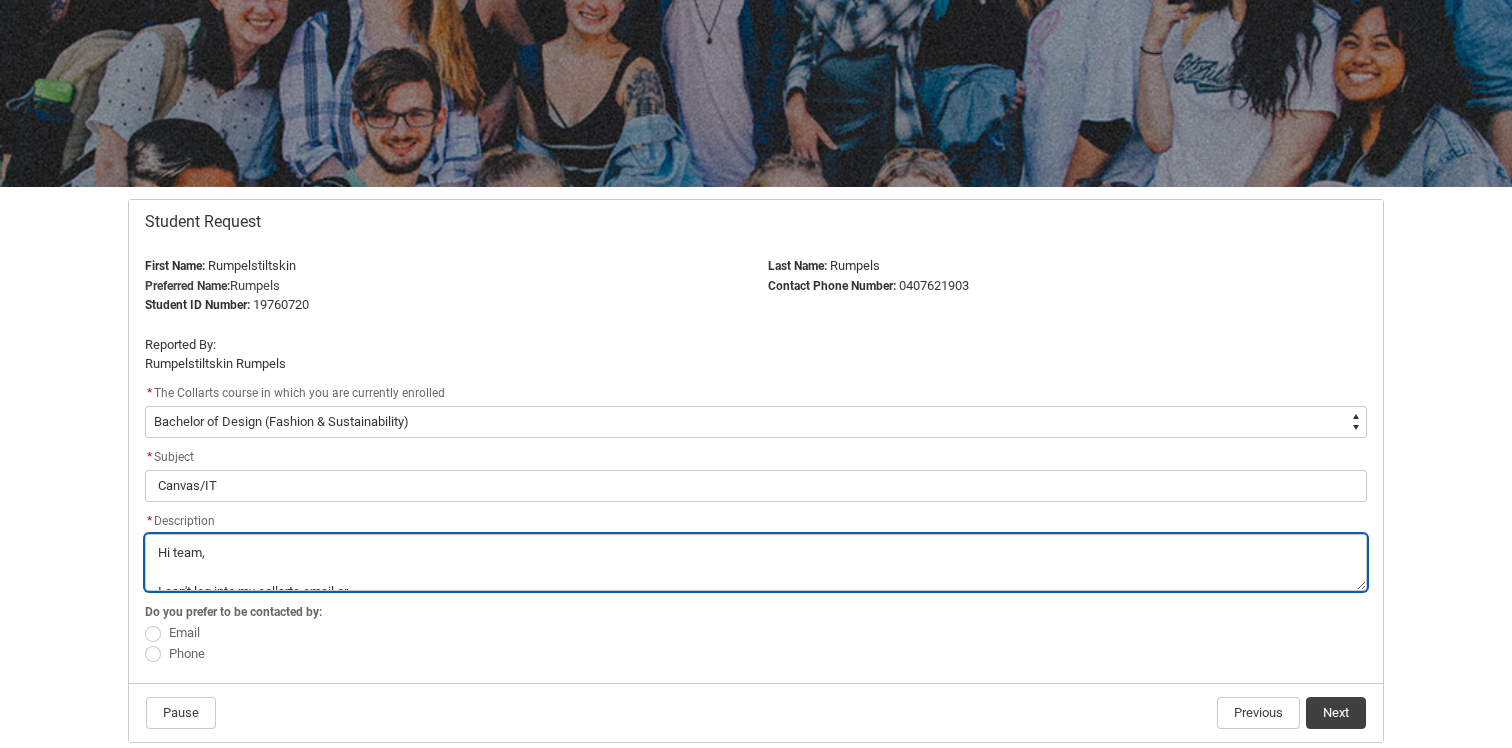 type on "Hi team,
I can't log into my collarts email or" 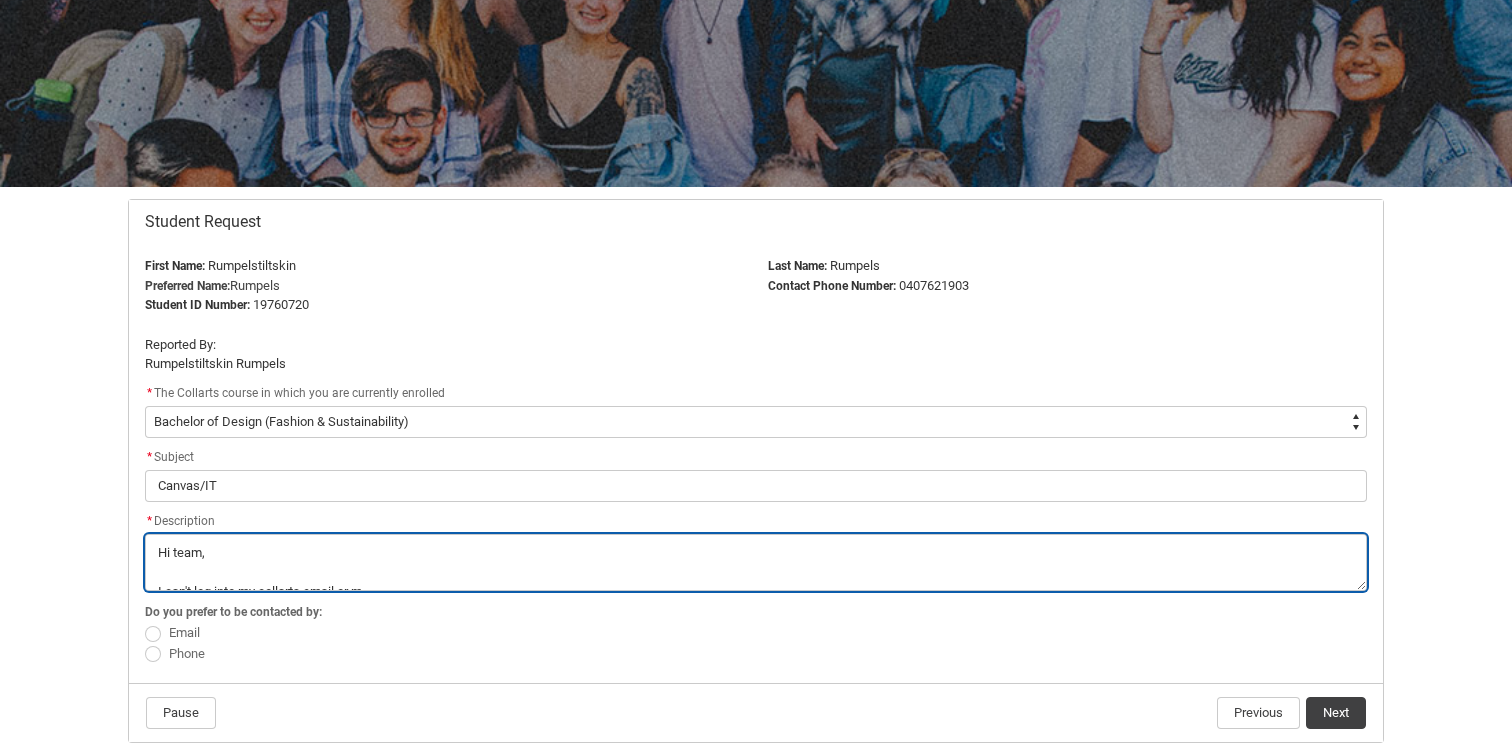 type on "Hi team,
I can't log into my collarts email or my" 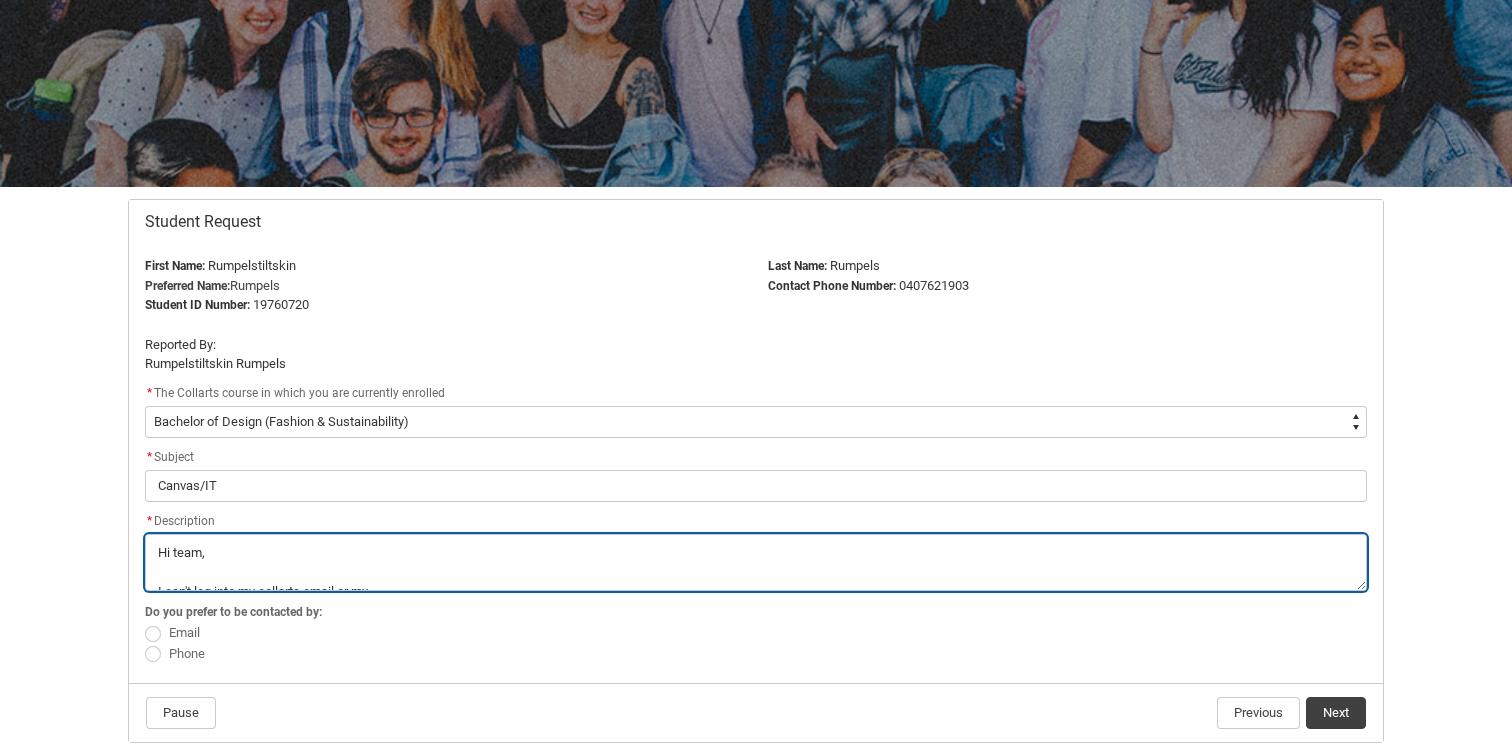 type on "Hi team,
I can't log into my collarts email or my" 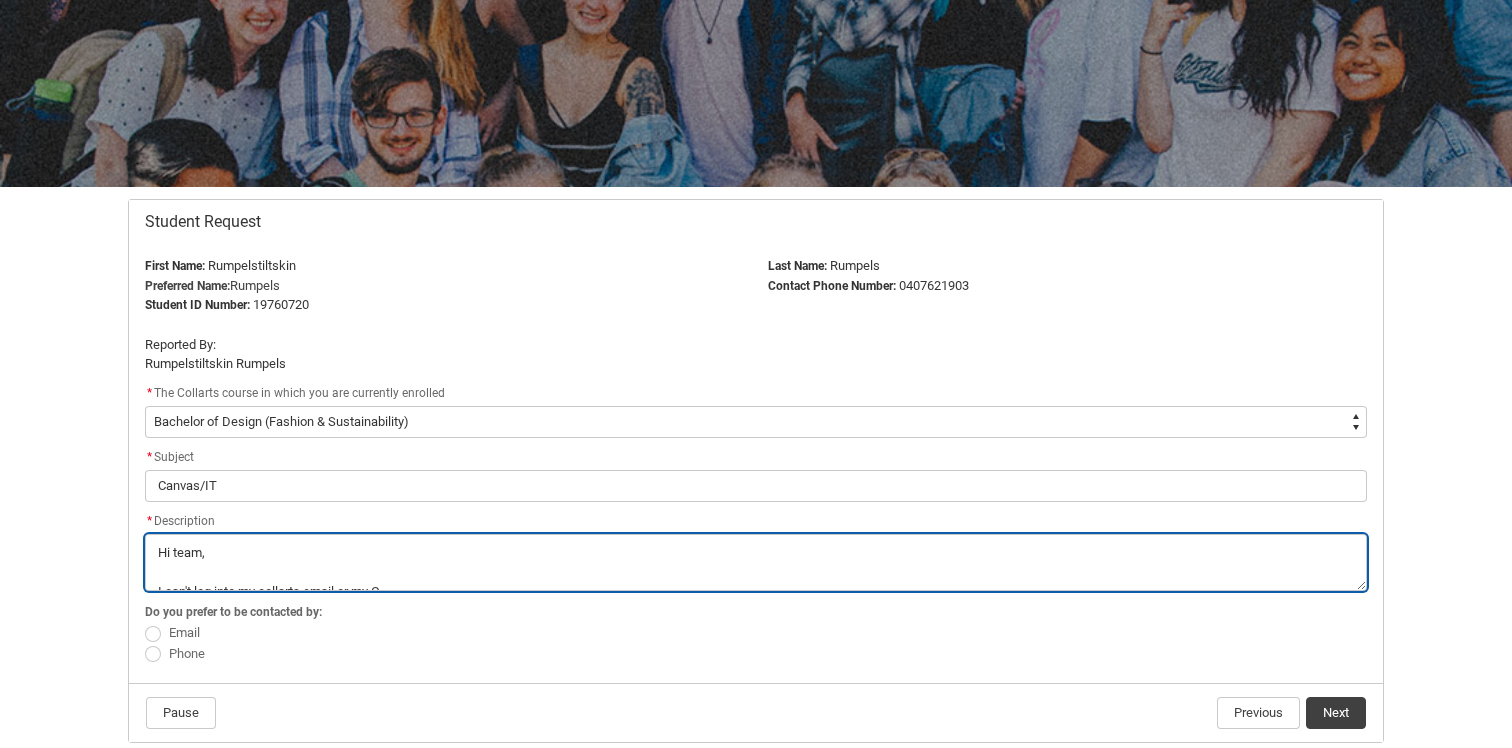 type on "Hi team,
I can't log into my collarts email or my Ca" 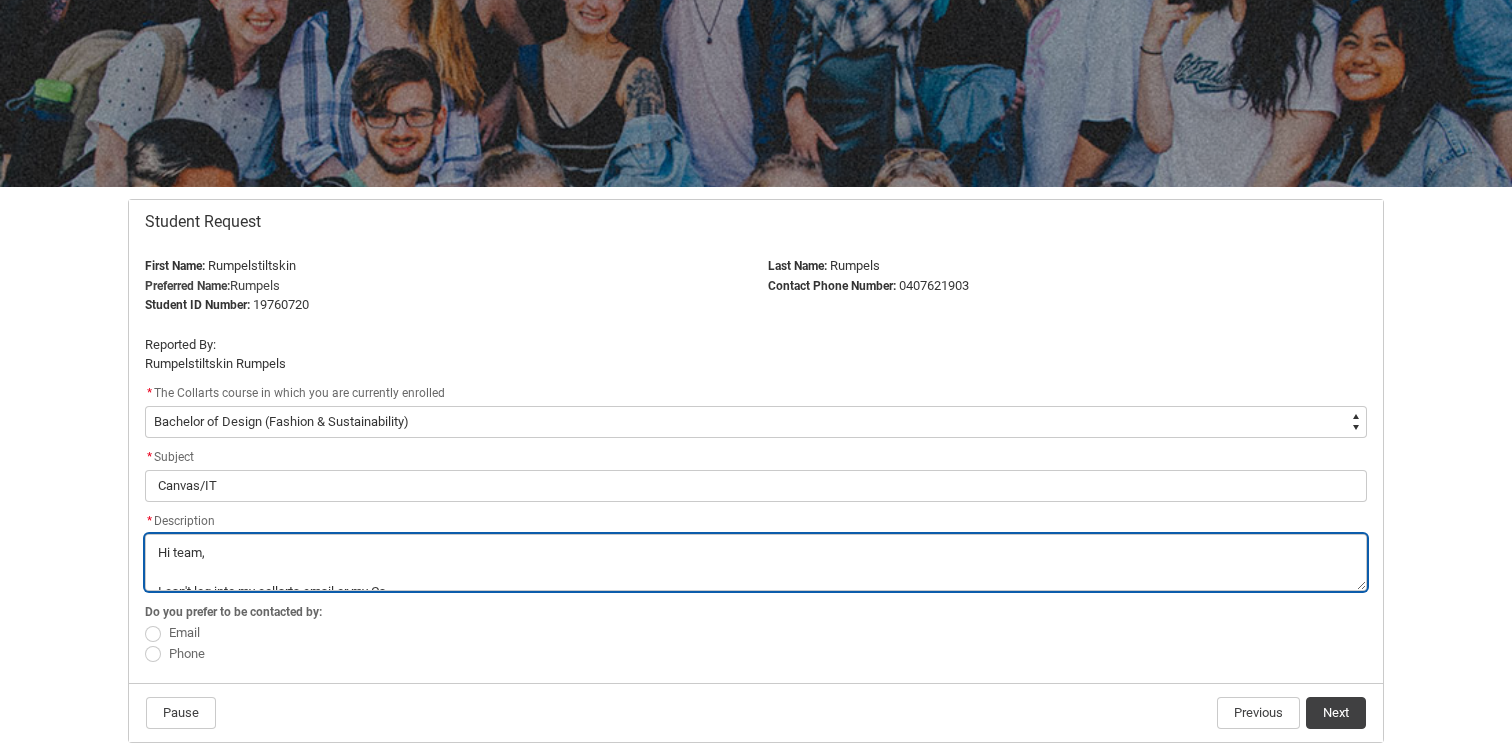 type on "Hi team,
I can't log into my collarts email or my Can" 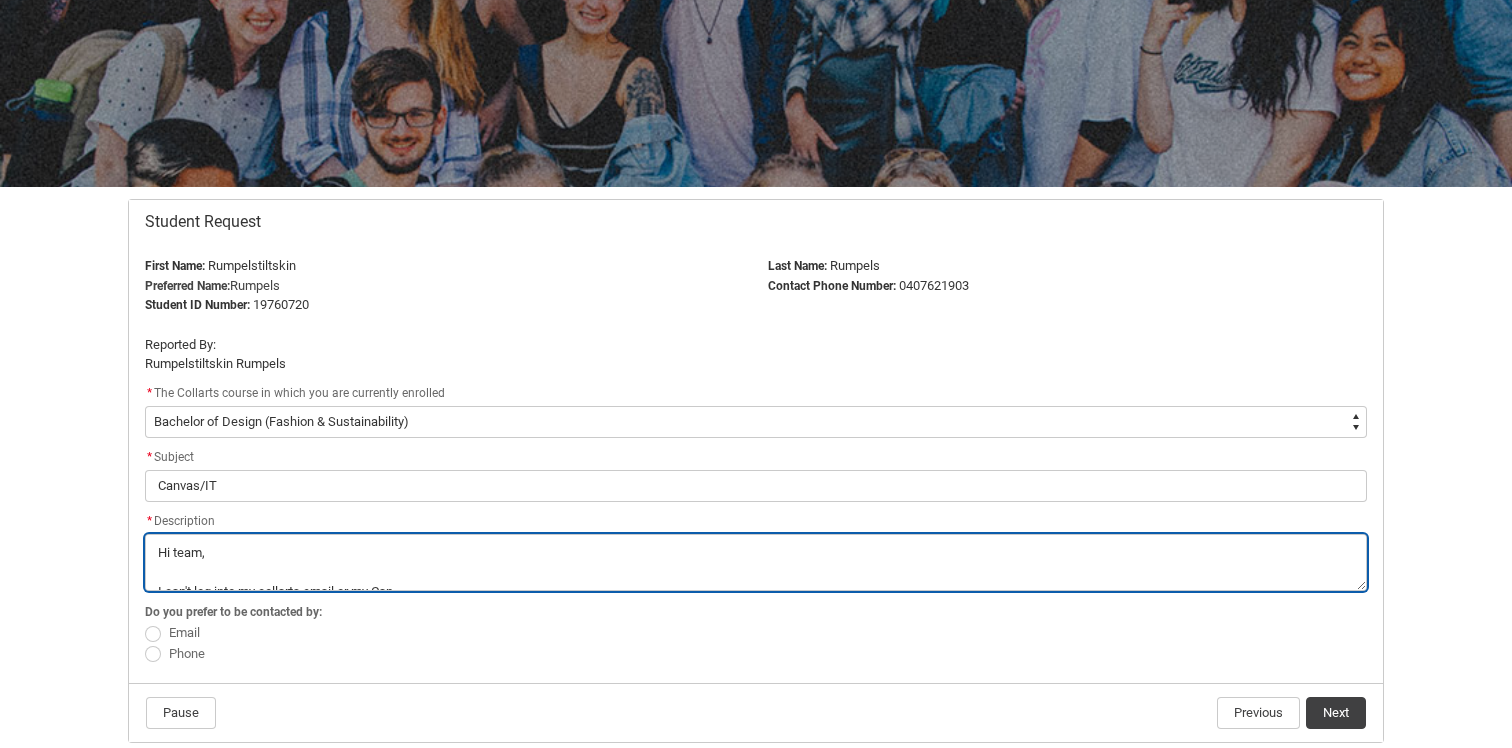 type on "Hi team,
I can't log into my collarts email or my Canv" 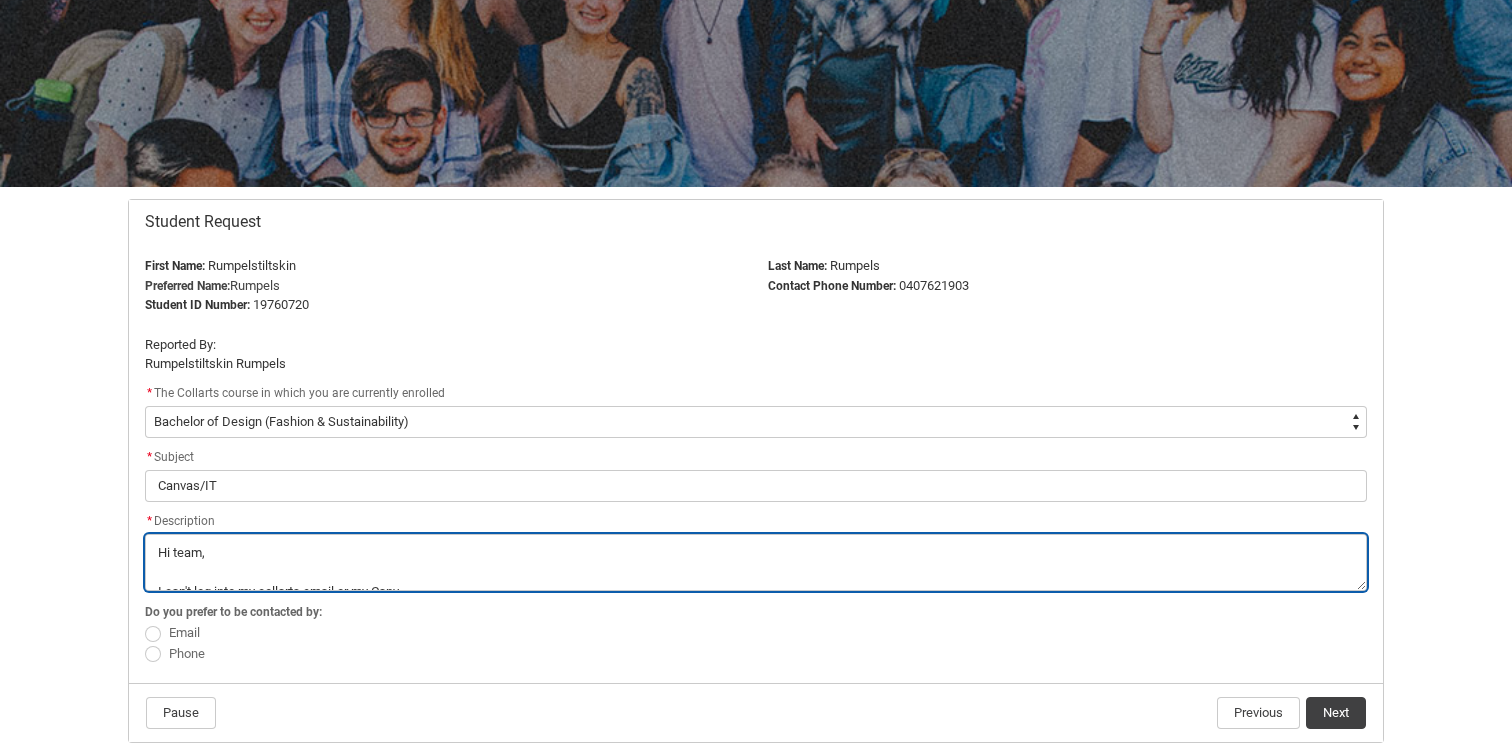 type on "Hi team,
I can't log into my collarts email or my Canva" 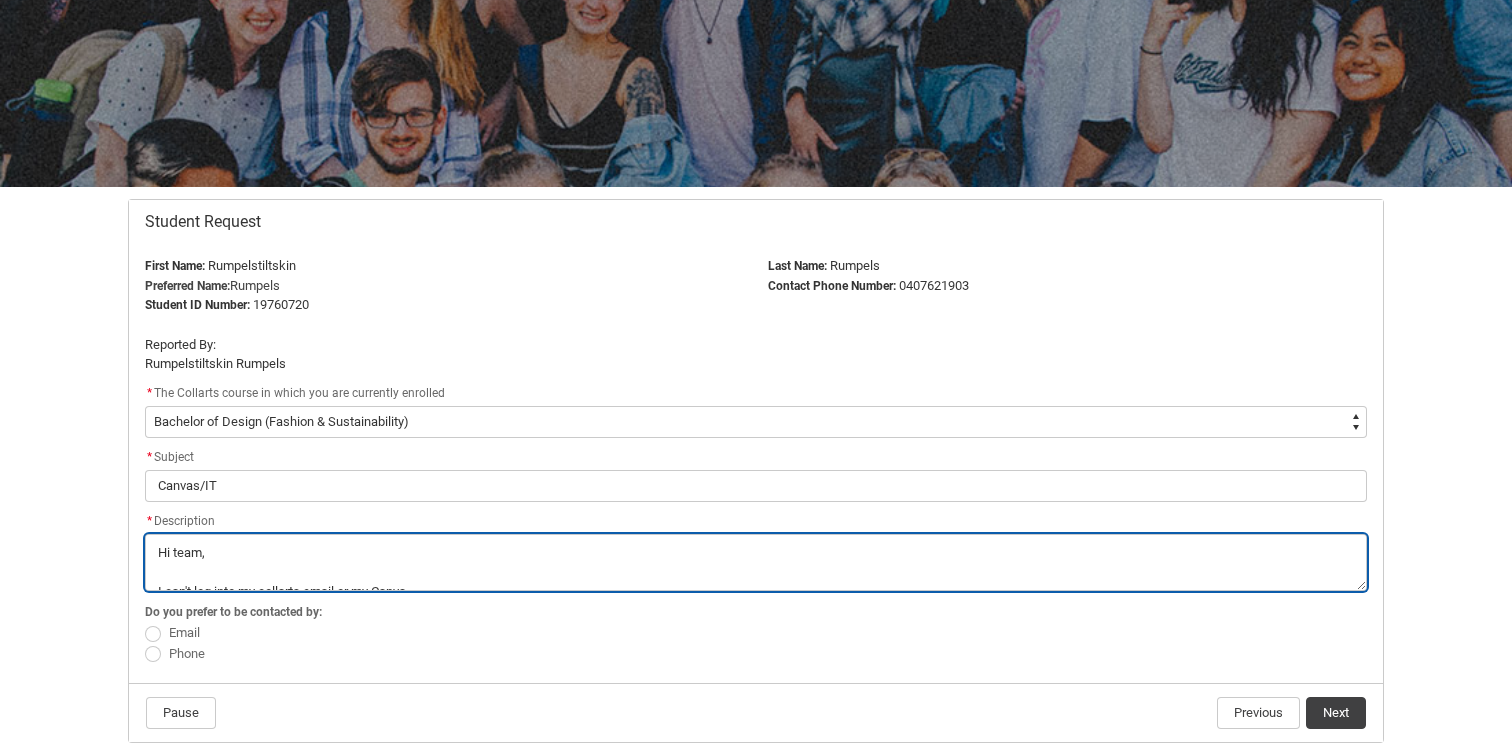 type on "Hi team,
I can't log into my collarts email or my Canvas" 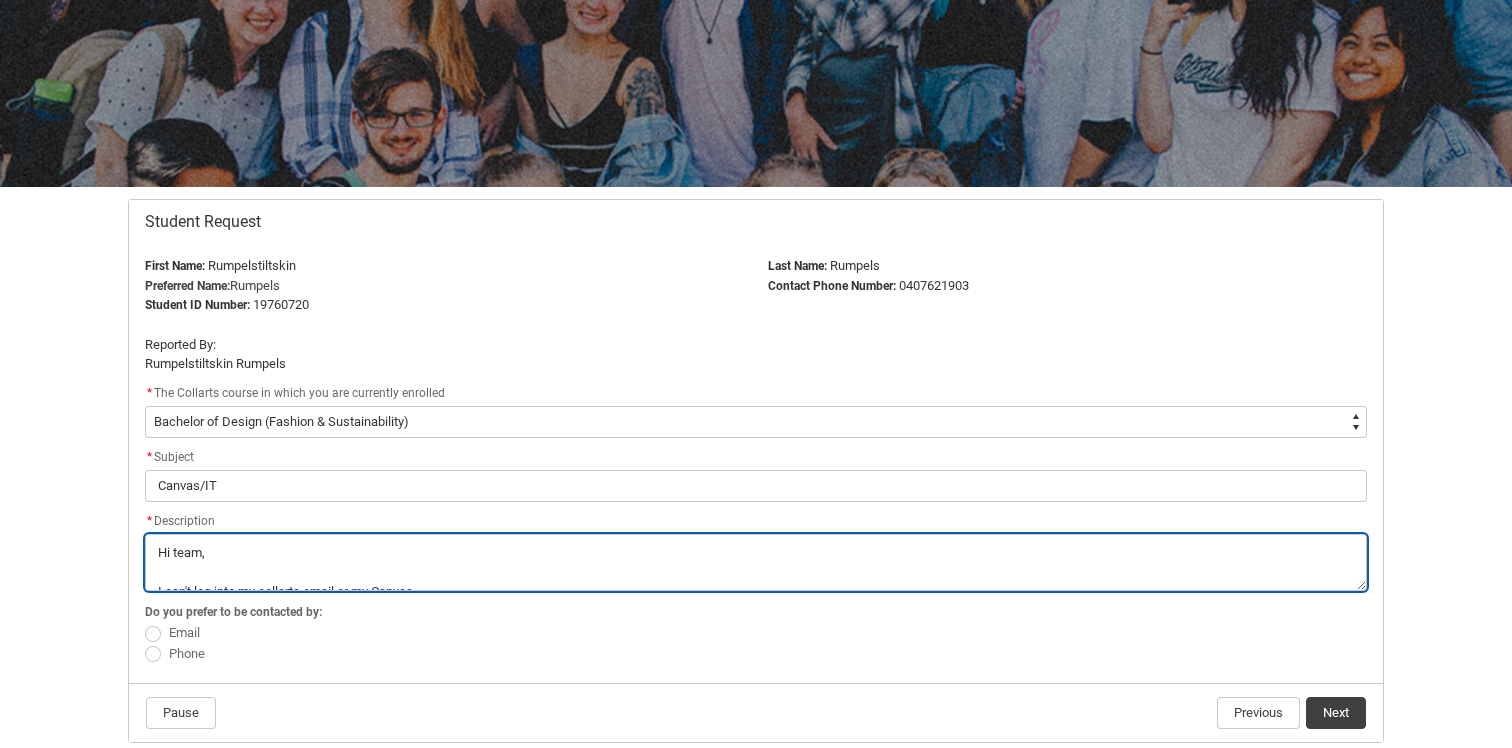 type on "Hi team,
I can't log into my collarts email or my Canvas." 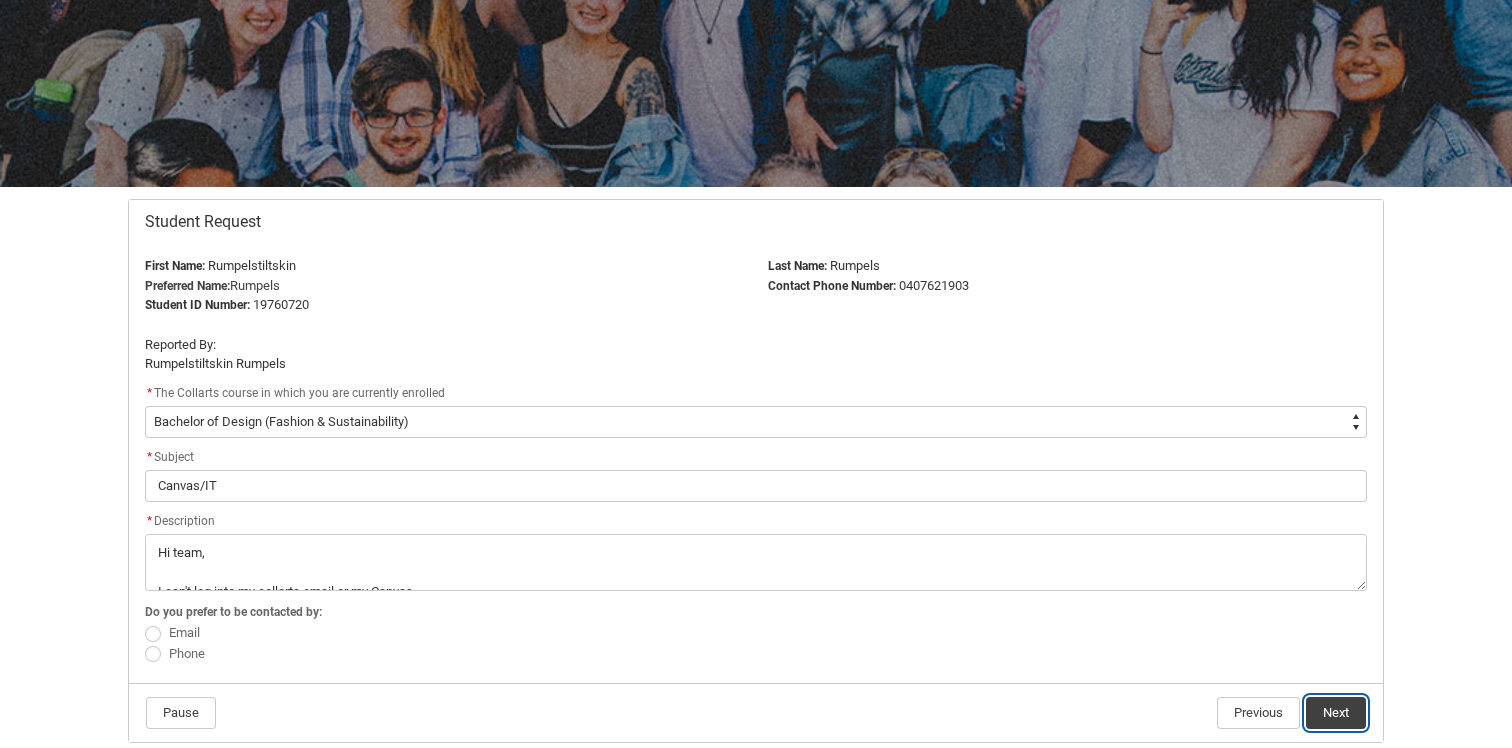 click on "Next" 